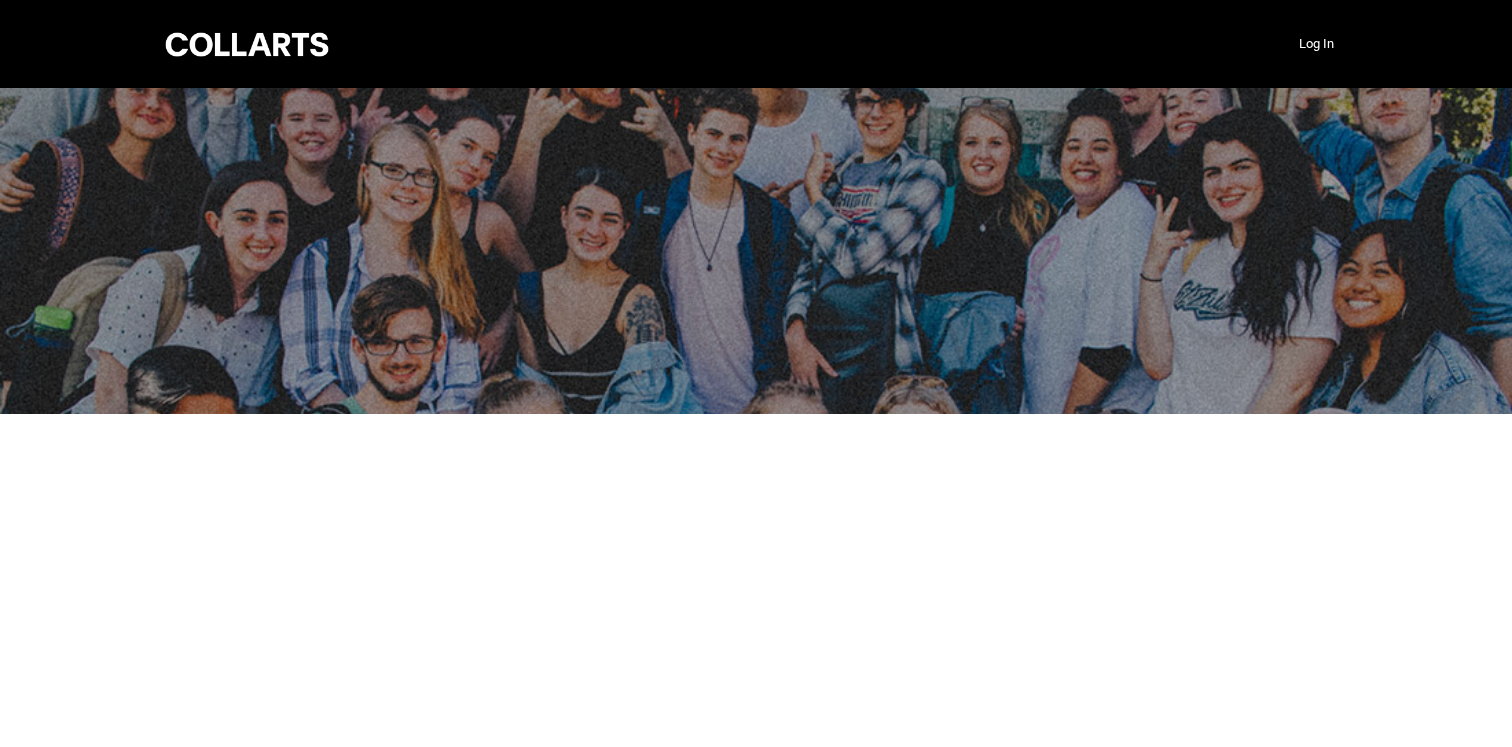 scroll, scrollTop: 0, scrollLeft: 0, axis: both 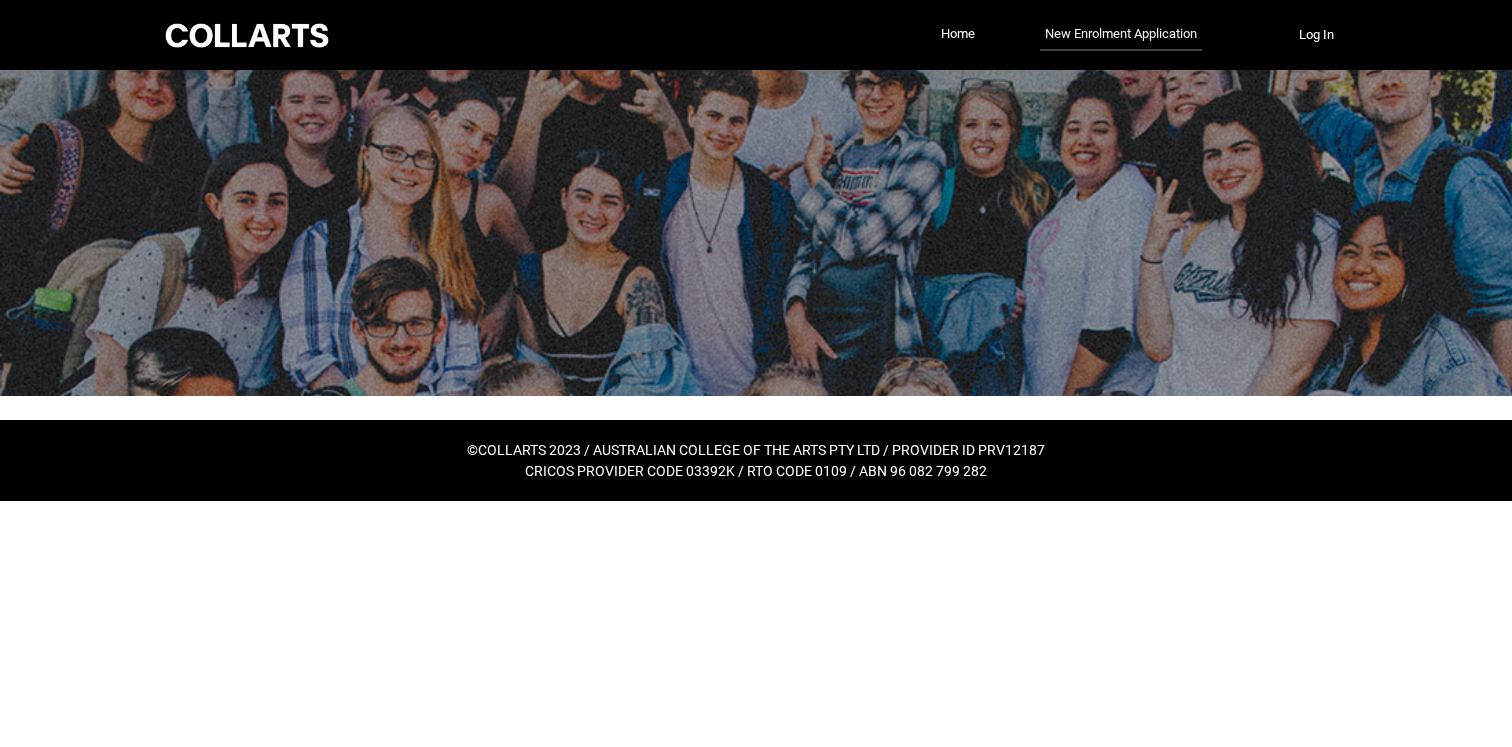 click on "New Enrolment Application" at bounding box center [1121, 35] 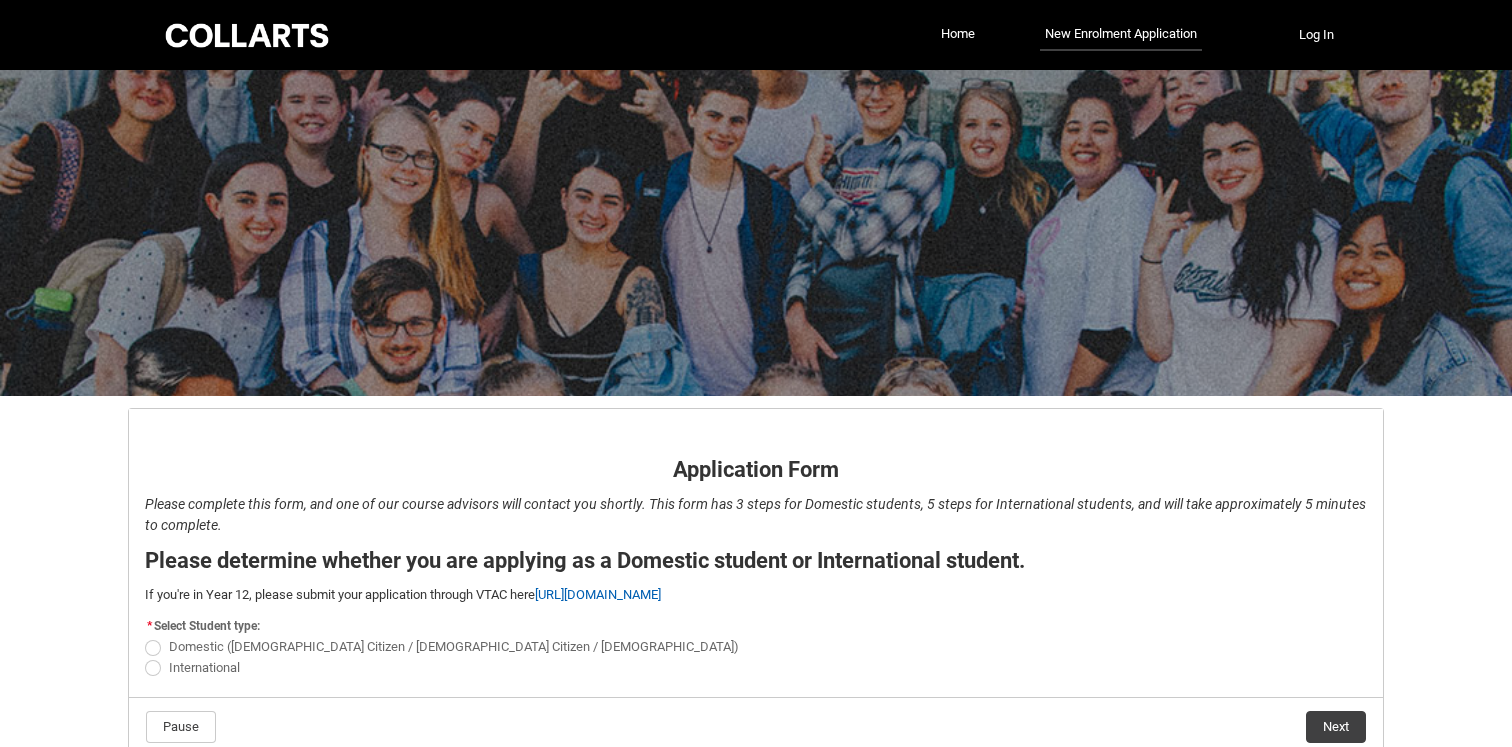 scroll, scrollTop: 103, scrollLeft: 0, axis: vertical 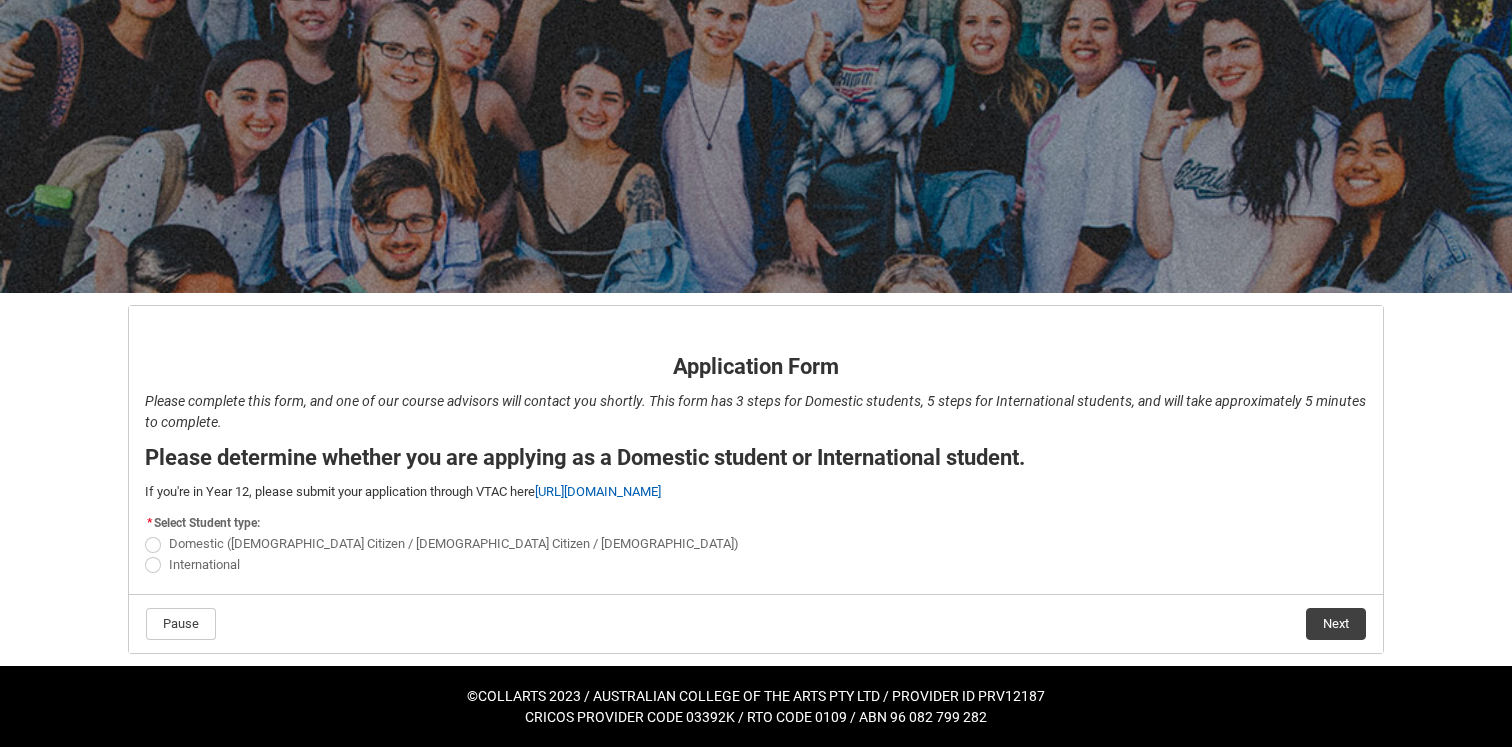 click on "Domestic ([DEMOGRAPHIC_DATA] Citizen / [DEMOGRAPHIC_DATA] Citizen / [DEMOGRAPHIC_DATA])" at bounding box center [446, 543] 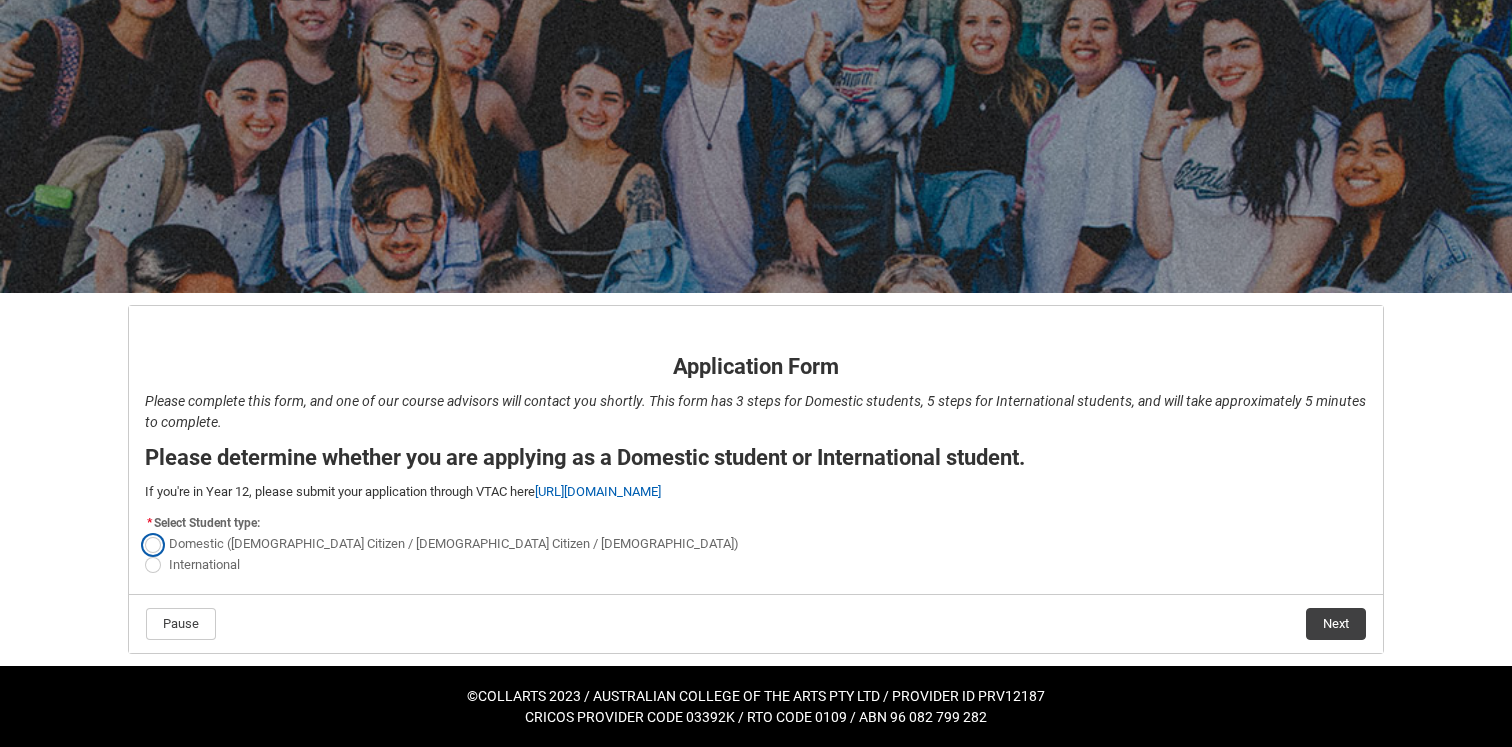 click on "Domestic ([DEMOGRAPHIC_DATA] Citizen / [DEMOGRAPHIC_DATA] Citizen / [DEMOGRAPHIC_DATA])" at bounding box center [144, 533] 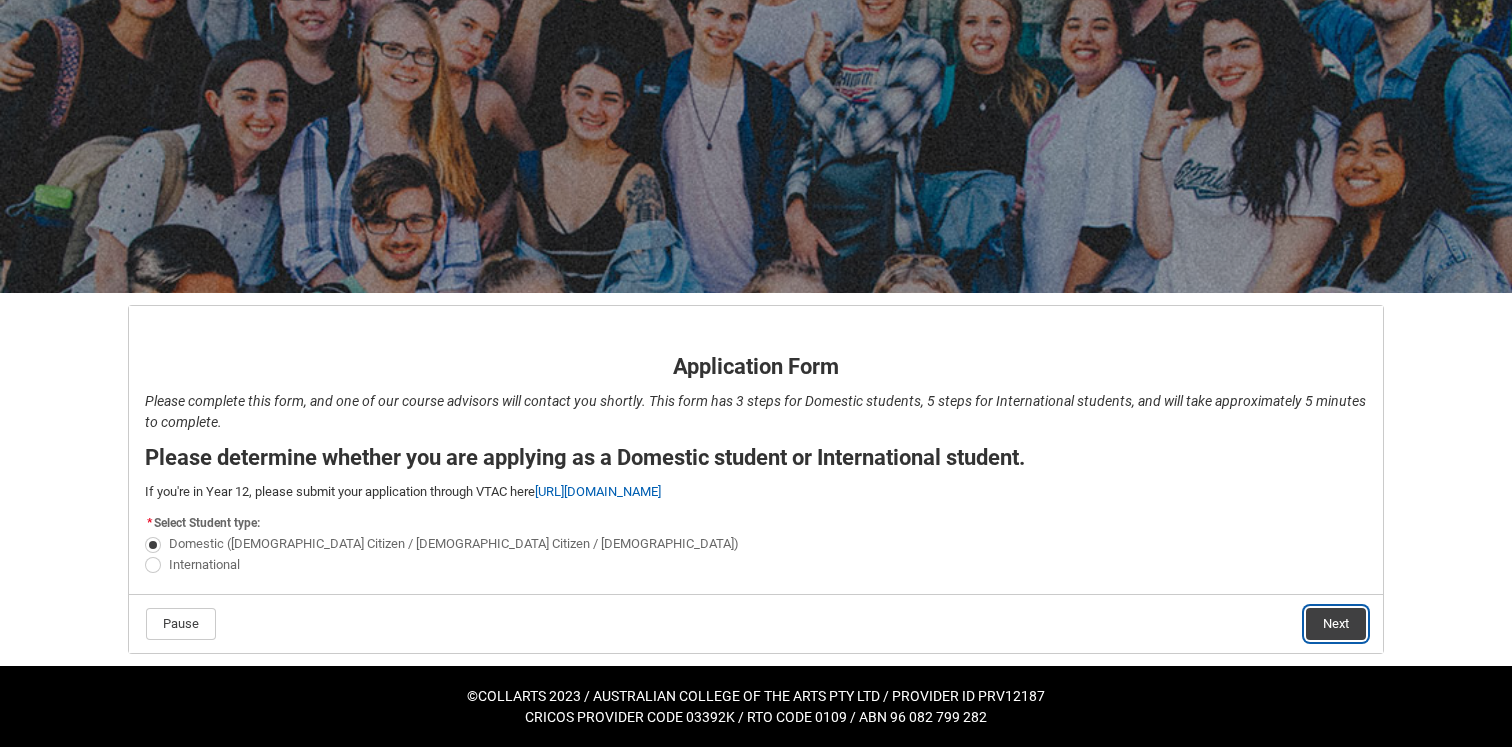 click on "Next" 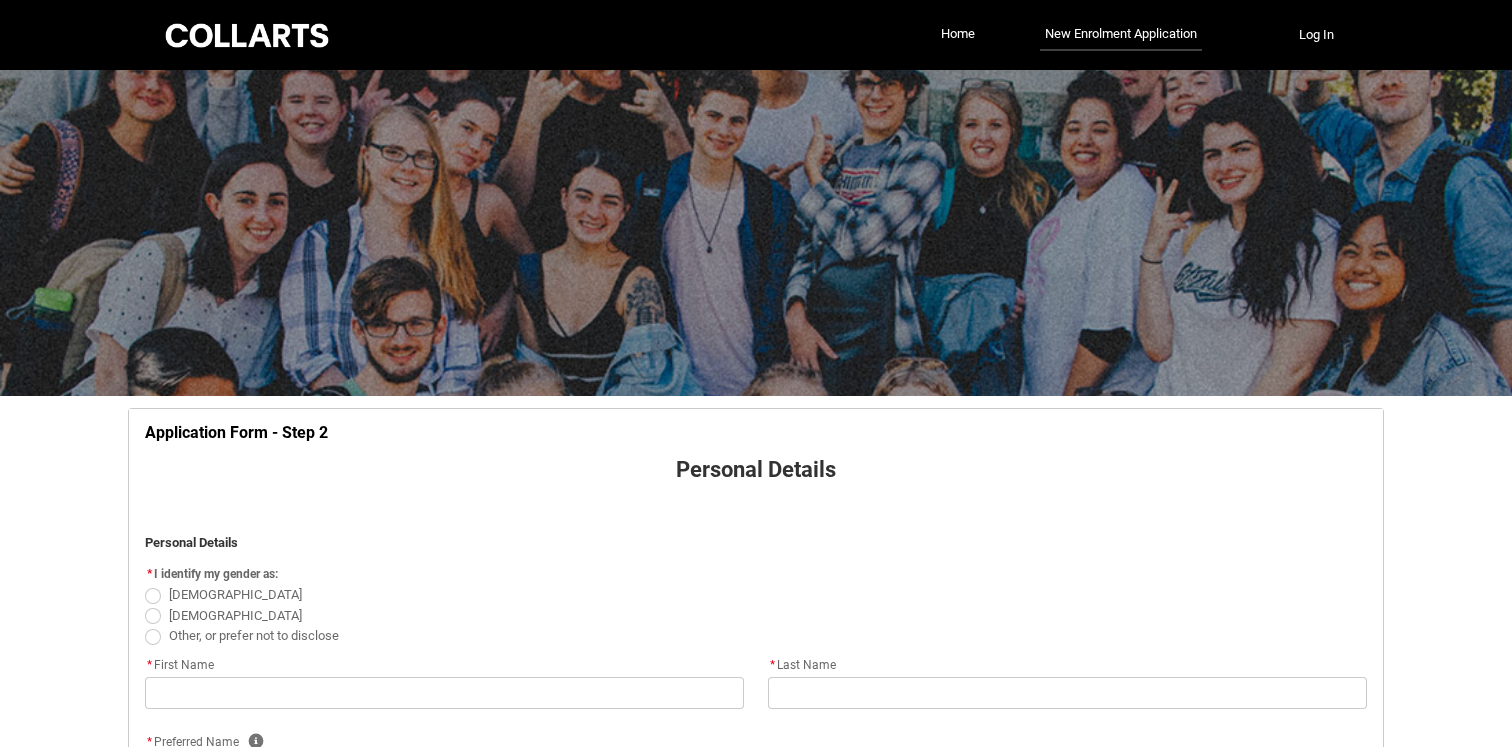 scroll, scrollTop: 209, scrollLeft: 0, axis: vertical 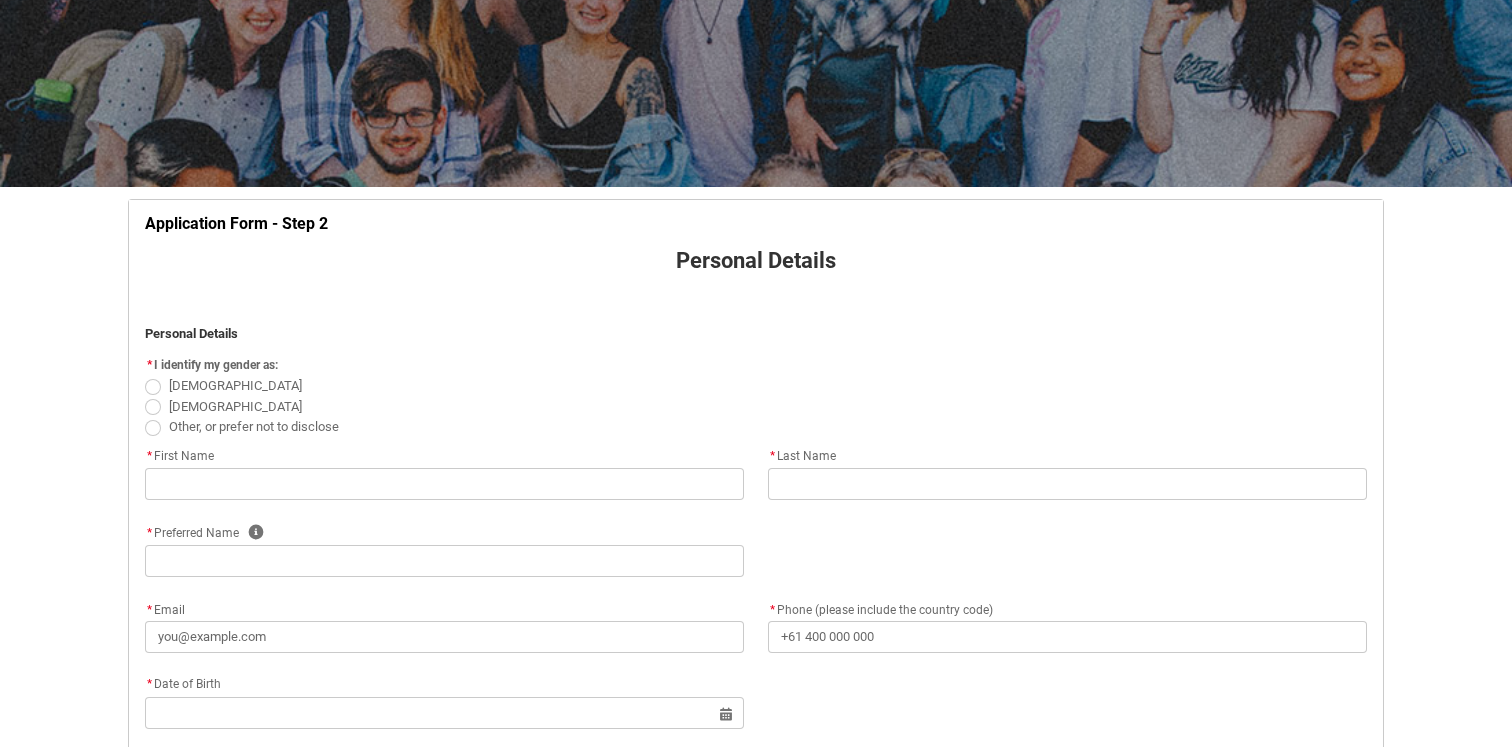 click at bounding box center (153, 407) 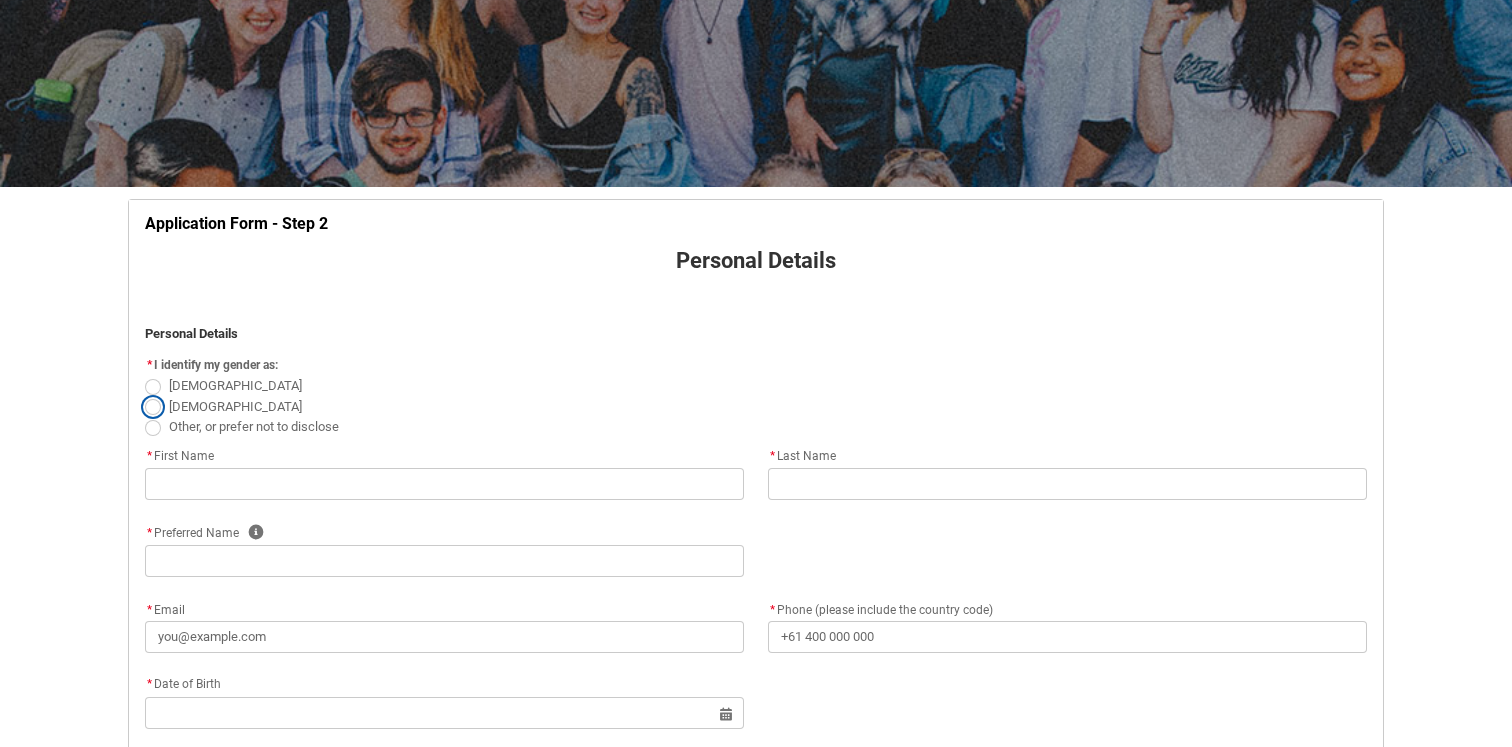 click on "[DEMOGRAPHIC_DATA]" at bounding box center [144, 395] 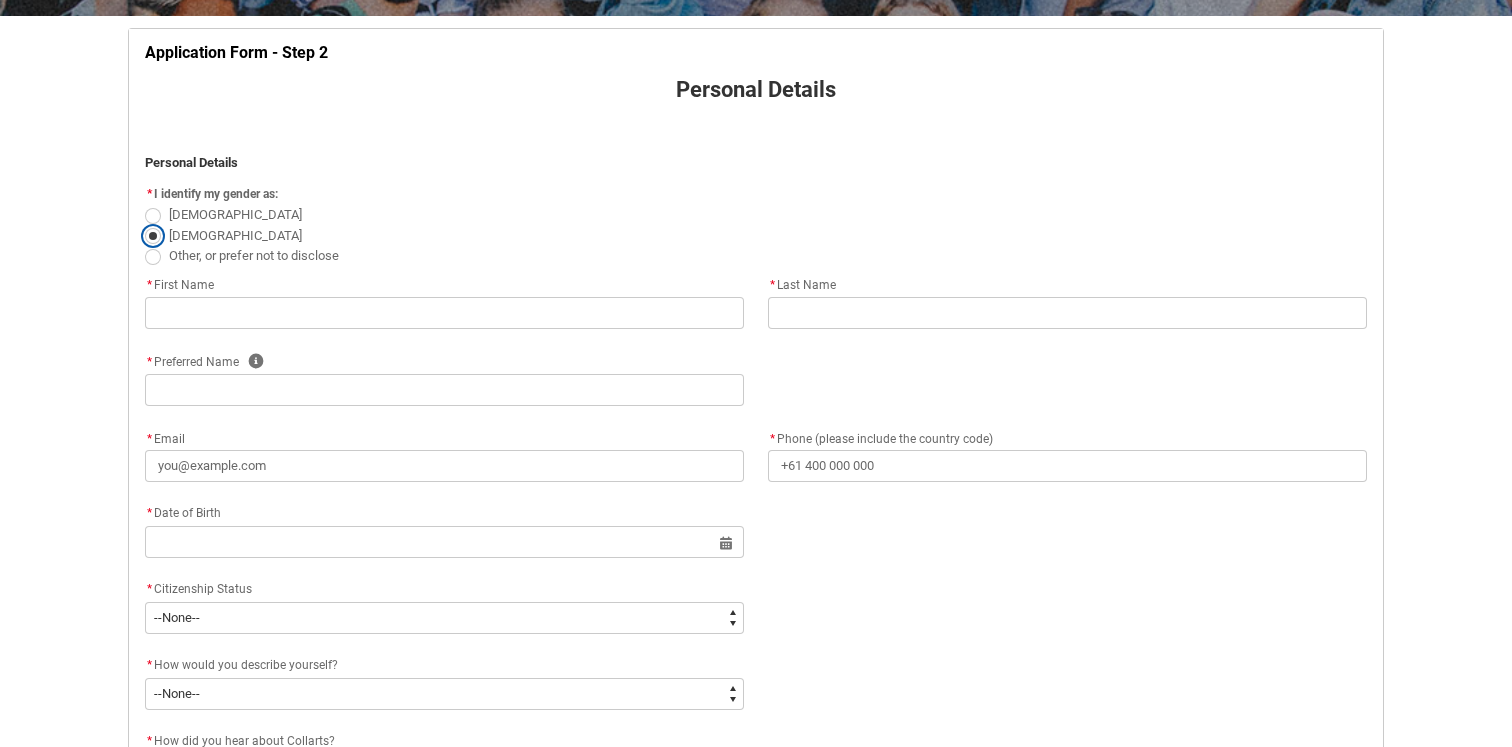 scroll, scrollTop: 396, scrollLeft: 0, axis: vertical 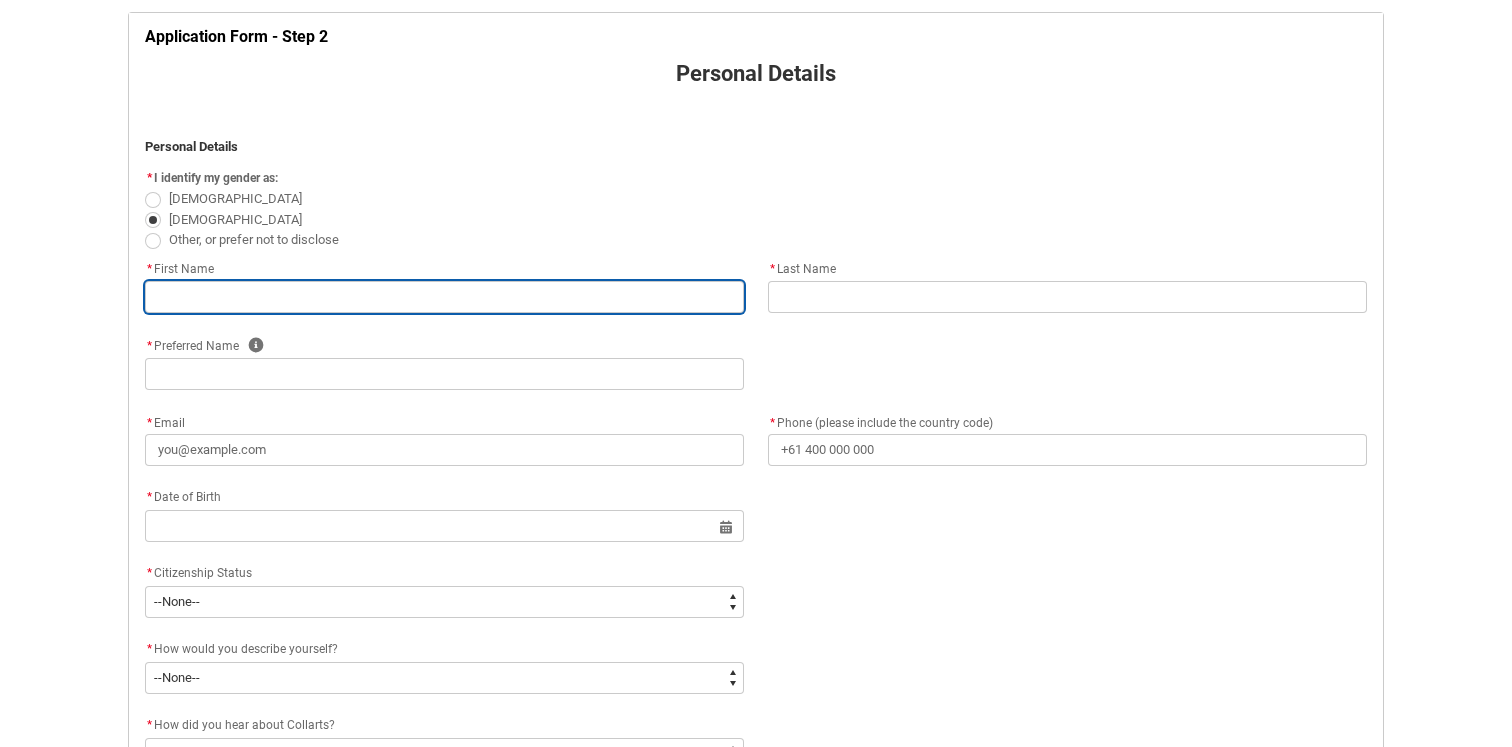 click at bounding box center (444, 297) 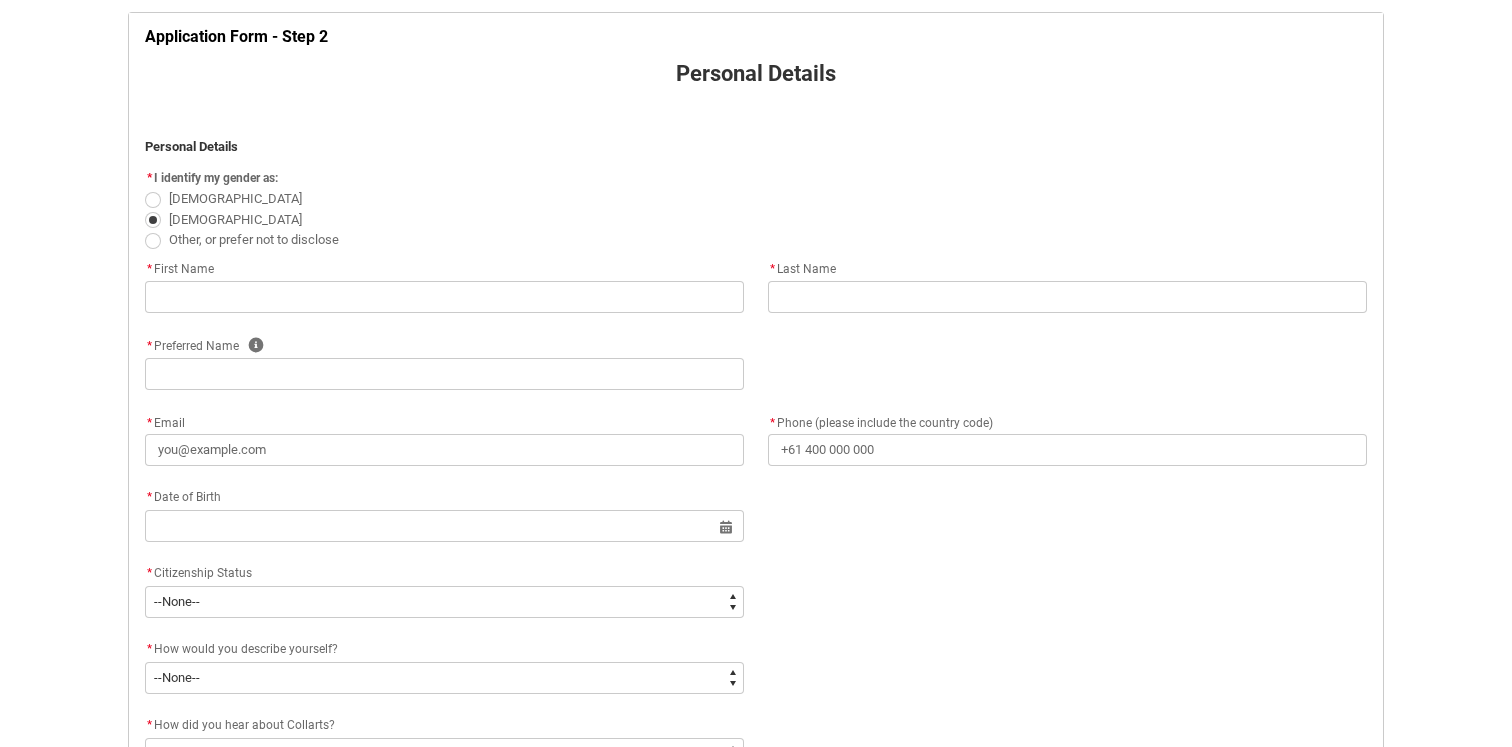 type on "[PERSON_NAME]" 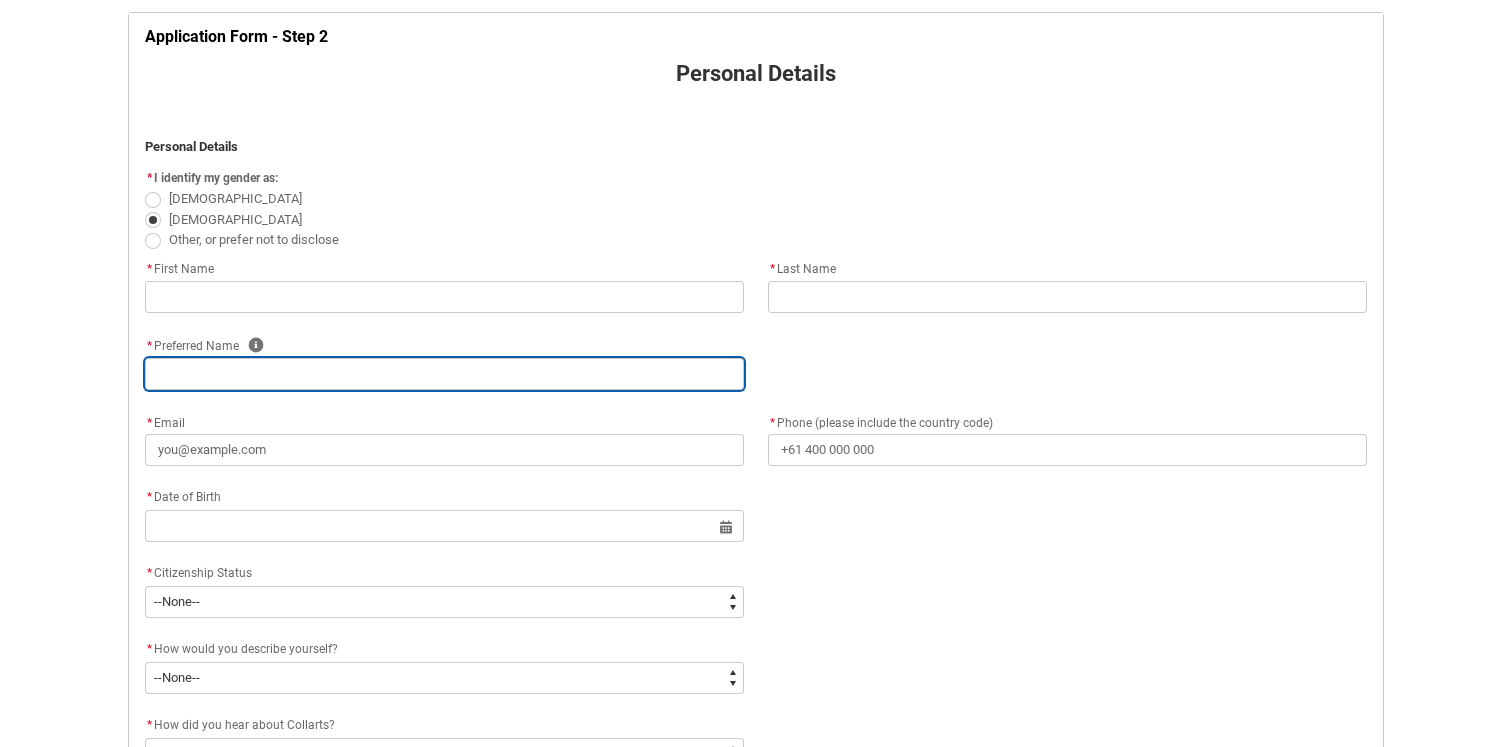 type on "[EMAIL_ADDRESS][DOMAIN_NAME]" 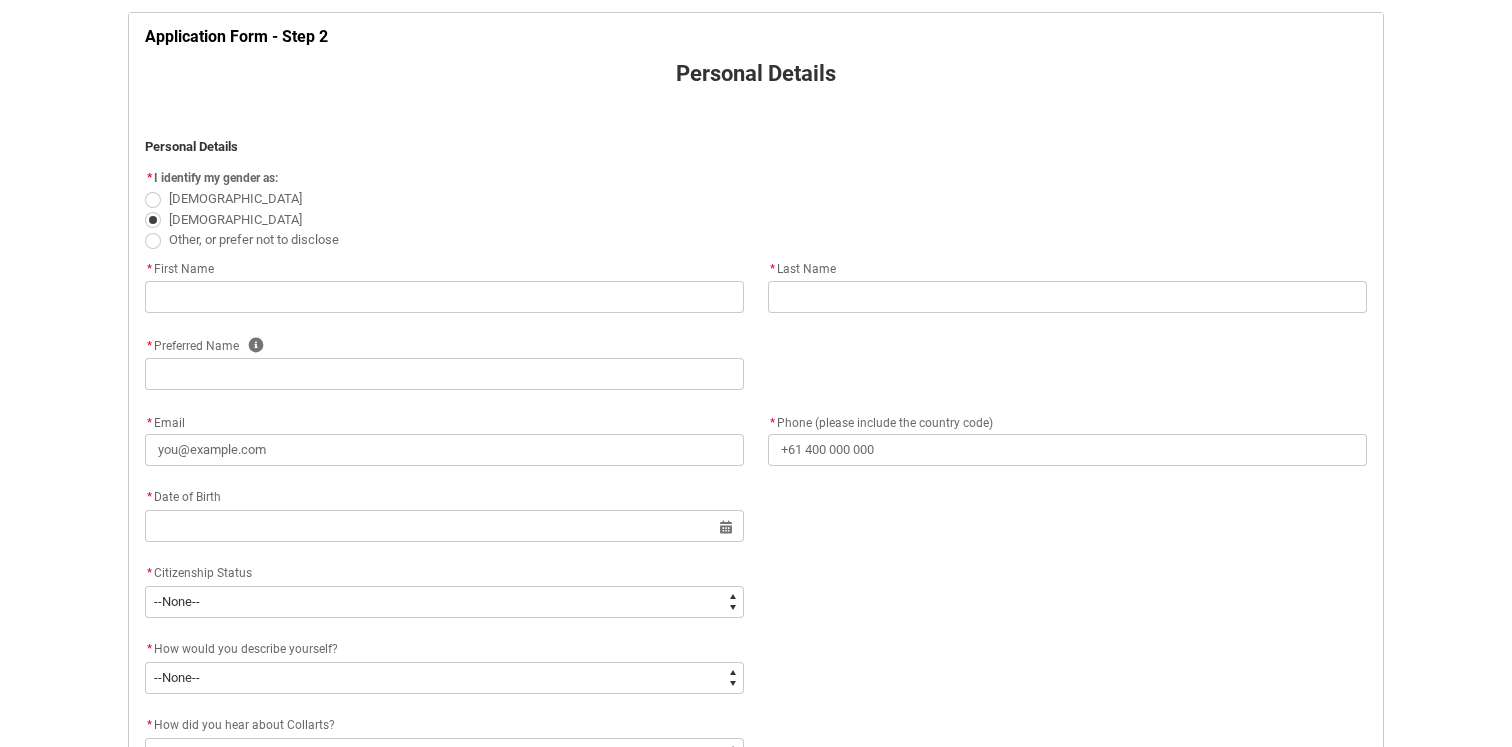 type on "[PHONE_NUMBER]" 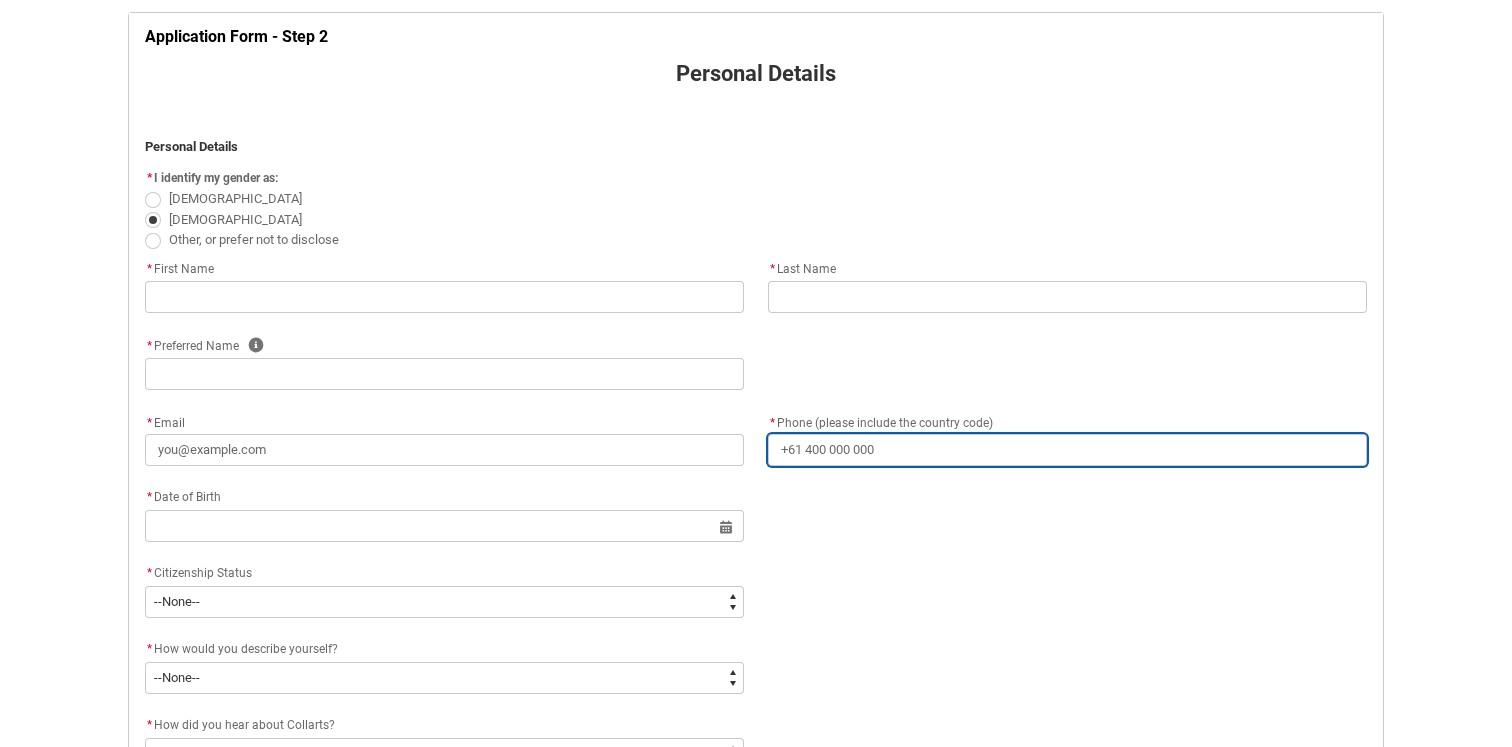 type on "[STREET_ADDRESS]" 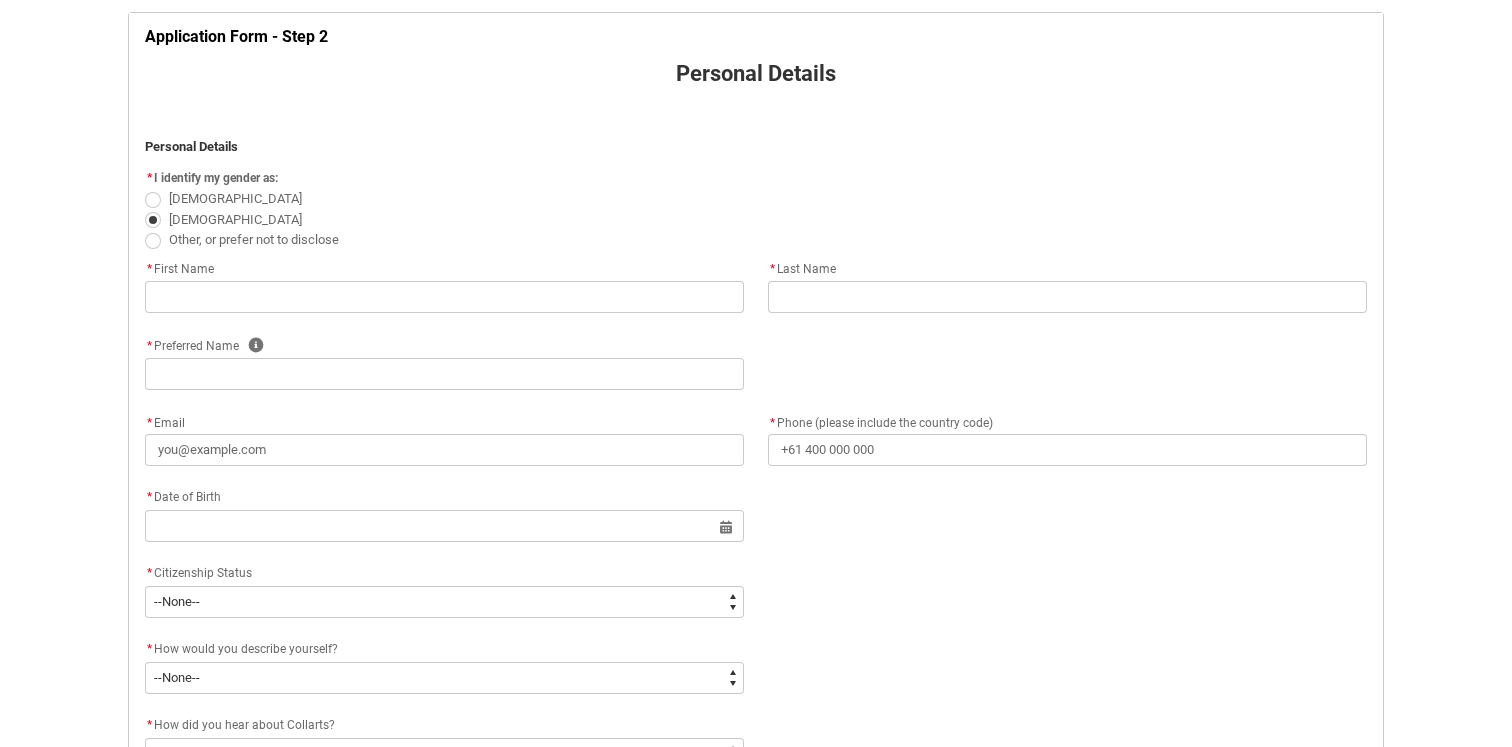 type on "[GEOGRAPHIC_DATA]" 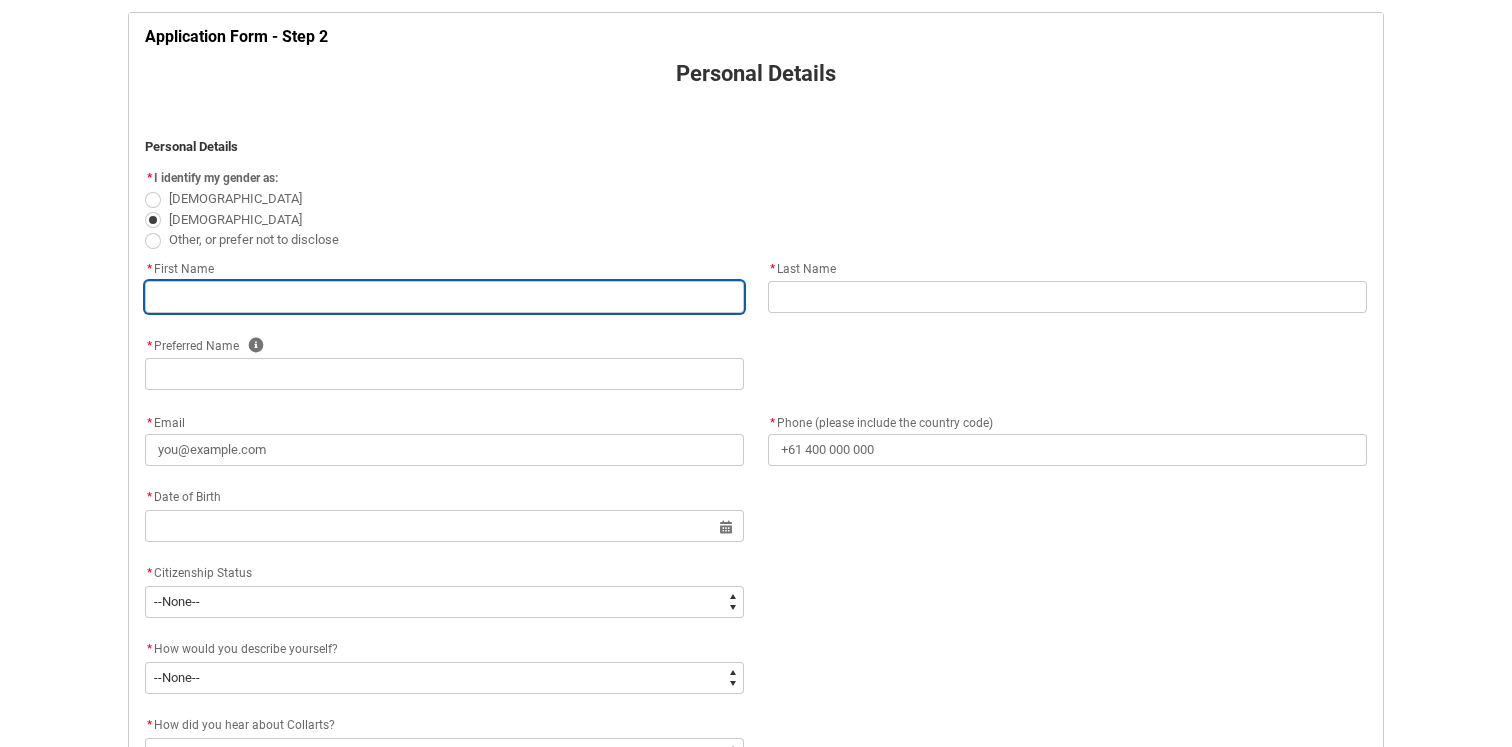 type on "Lachlan" 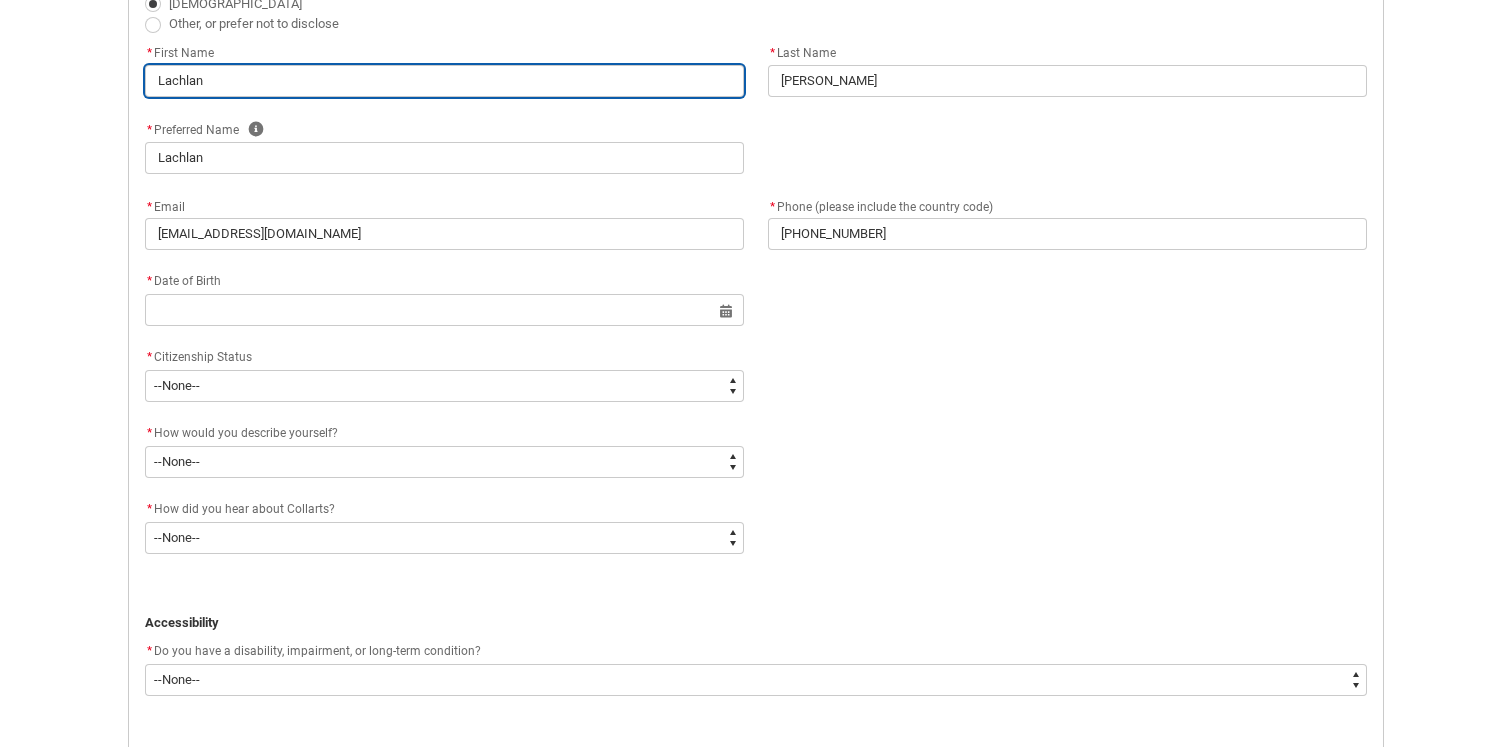 scroll, scrollTop: 657, scrollLeft: 0, axis: vertical 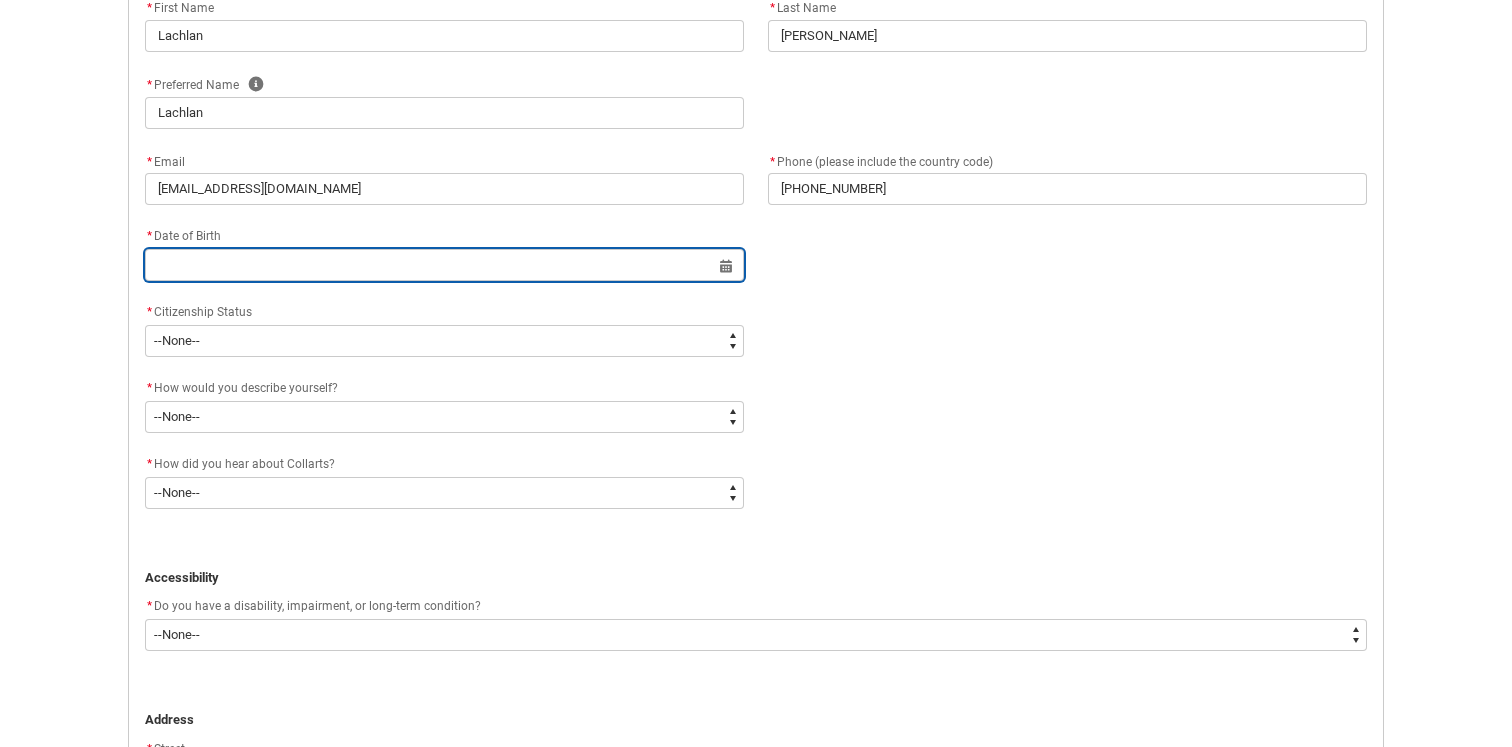 click at bounding box center [444, 265] 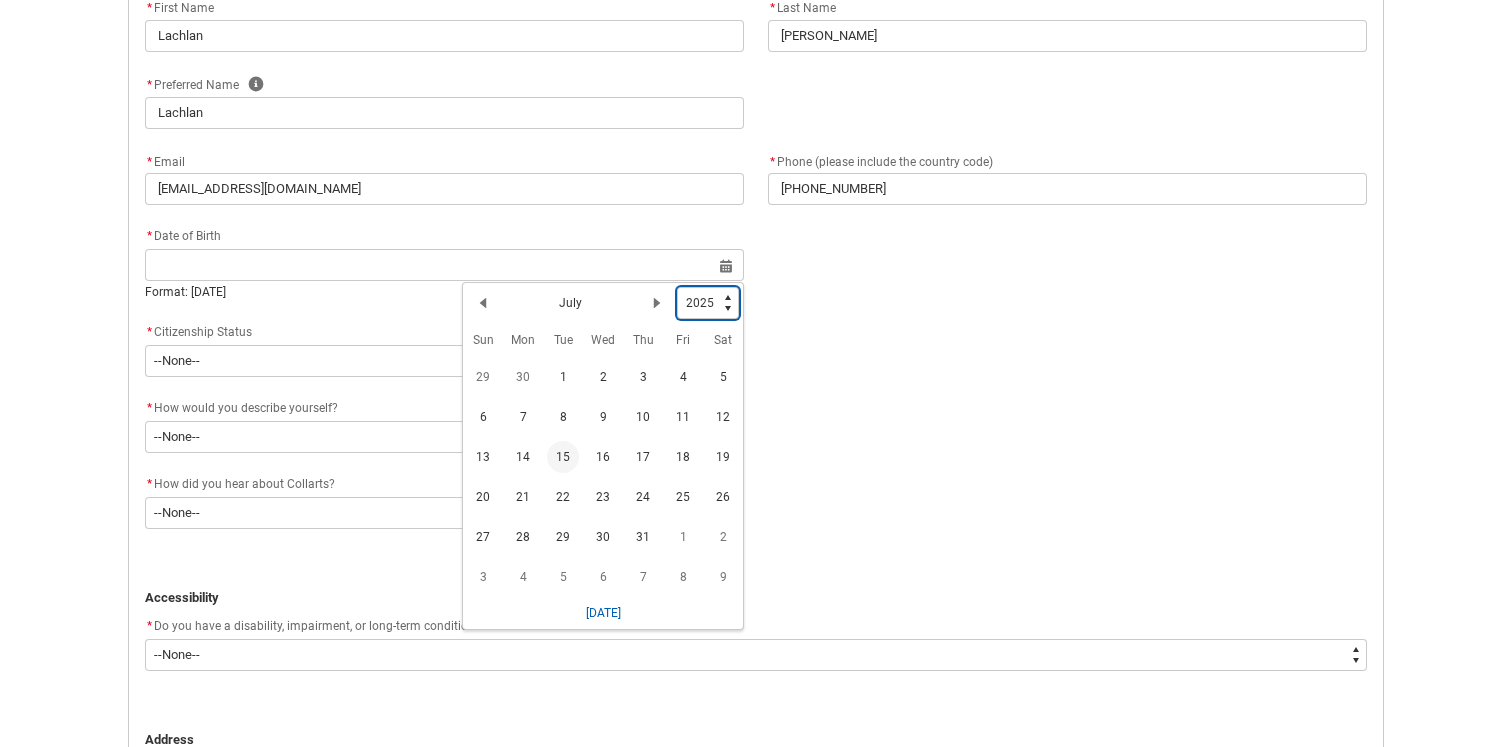 click on "1925 1926 1927 1928 1929 1930 1931 1932 1933 1934 1935 1936 1937 1938 1939 1940 1941 1942 1943 1944 1945 1946 1947 1948 1949 1950 1951 1952 1953 1954 1955 1956 1957 1958 1959 1960 1961 1962 1963 1964 1965 1966 1967 1968 1969 1970 1971 1972 1973 1974 1975 1976 1977 1978 1979 1980 1981 1982 1983 1984 1985 1986 1987 1988 1989 1990 1991 1992 1993 1994 1995 1996 1997 1998 1999 2000 2001 2002 2003 2004 2005 2006 2007 2008 2009 2010 2011 2012 2013 2014 2015 2016 2017 2018 2019 2020 2021 2022 2023 2024 2025 2026 2027 2028 2029 2030 2031 2032 2033 2034 2035 2036 2037 2038 2039 2040 2041 2042 2043 2044 2045 2046 2047 2048 2049 2050 2051 2052 2053 2054 2055 2056 2057 2058 2059 2060 2061 2062 2063 2064 2065 2066 2067 2068 2069 2070 2071 2072 2073 2074 2075 2076 2077 2078 2079 2080 2081 2082 2083 2084 2085 2086 2087 2088 2089 2090 2091 2092 2093 2094 2095 2096 2097 2098 2099 2100 2101 2102 2103 2104 2105 2106 2107 2108 2109 2110 2111 2112 2113 2114 2115 2116 2117 2118 2119 2120 2121 2122 2123 2124 2125" at bounding box center (708, 303) 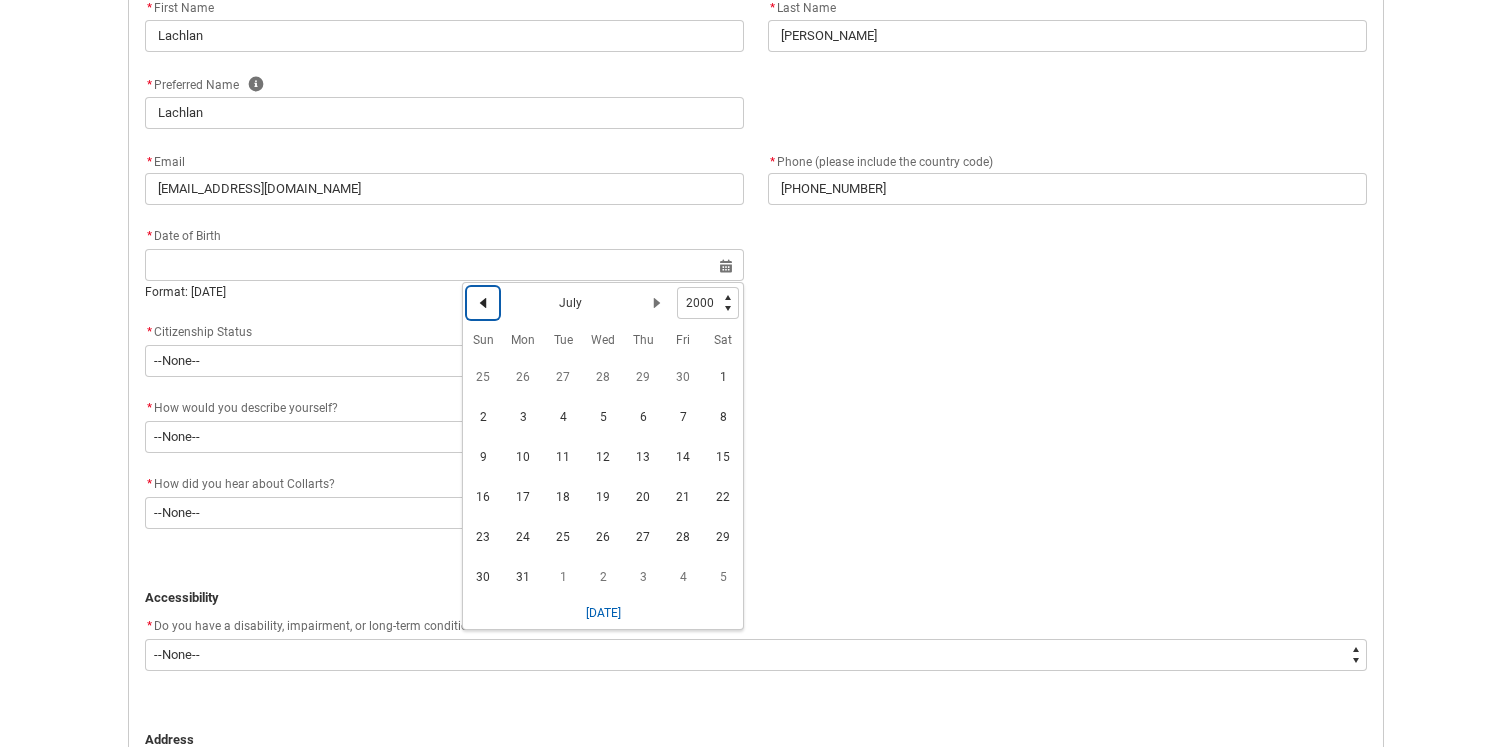 click 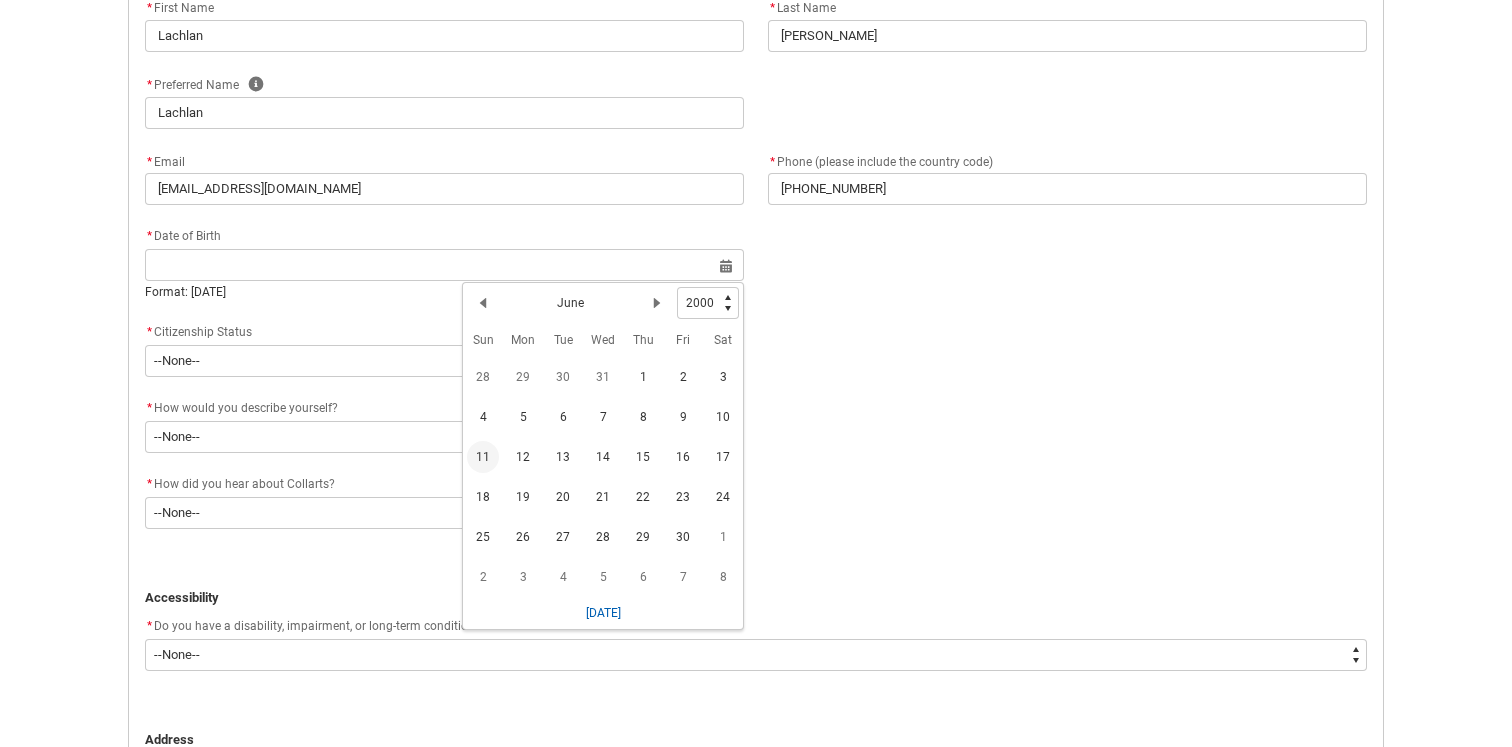 click on "11" 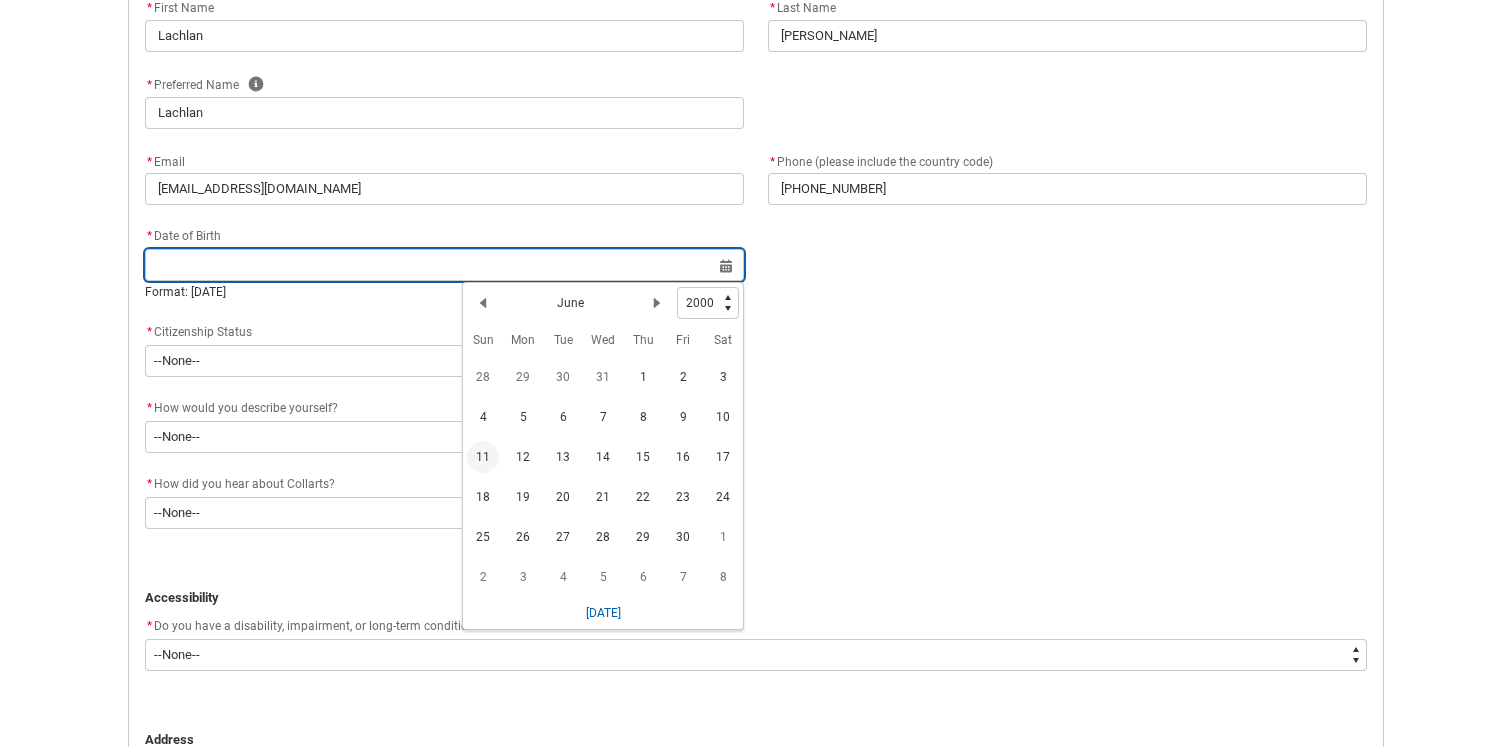 type on "[DATE]" 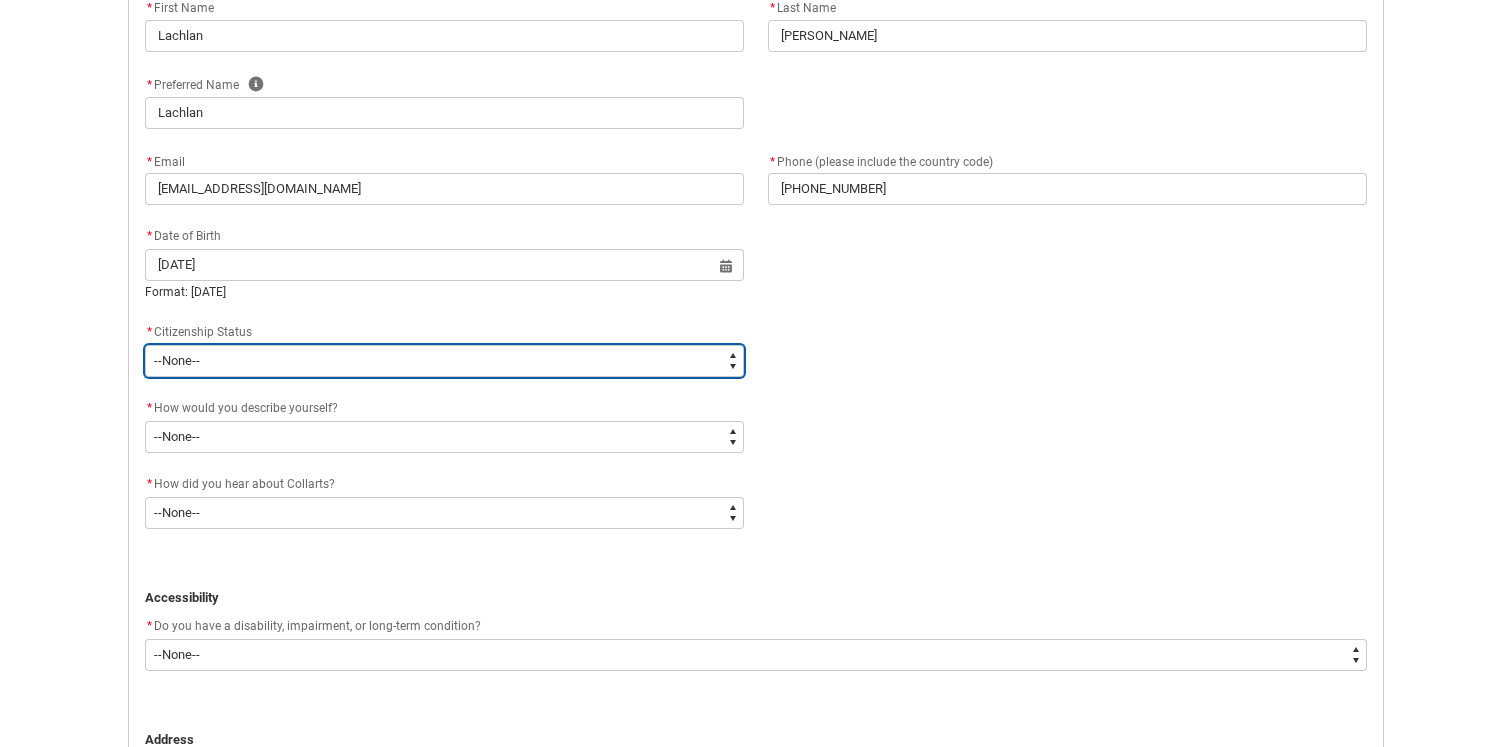 click on "--None-- [DEMOGRAPHIC_DATA] Humanitarian Visa [DEMOGRAPHIC_DATA] citizen Other [DEMOGRAPHIC_DATA] Visa Student Visa" at bounding box center (444, 361) 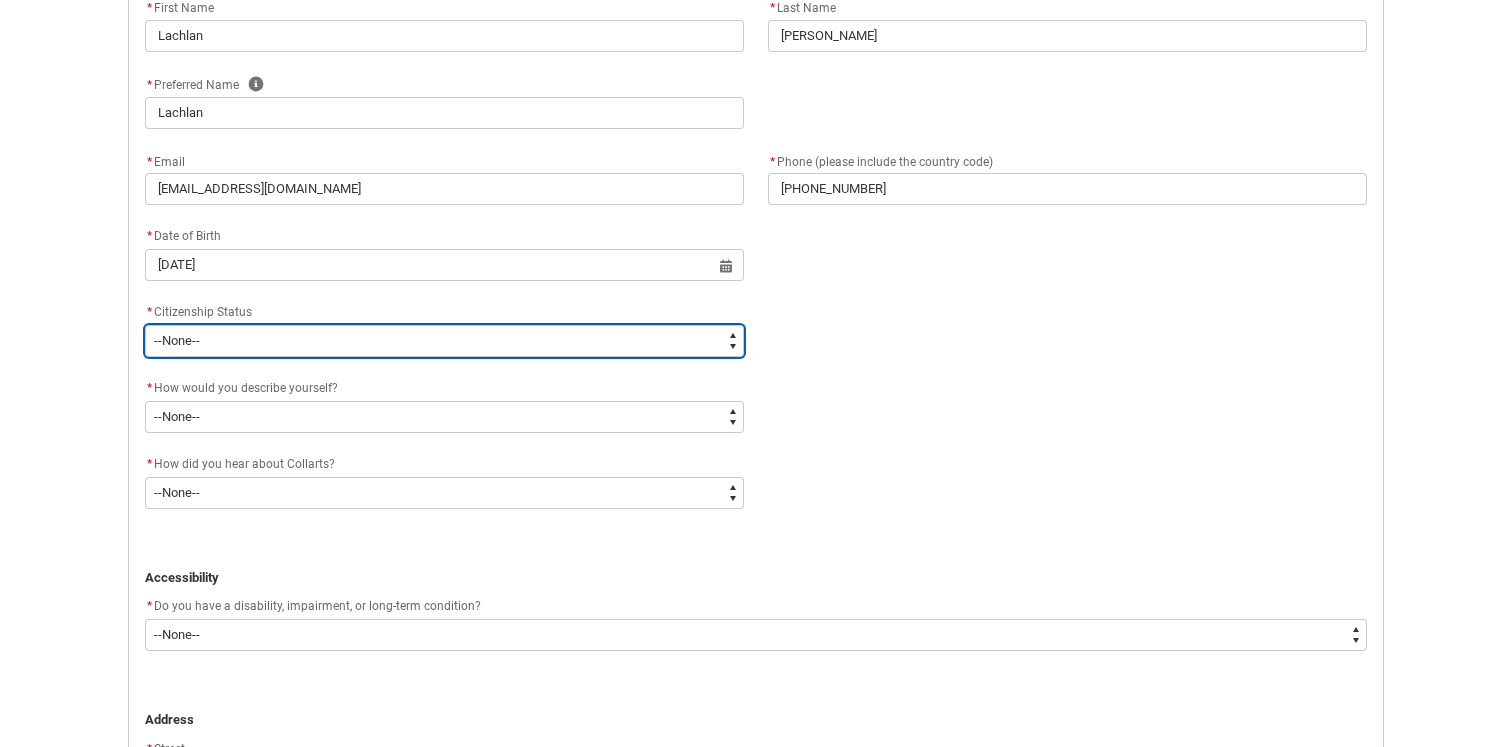 type on "Citizenship.1" 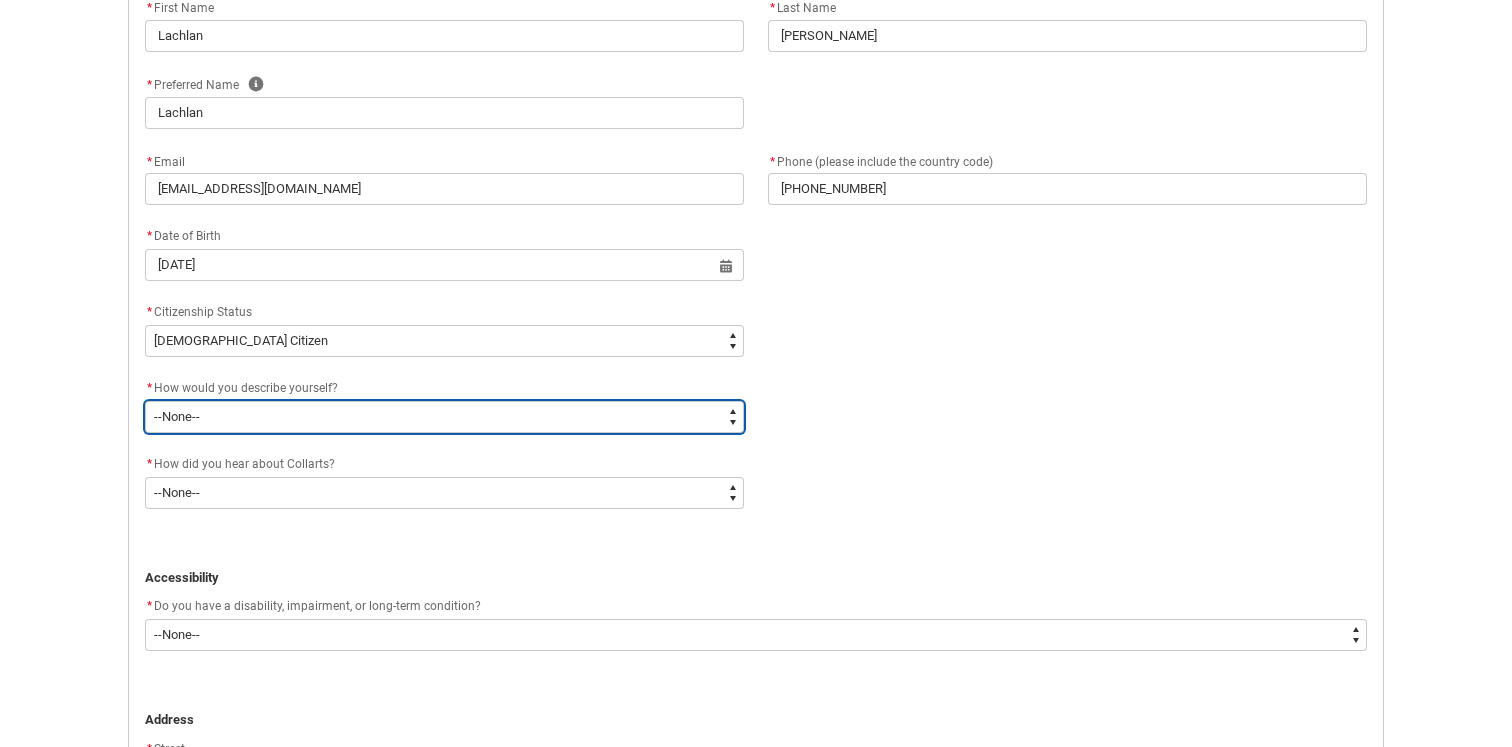 click on "--None-- I'm currently in Year 12 and planning what I'll do after school I've completed Year 12 I took some time off after high school and want to return to study I'm looking to transfer from another college/university I'm looking for a career change I'm already in the industry/have a qualification and am looking to extend my skills" at bounding box center (444, 417) 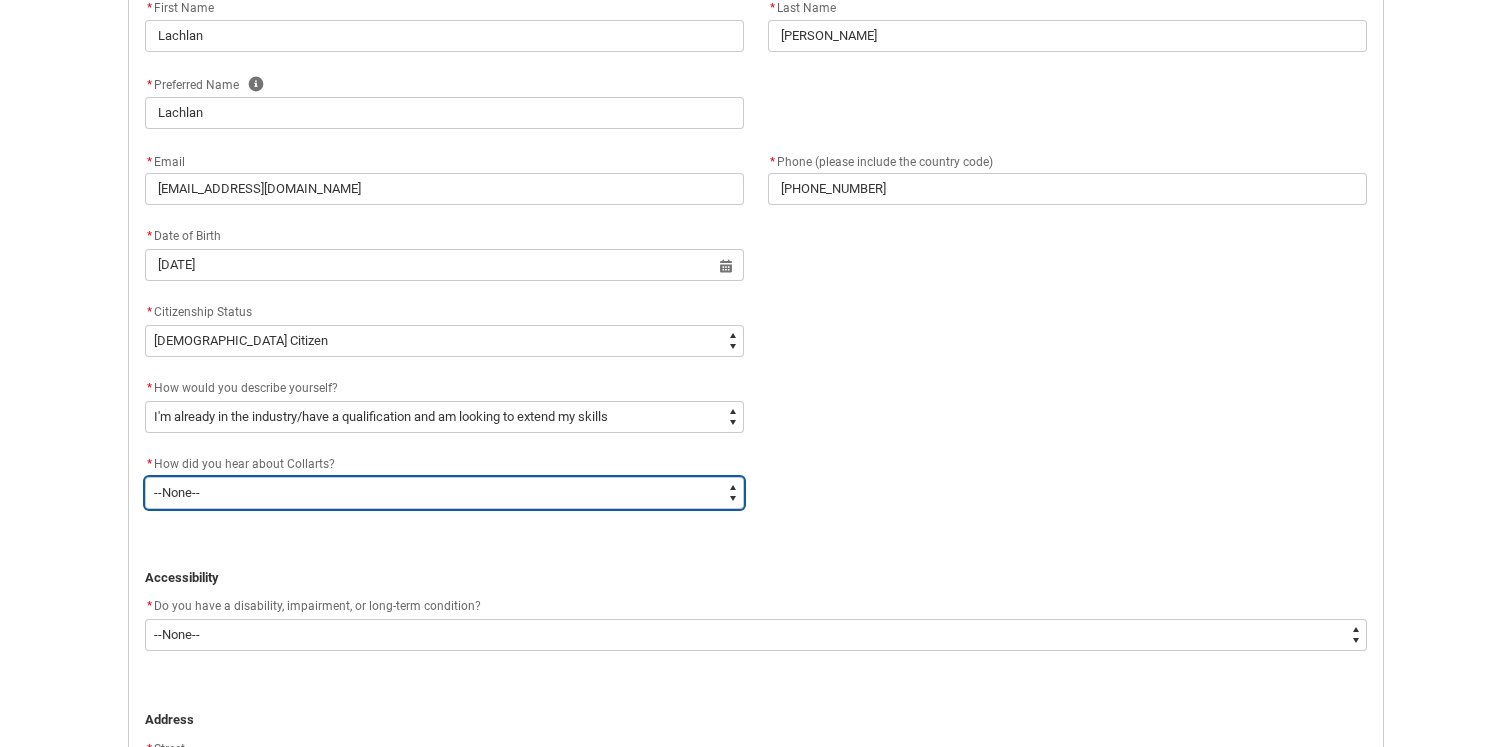 click on "--None-- Advertising - Facebook Advertising - Google Advertising - Instagram Advertising - YouTube Advertising - Other Career Advisor Career Expo Collarts Newsletter/Email Collarts Website Festivals/Events Freeza/Amplified In the Media Online Search (Google) Radio Signage Socials (Facebook, Instagram, TikTok, LinkedIn etc) Spotify VET course at school VTAC Word of mouth Workshops at Collarts Workshops at school Other" at bounding box center (444, 493) 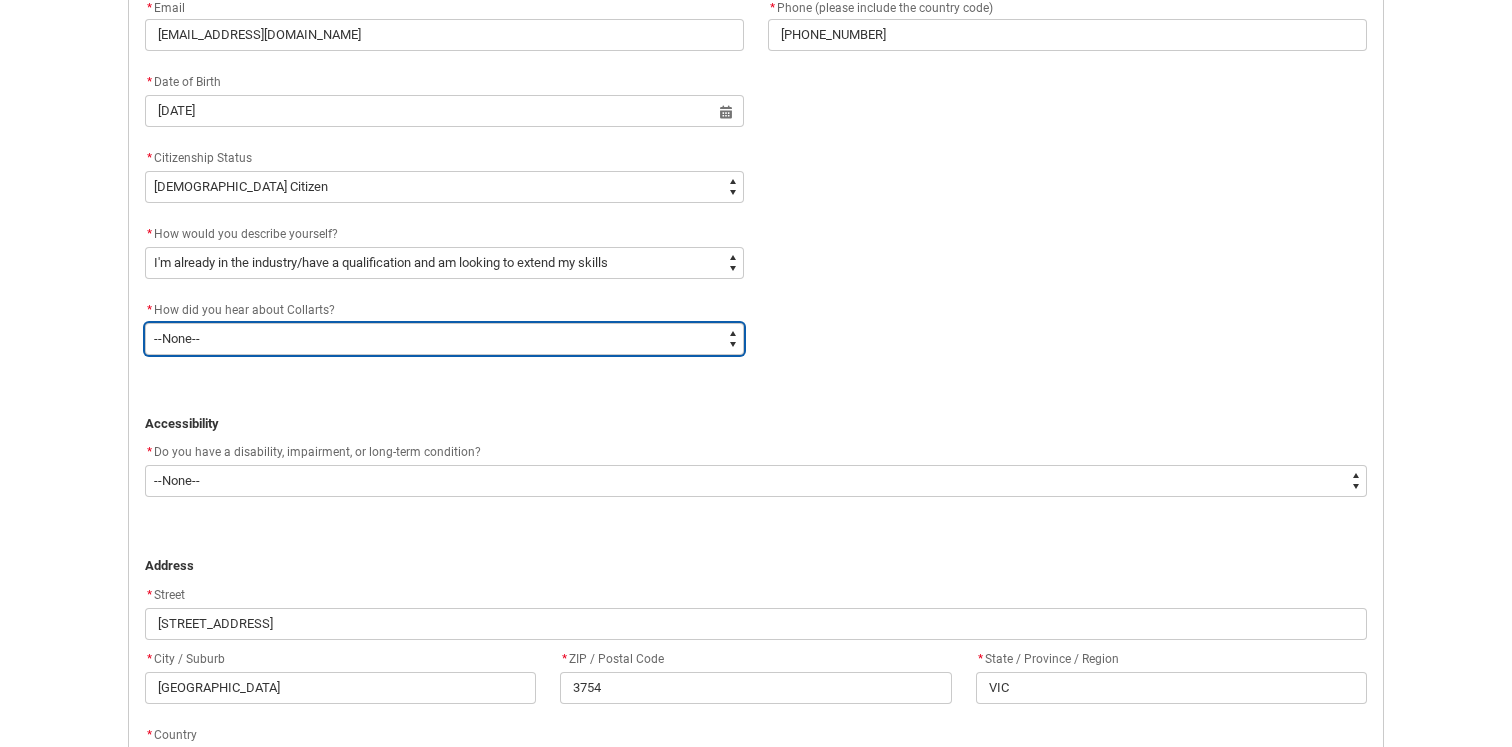 scroll, scrollTop: 812, scrollLeft: 0, axis: vertical 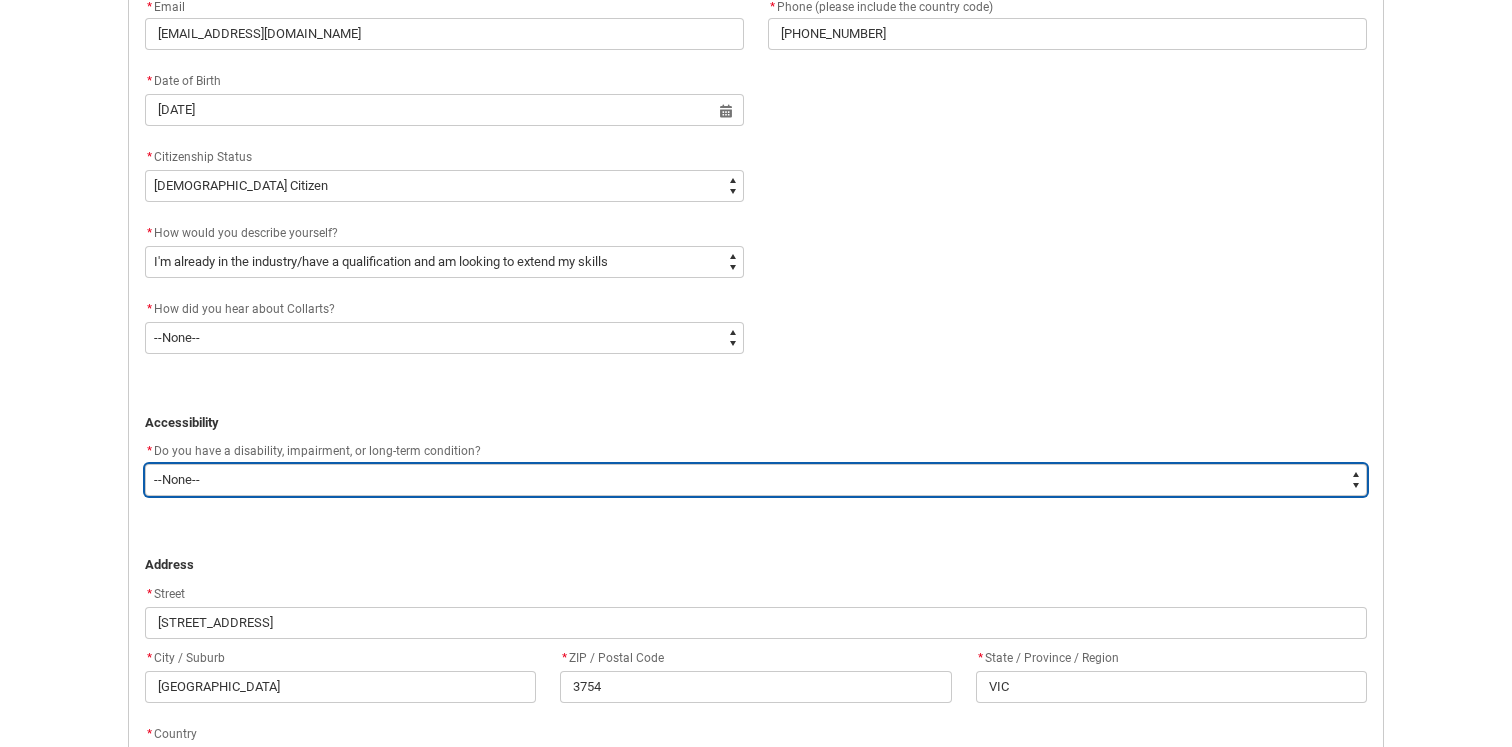 click on "--None-- Yes No" at bounding box center [756, 480] 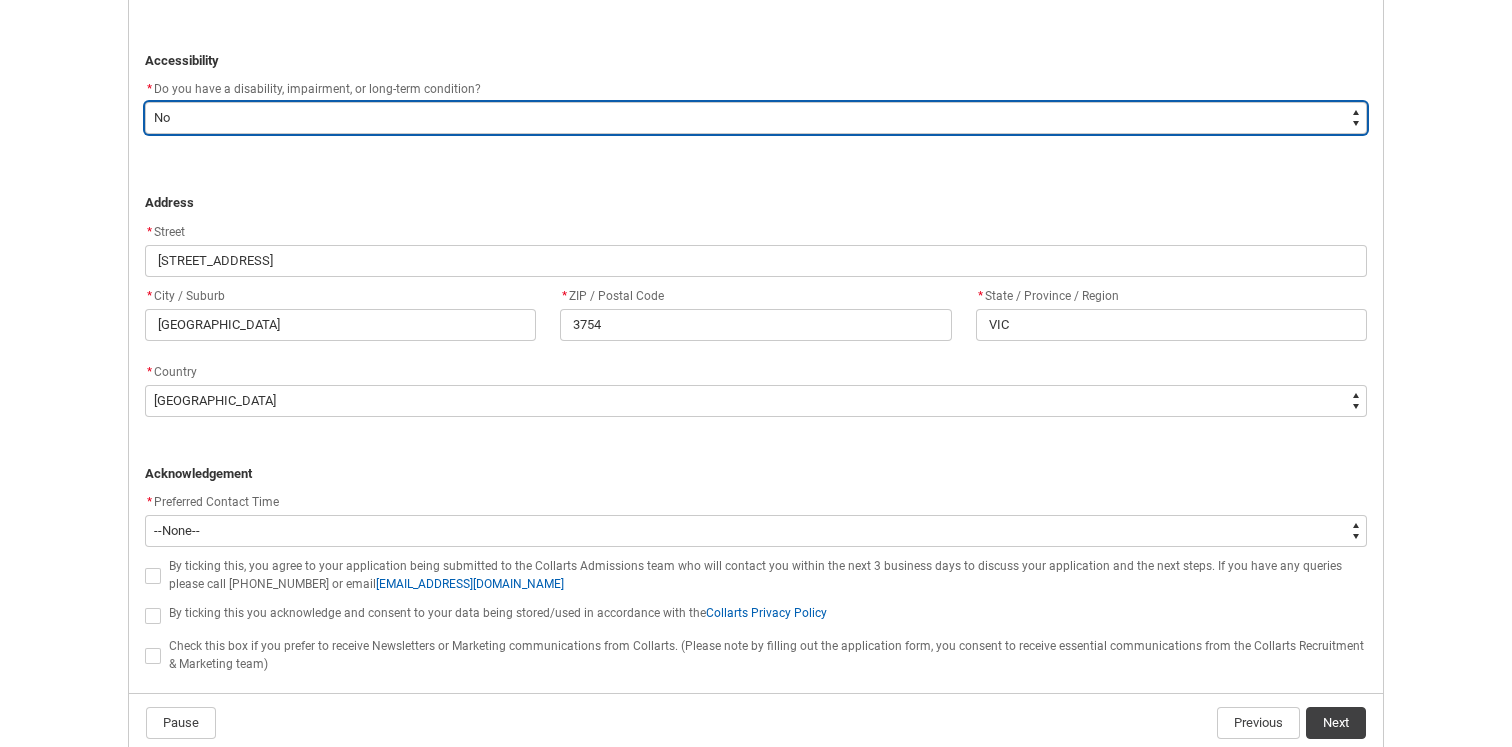 scroll, scrollTop: 1273, scrollLeft: 0, axis: vertical 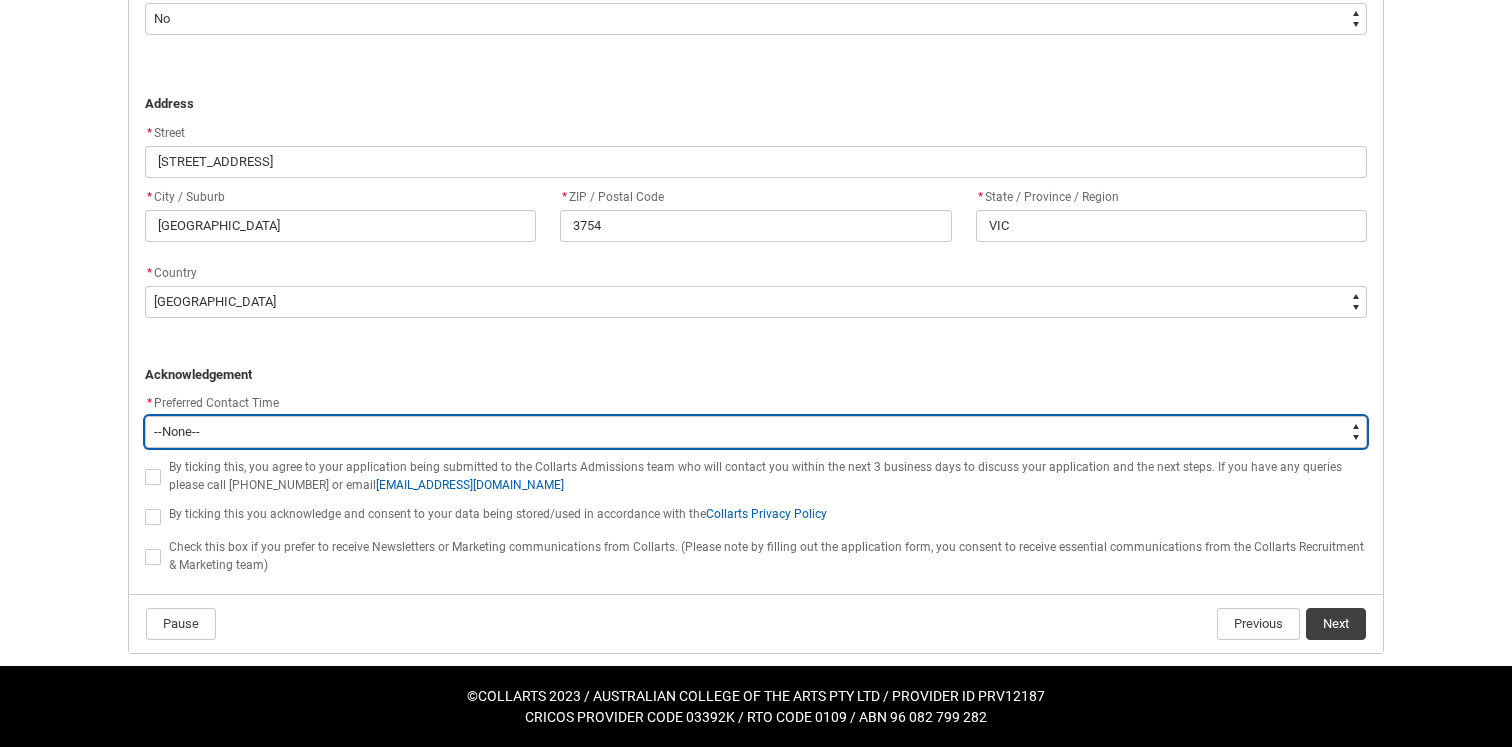 click on "--None-- Morning (9:00AM-12:00PM) Afternoon (12:00PM-5:00PM)" at bounding box center [756, 432] 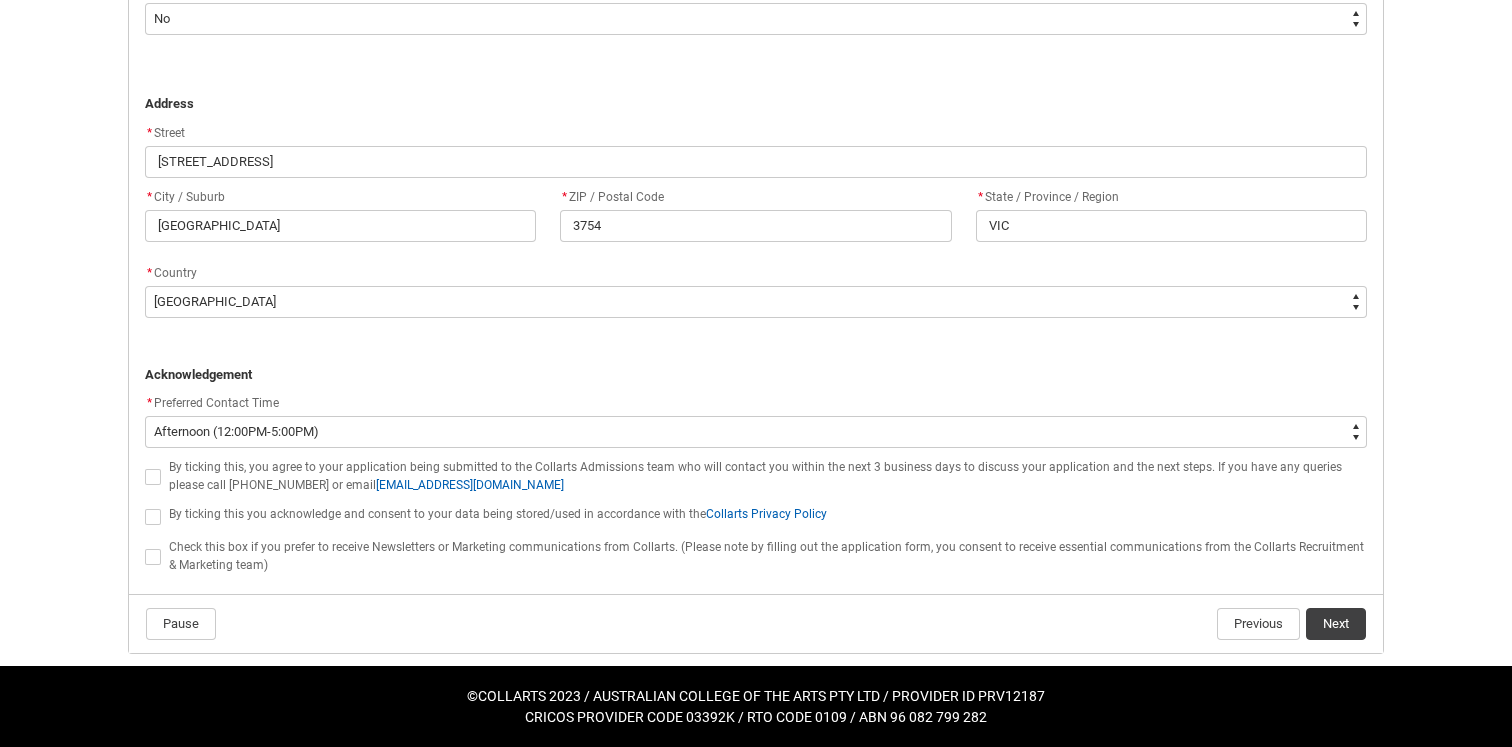 click 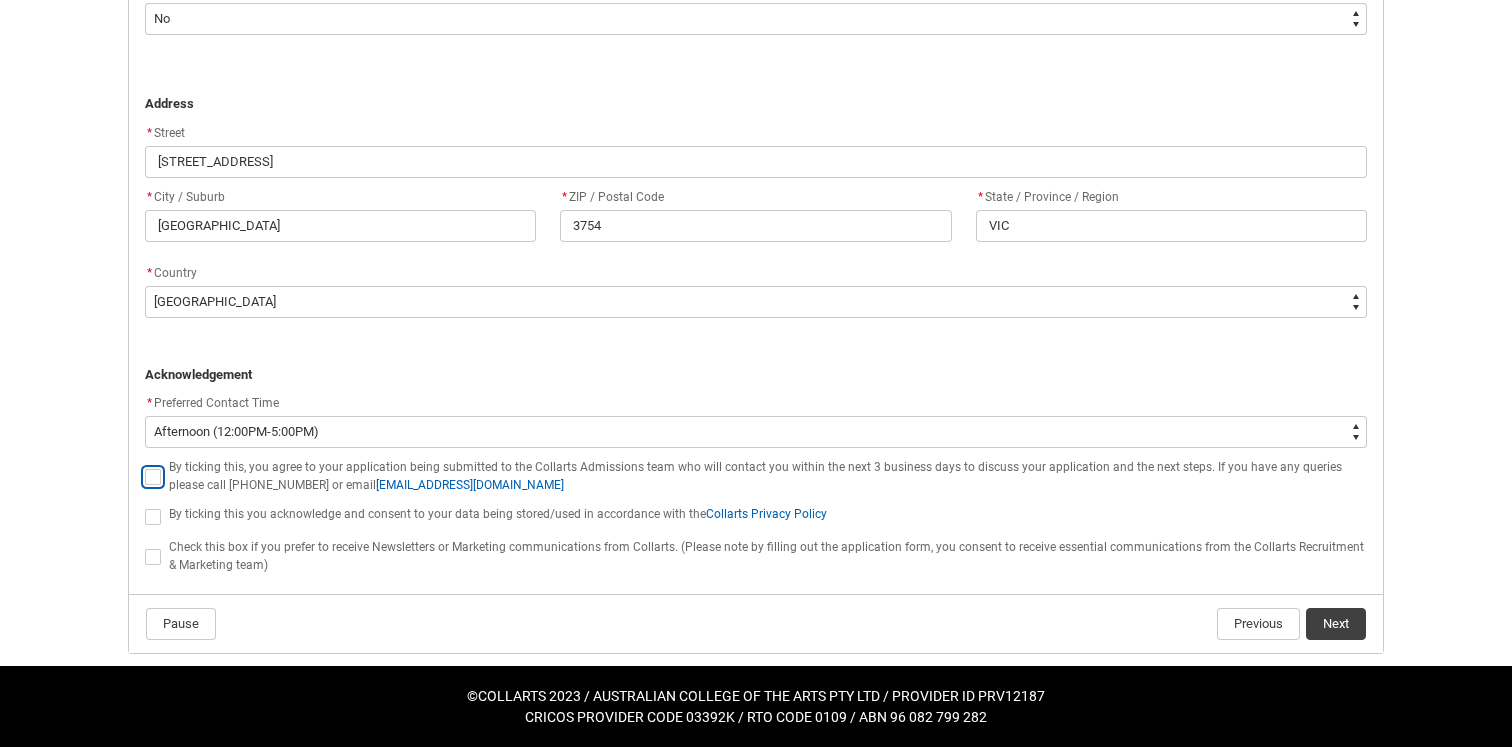 click at bounding box center (144, 466) 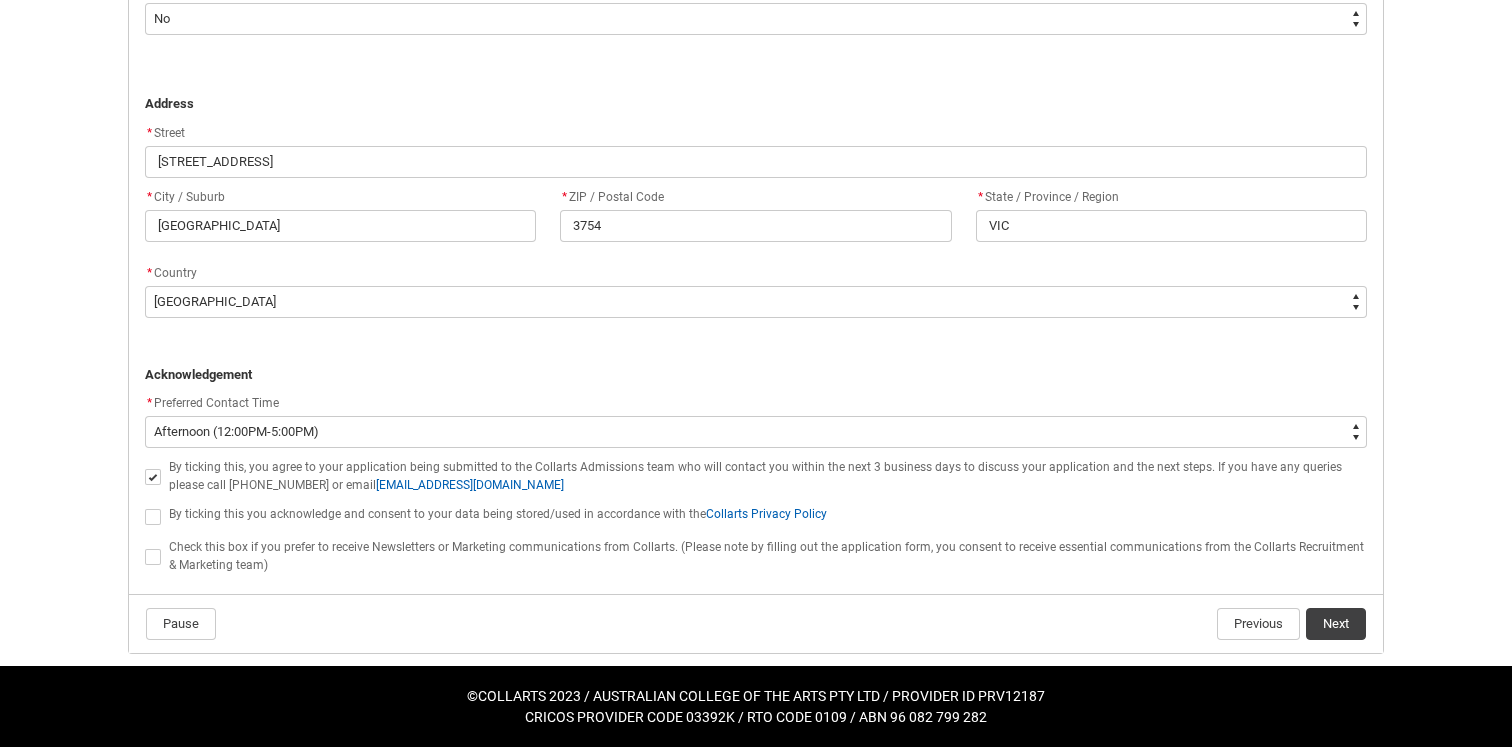 click 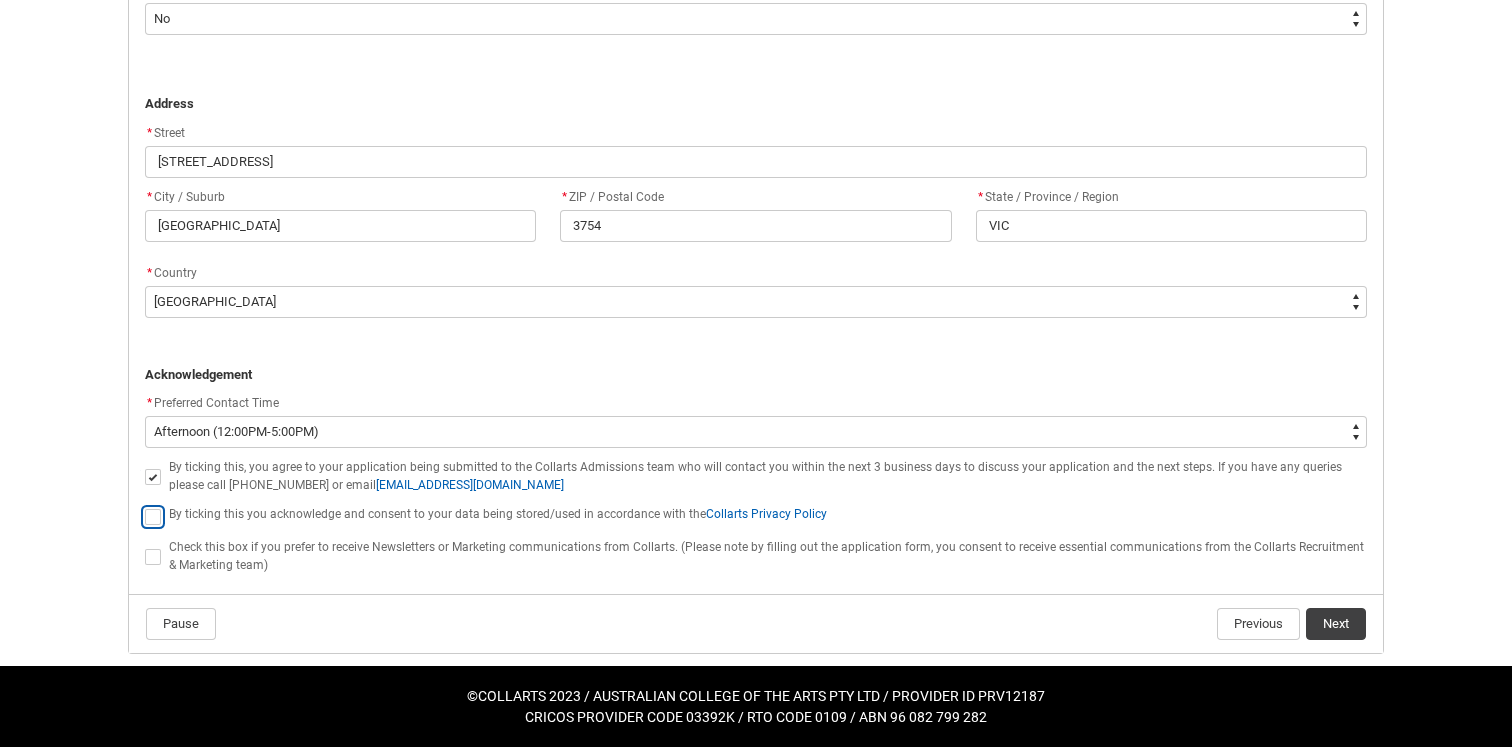 click at bounding box center (144, 505) 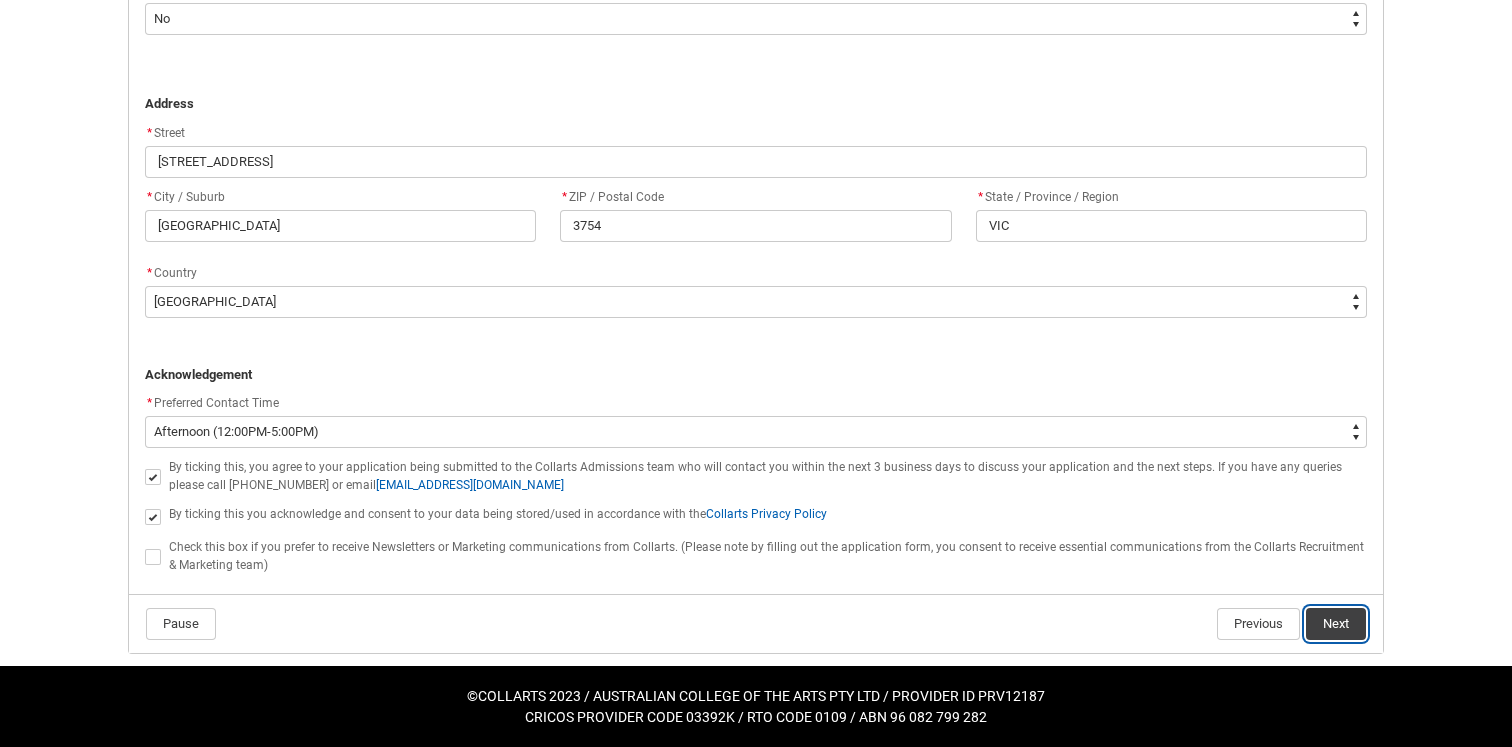 click on "Next" 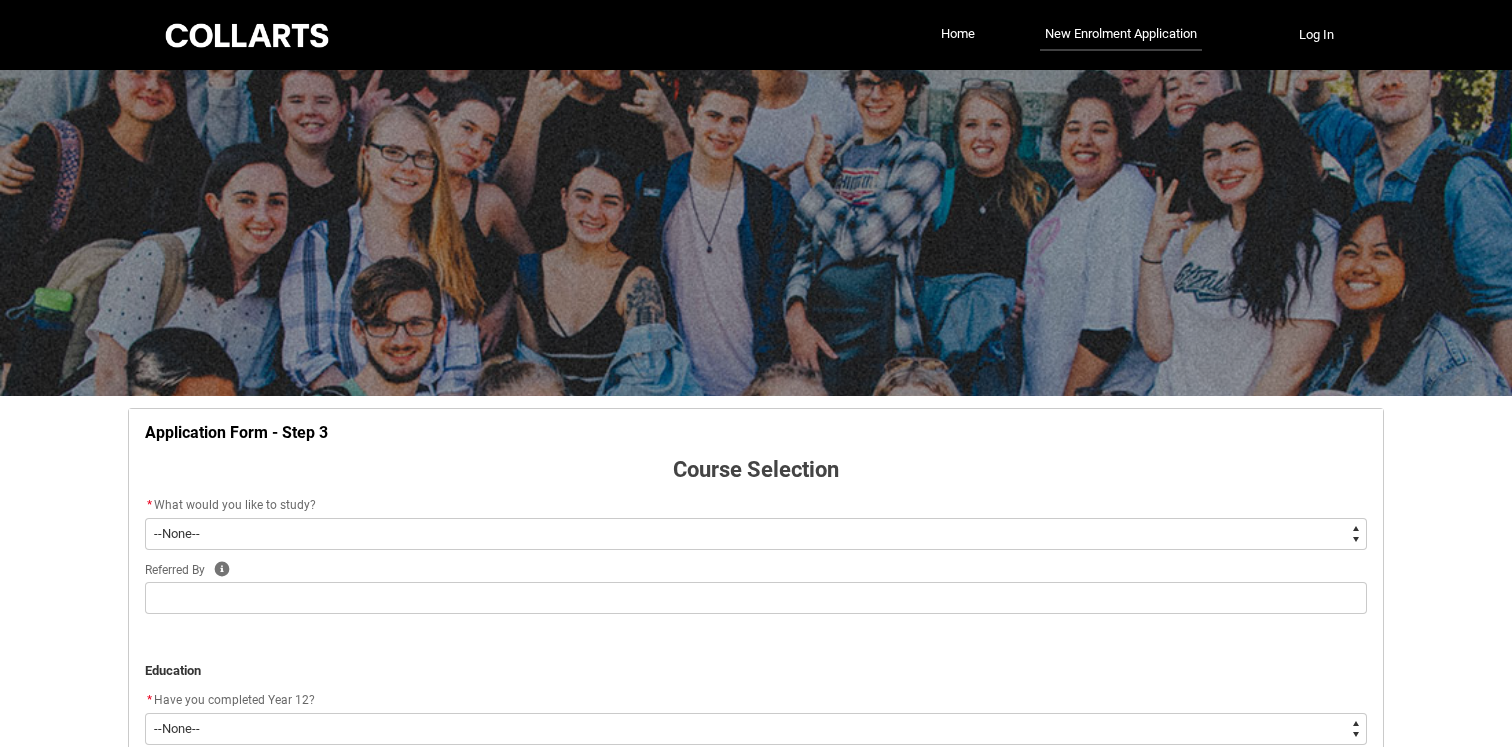 scroll, scrollTop: 209, scrollLeft: 0, axis: vertical 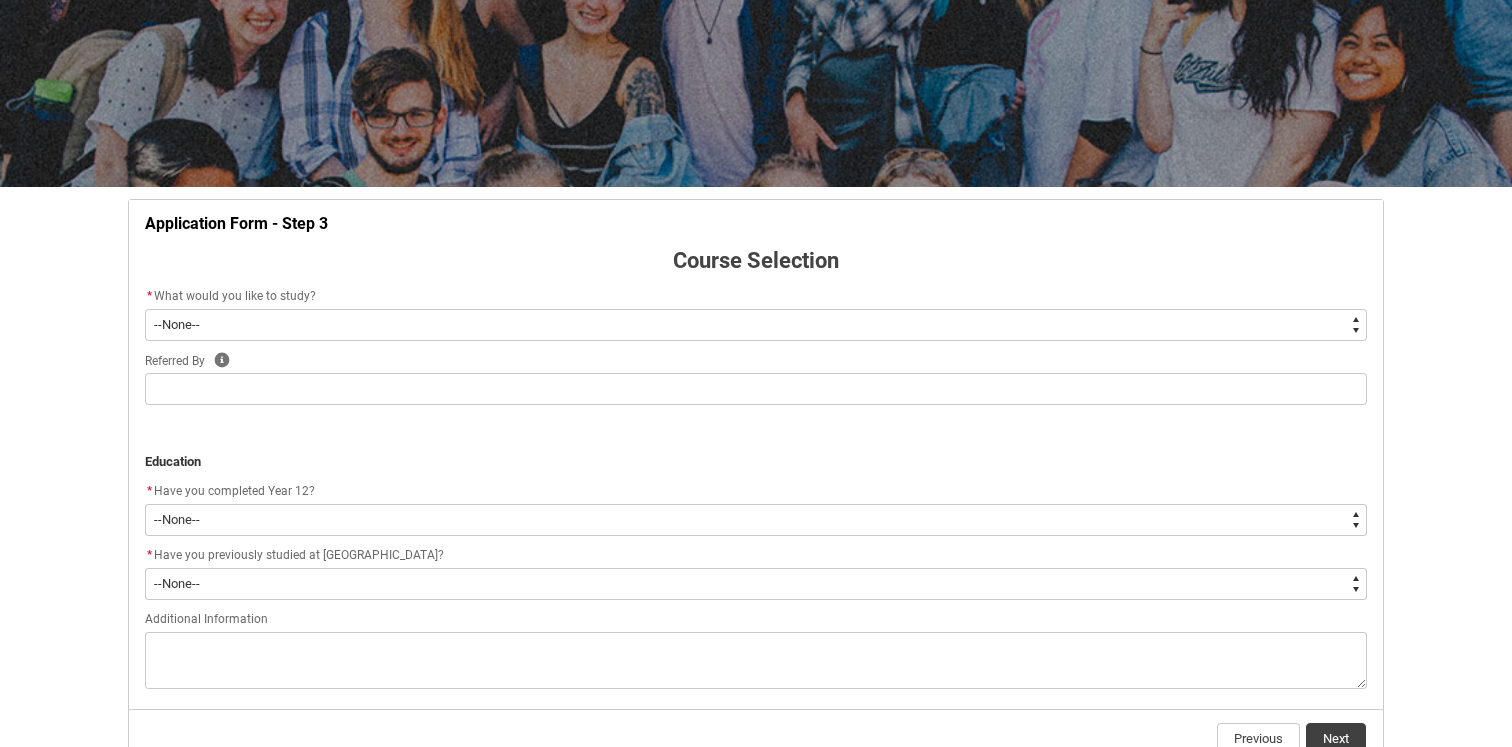 click on "--None-- Diploma Bachelor Post Graduate" at bounding box center [756, 325] 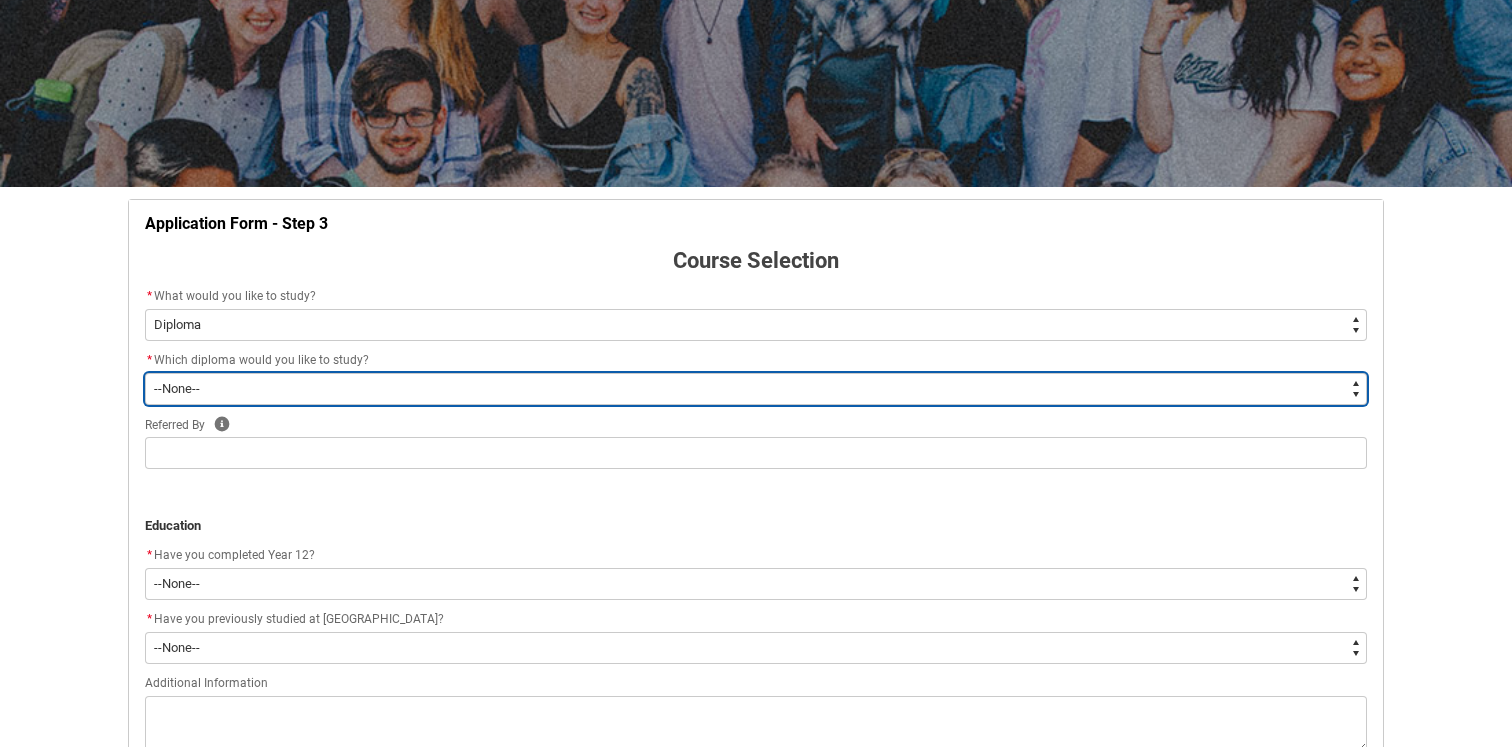 click on "--None-- Diploma of 2D Animation Diploma of Applied Business (Entertainment Management) Diploma of Arts (Interior Design) Diploma of Audio Production Diploma of Design (Fashion & Sustainability) Diploma of Digital and Social Media Diploma of Entertainment Journalism Diploma of Event Management Diploma of Fashion Marketing Diploma of Game Design Diploma of Graphic and Digital Design Diploma of Music Performance Diploma of Music Production Diploma of Performing Arts Diploma of Performing Arts (Comedy) Diploma of Photography Diploma of Screen & Media" at bounding box center [756, 389] 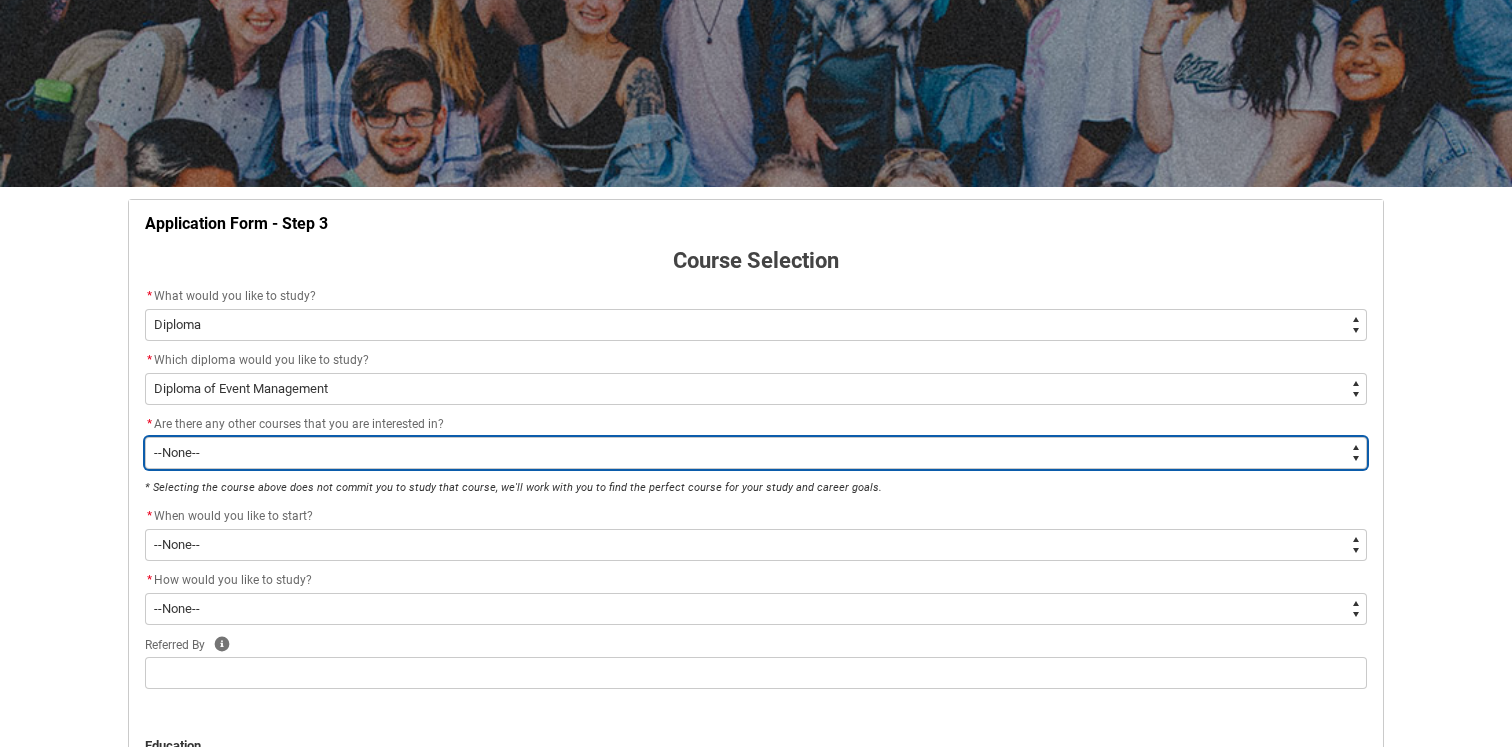click on "--None-- Yes No" at bounding box center [756, 453] 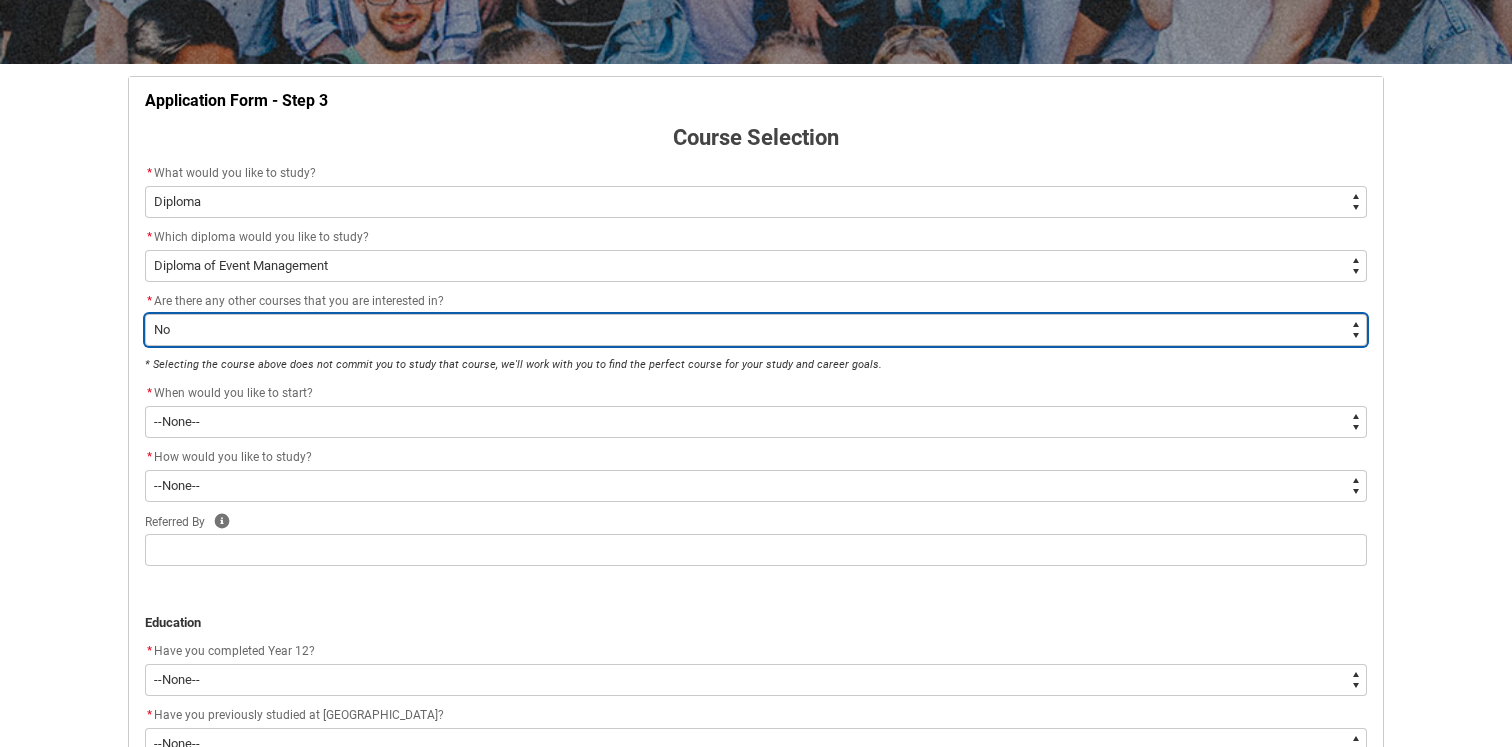 scroll, scrollTop: 336, scrollLeft: 0, axis: vertical 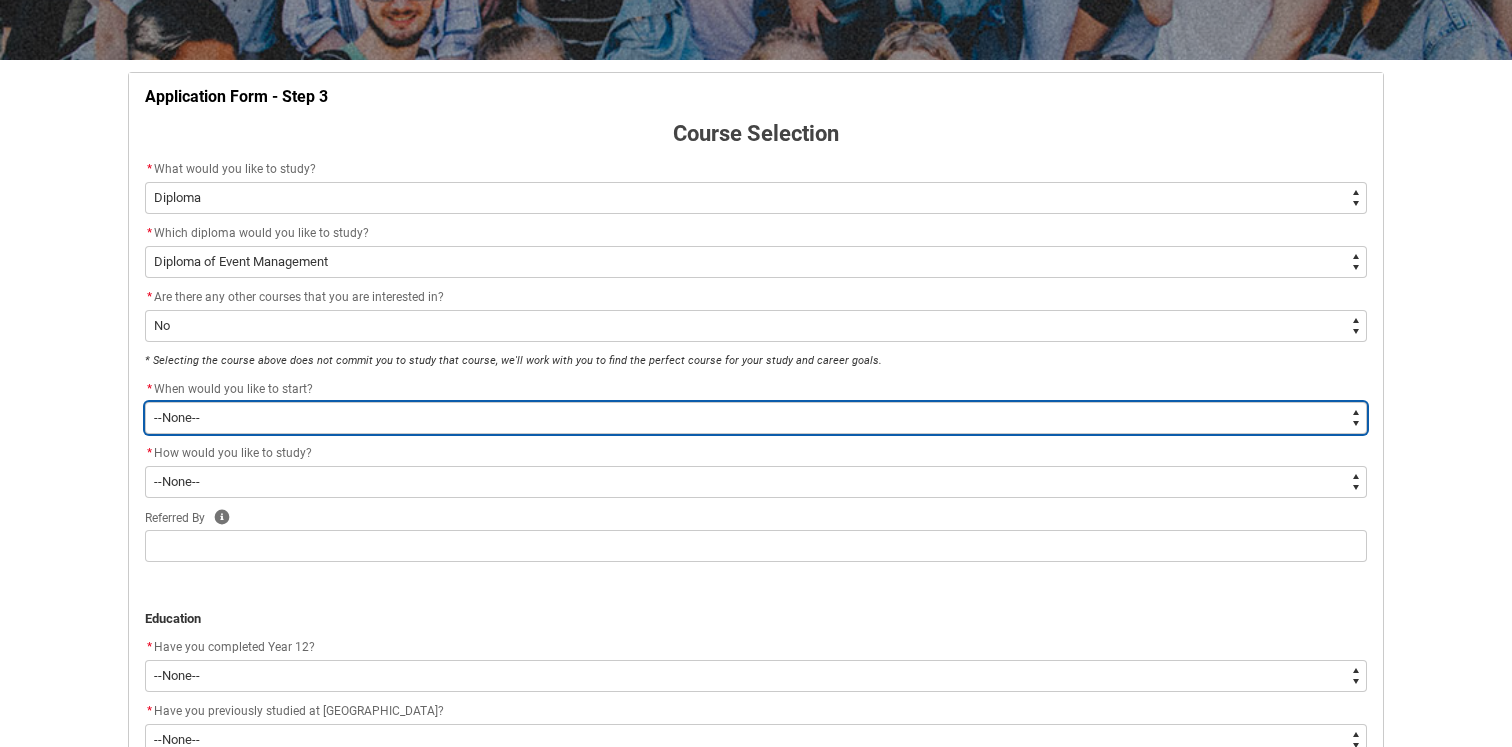 click on "--None-- Trimester 3 2025, starting [DATE]" at bounding box center (756, 418) 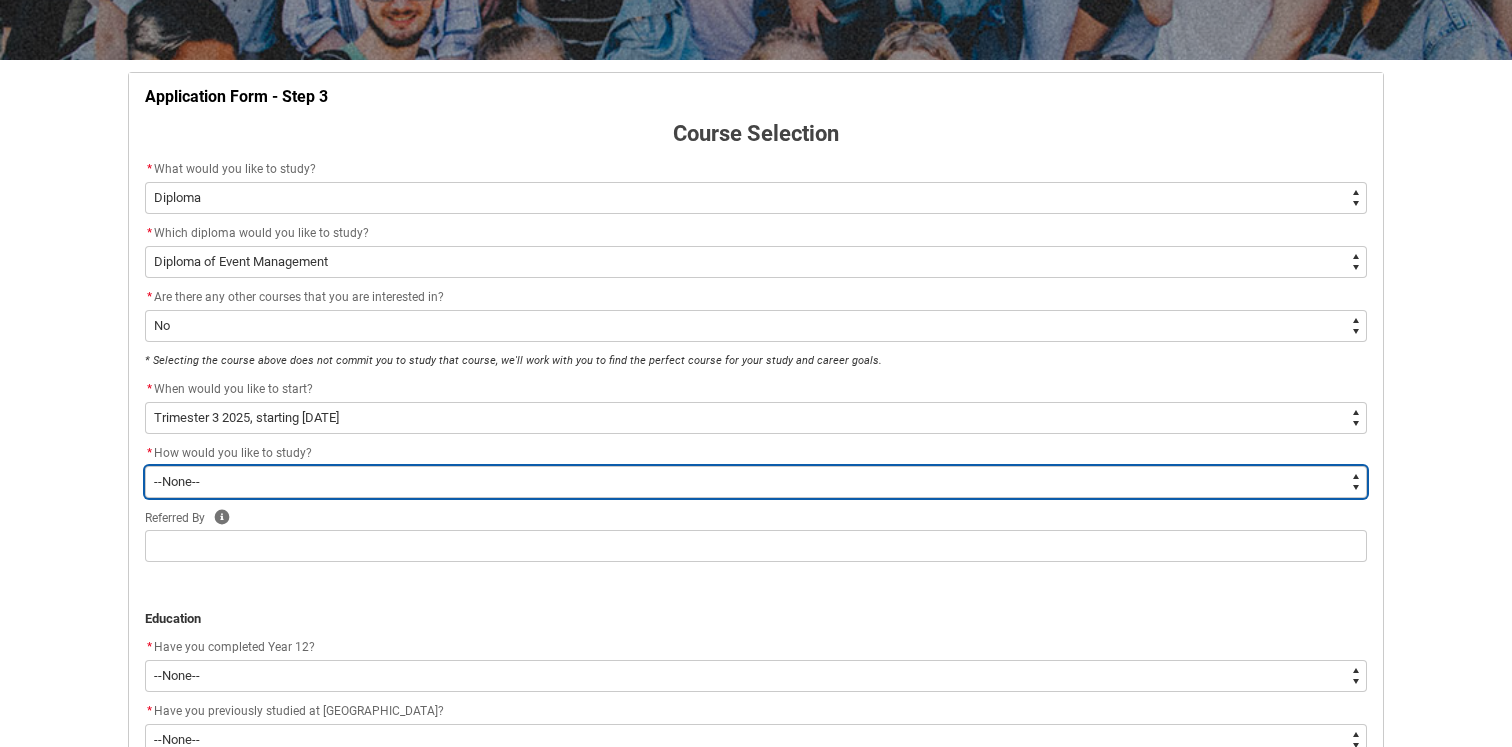 click on "--None-- On-campus" at bounding box center [756, 482] 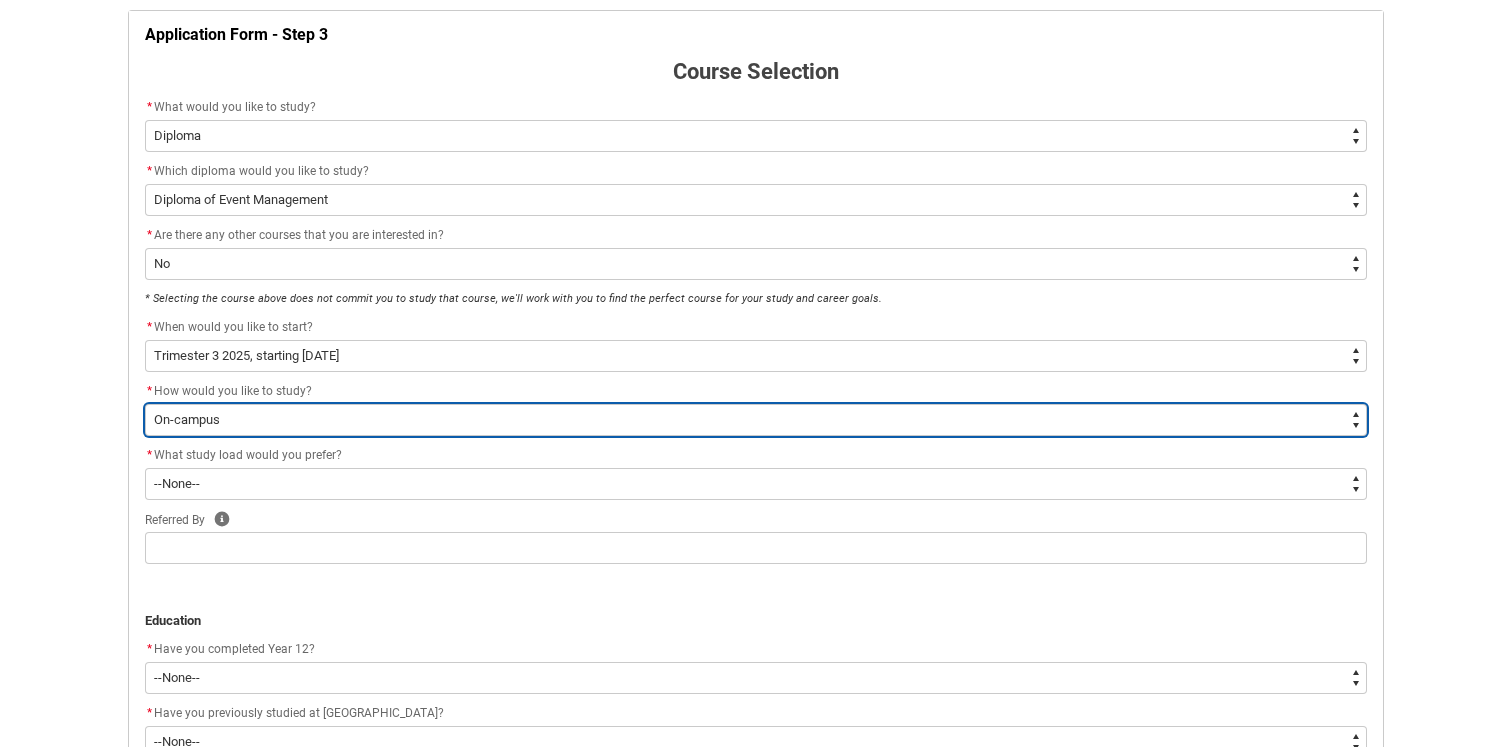 scroll, scrollTop: 423, scrollLeft: 0, axis: vertical 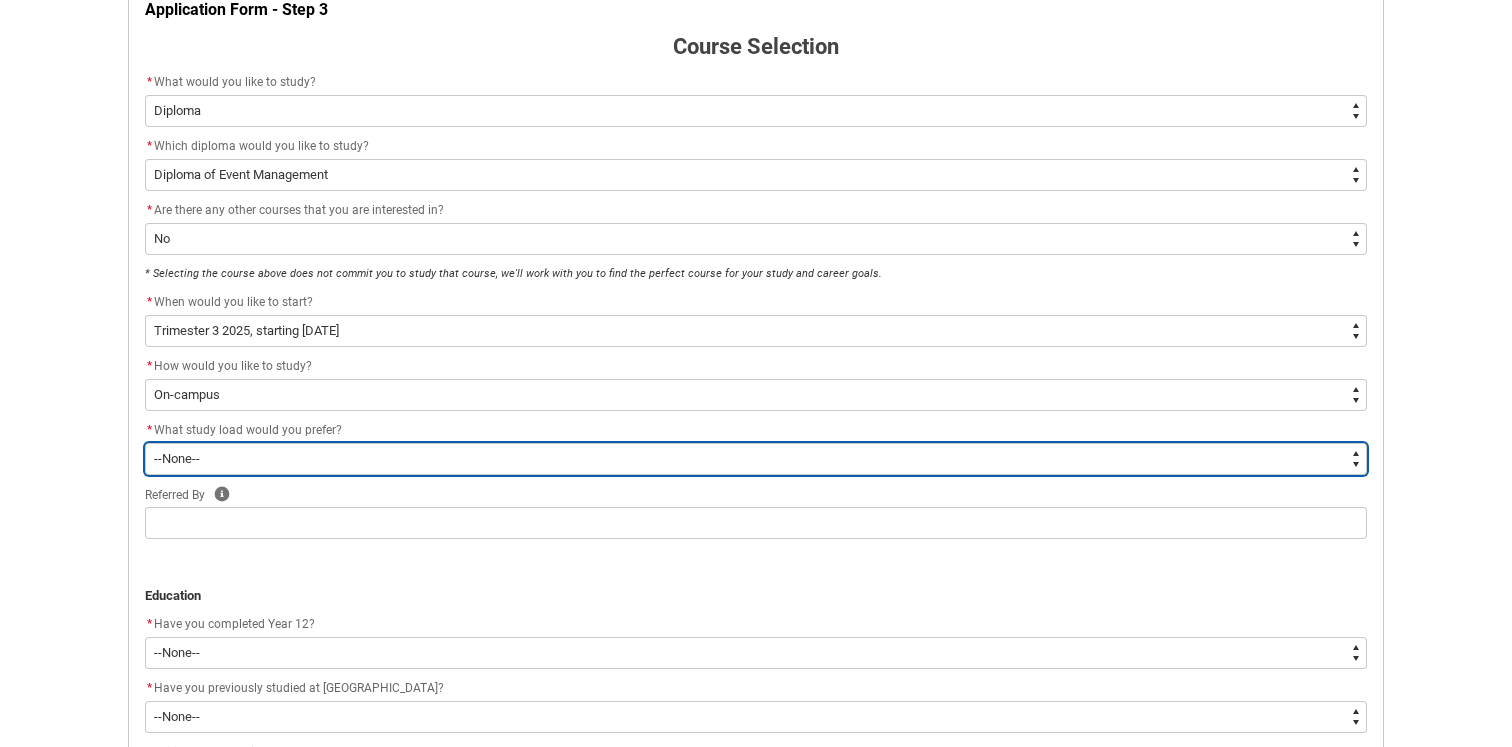 click on "--None-- Full-time Part-time" at bounding box center [756, 459] 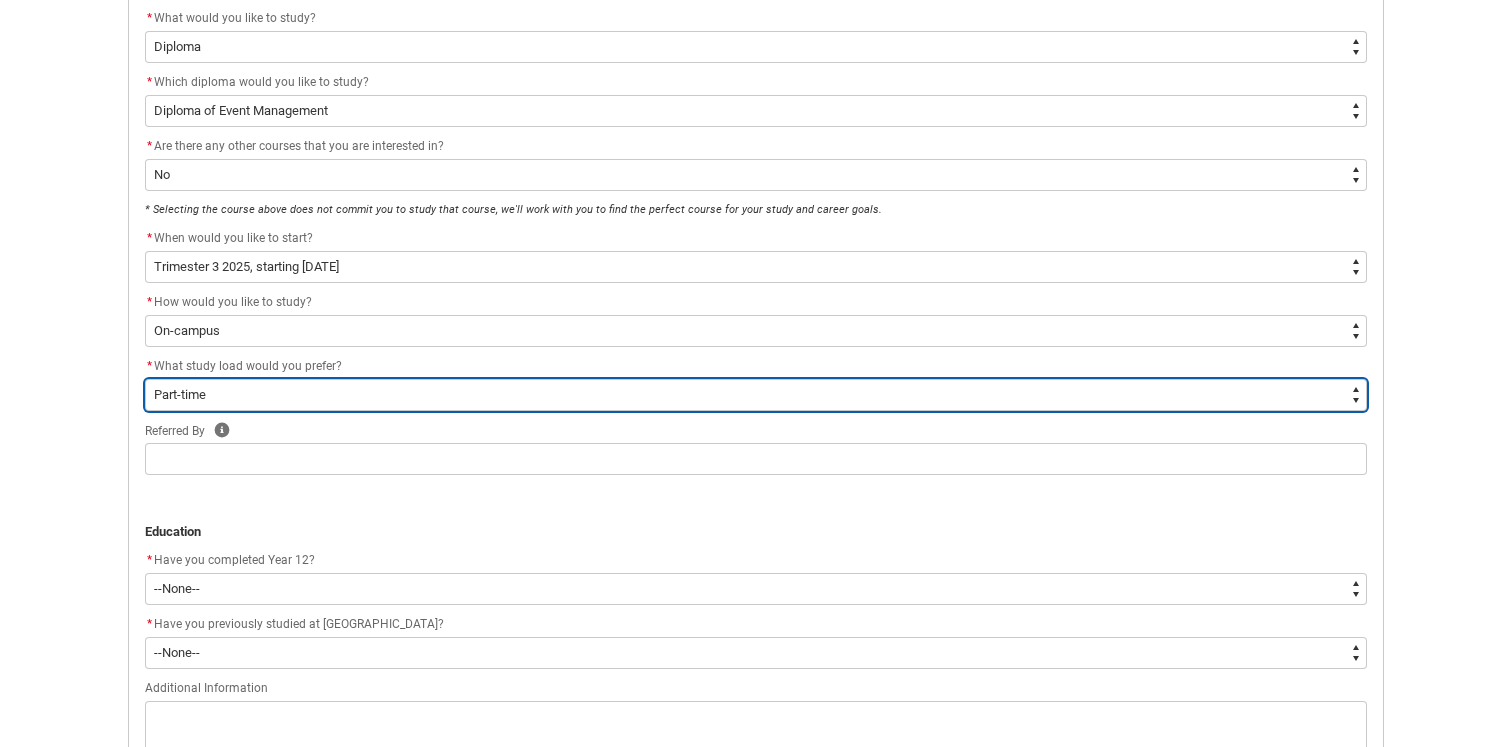 scroll, scrollTop: 488, scrollLeft: 0, axis: vertical 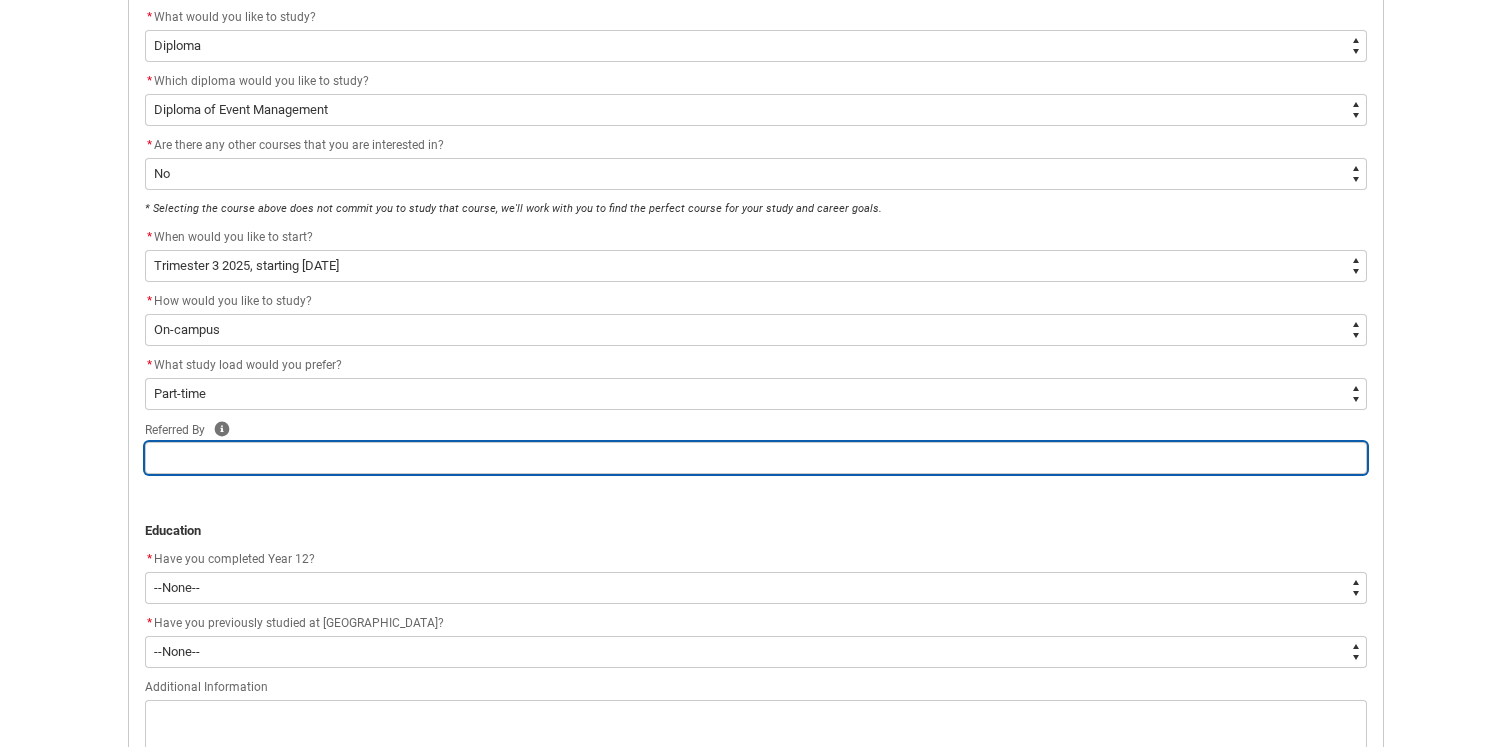 click at bounding box center [756, 458] 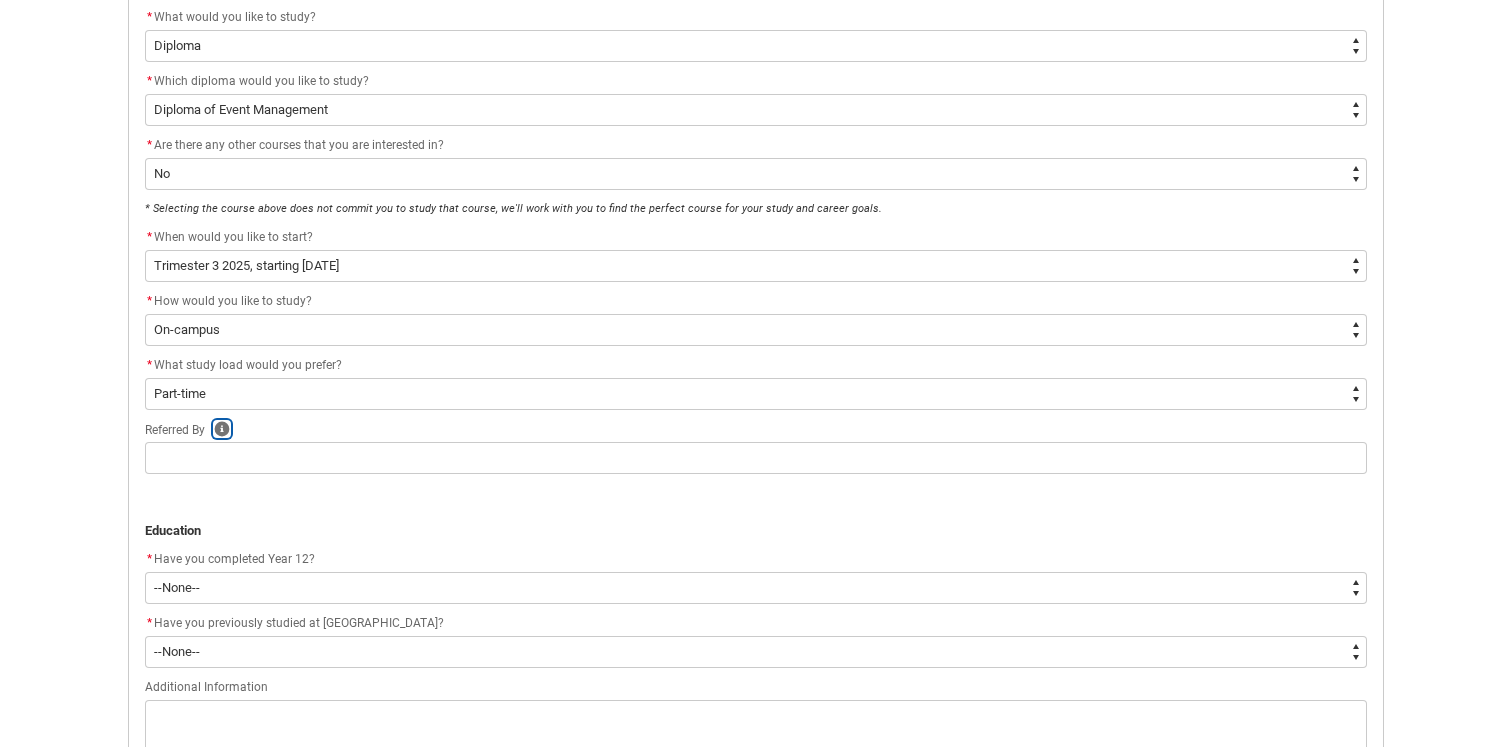 type 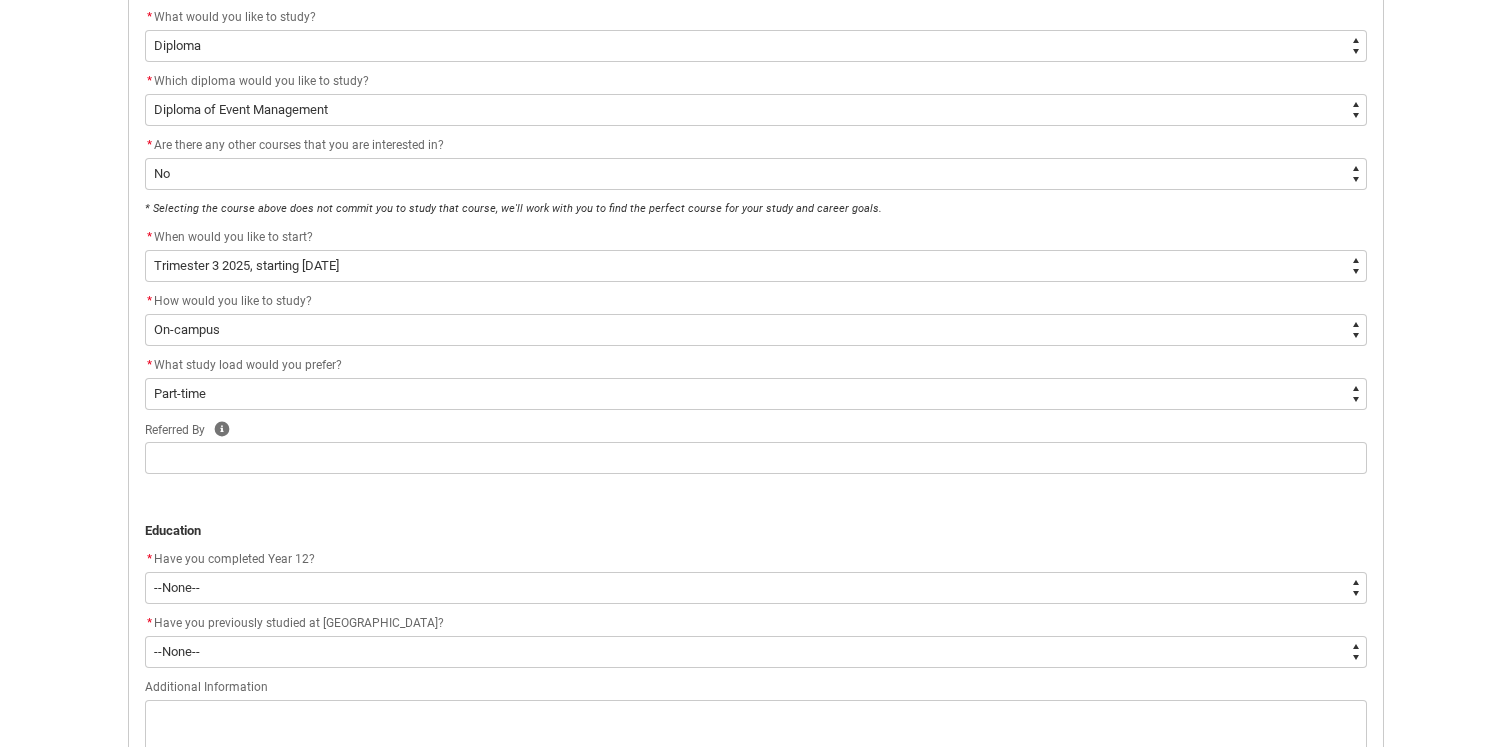 click 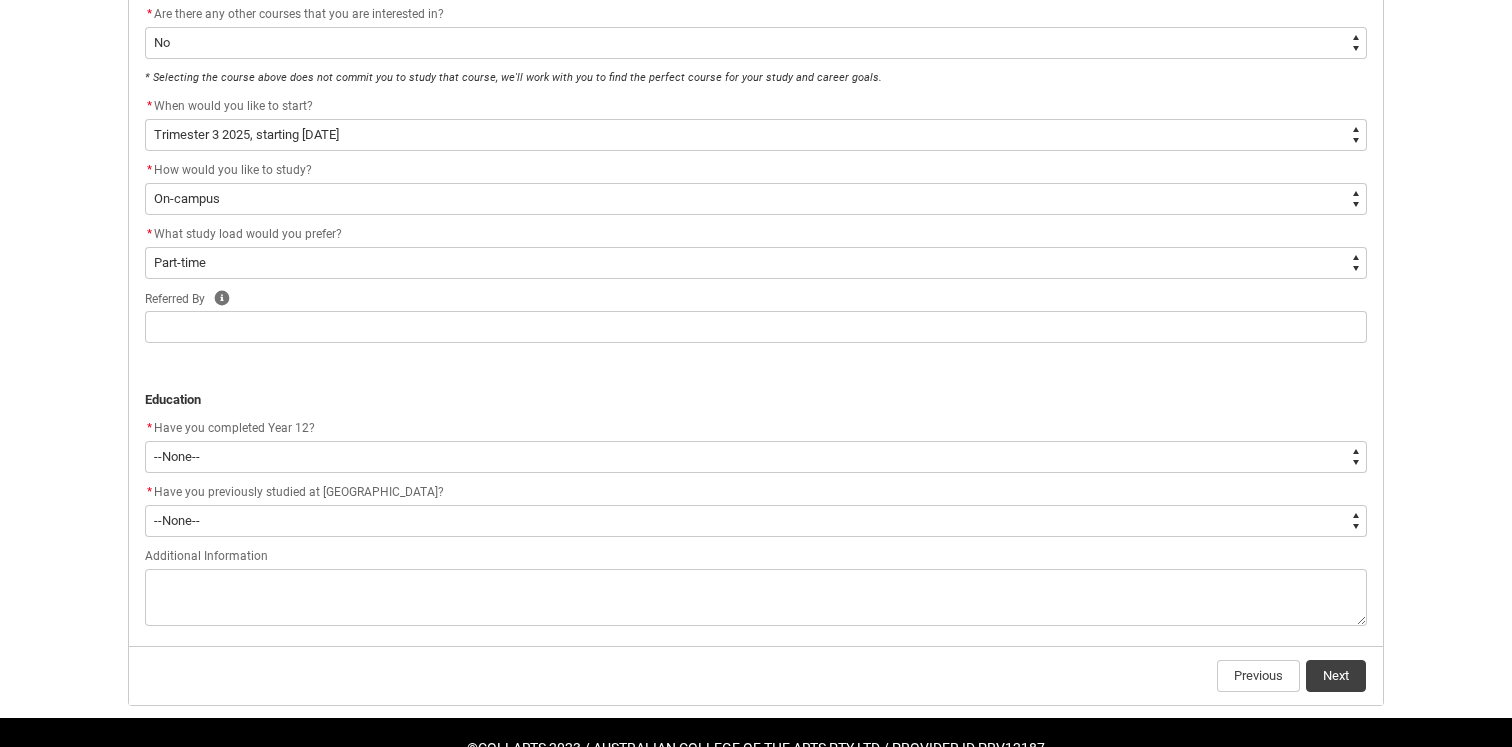 scroll, scrollTop: 631, scrollLeft: 0, axis: vertical 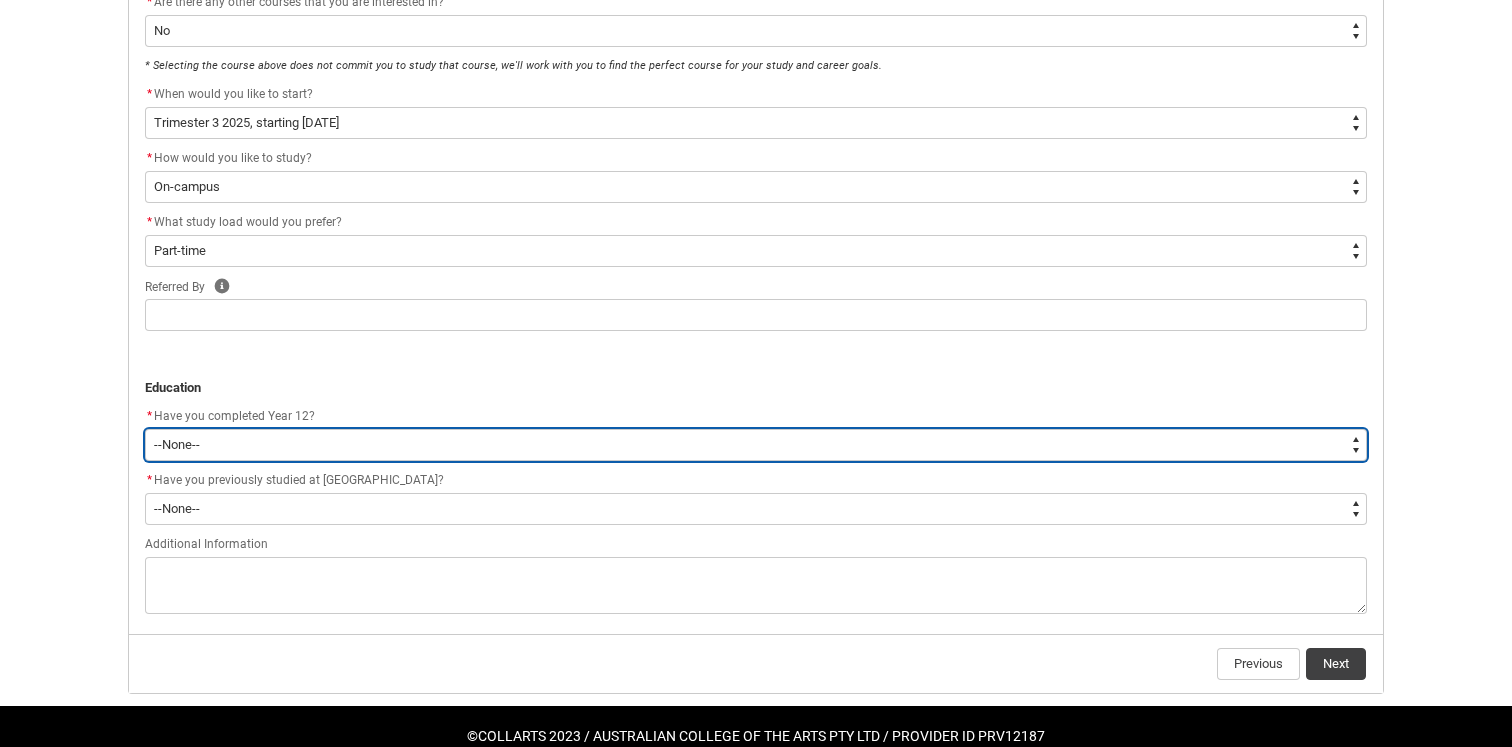 click on "--None-- Yes No Other" at bounding box center (756, 445) 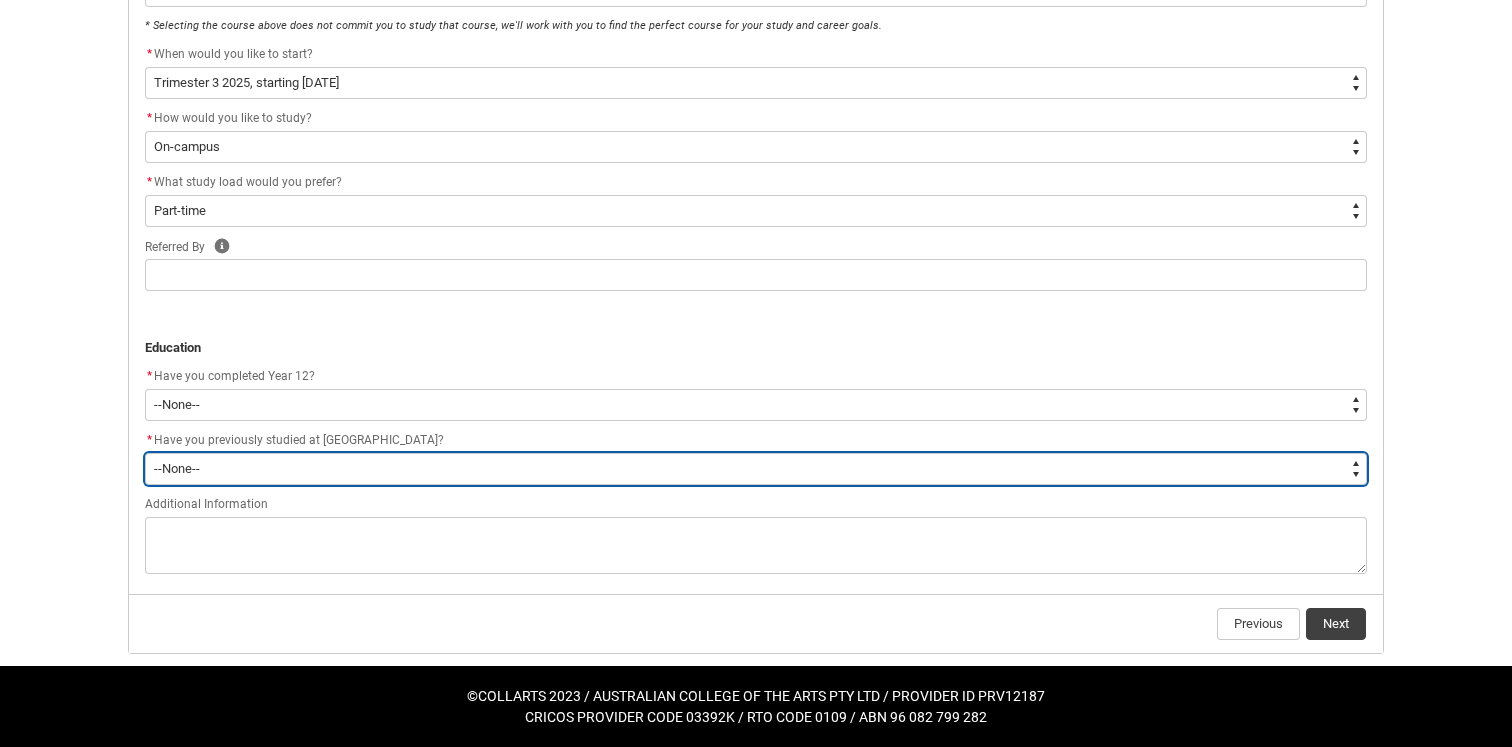 click on "--None-- Yes No" at bounding box center (756, 469) 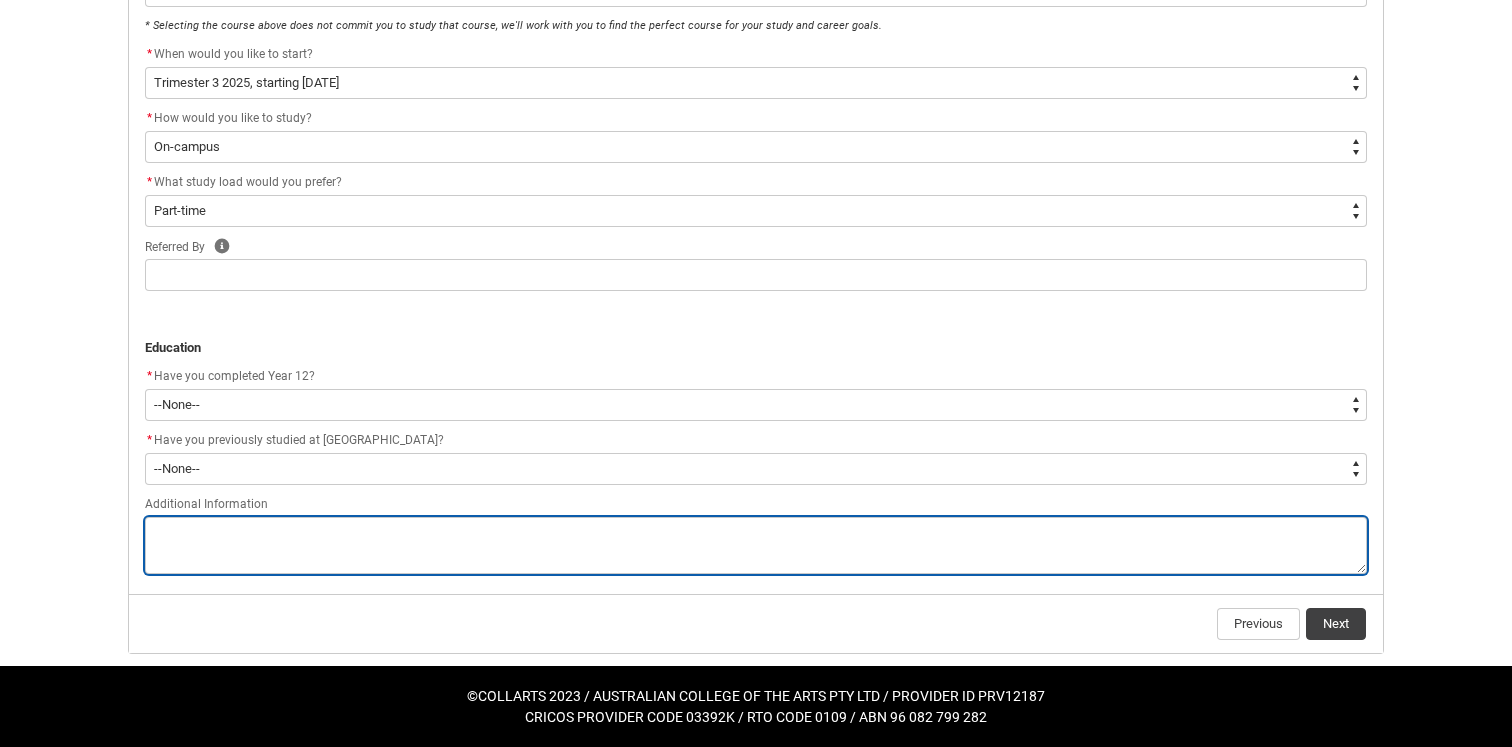 click at bounding box center (756, 545) 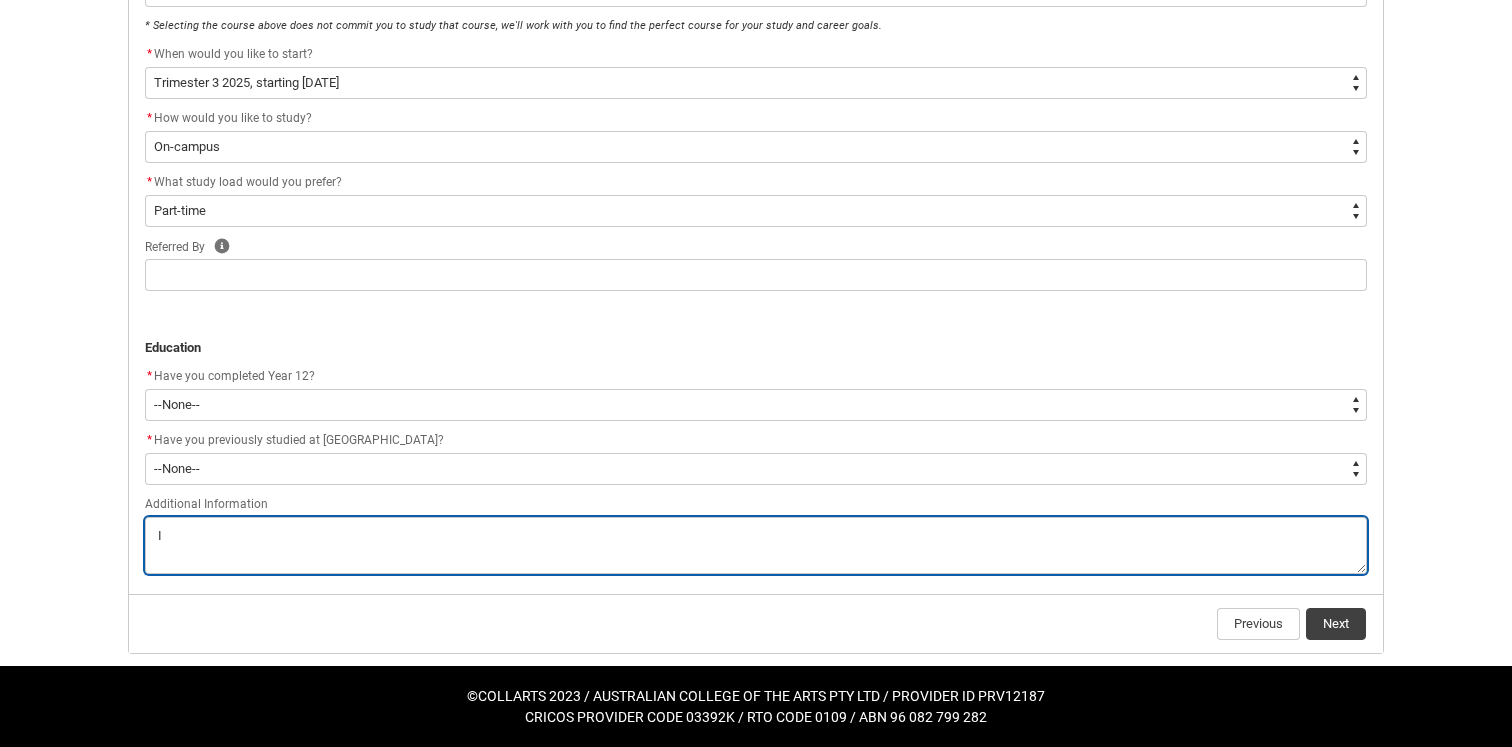 type on "I" 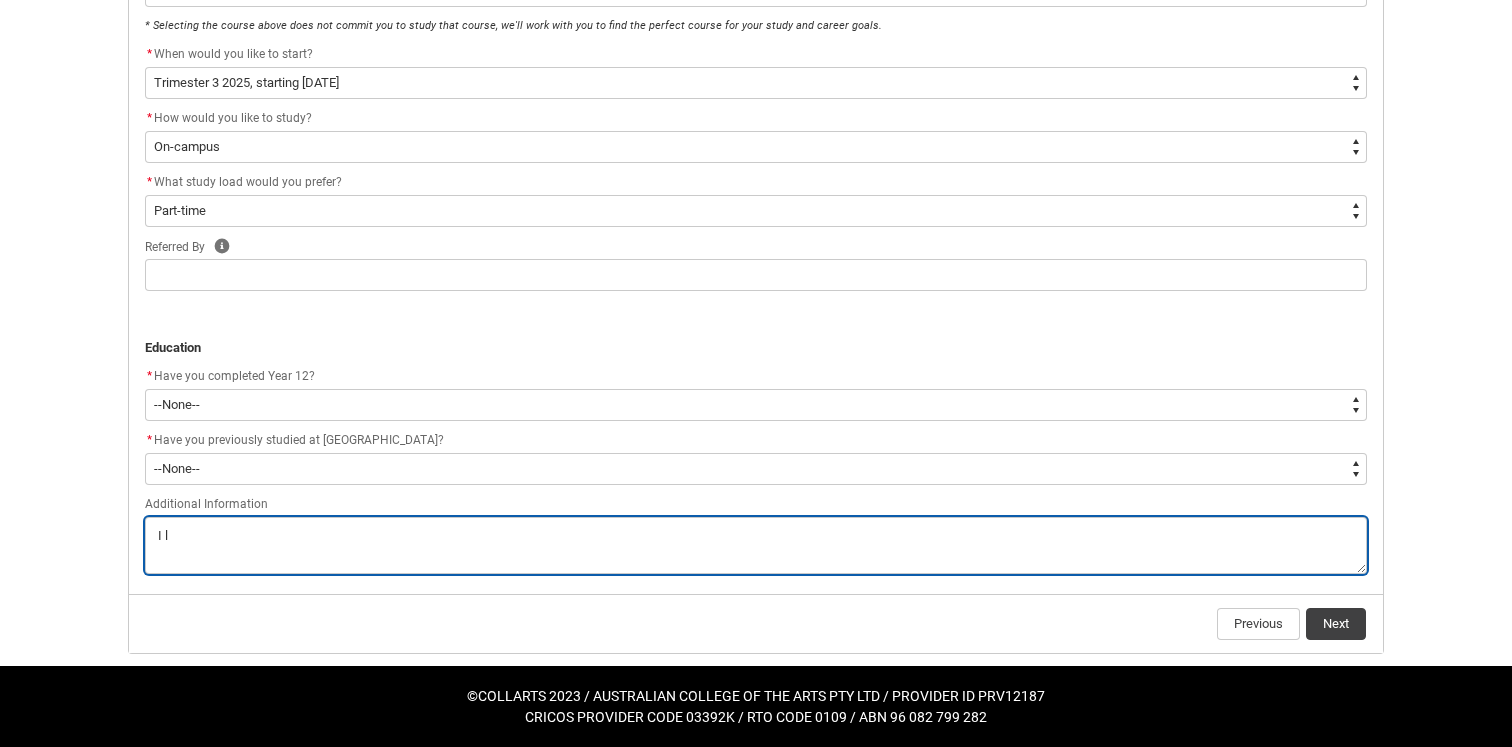 type on "I le" 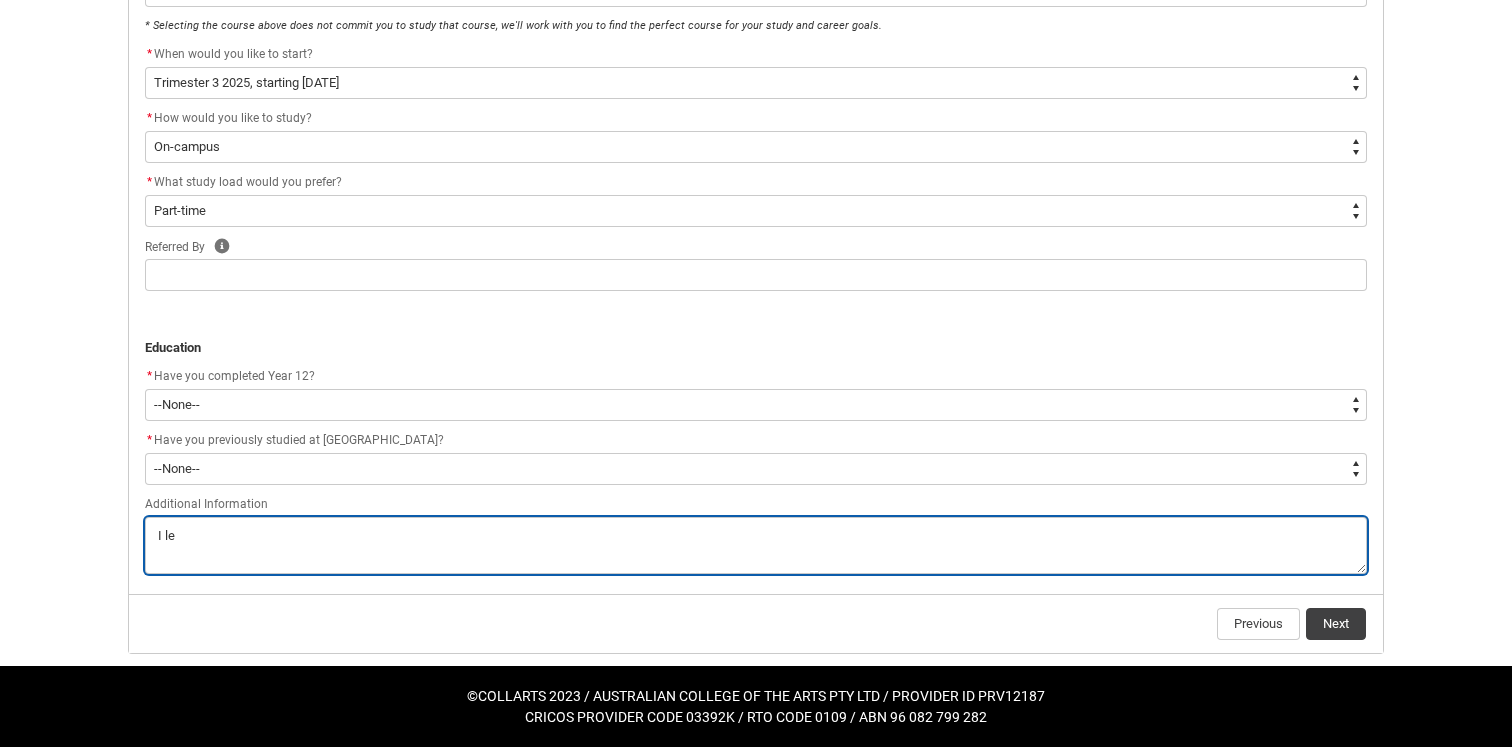 type on "I lef" 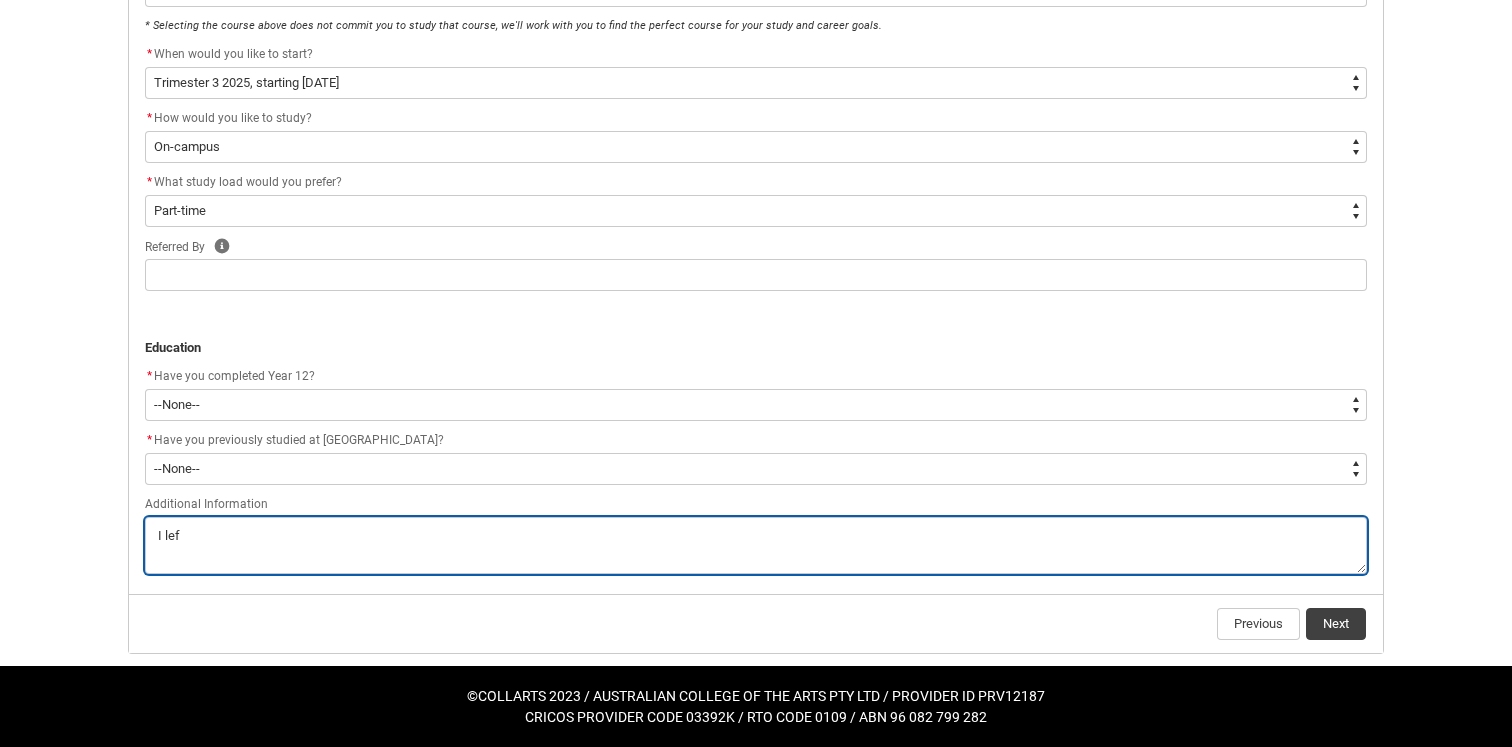 type on "I left" 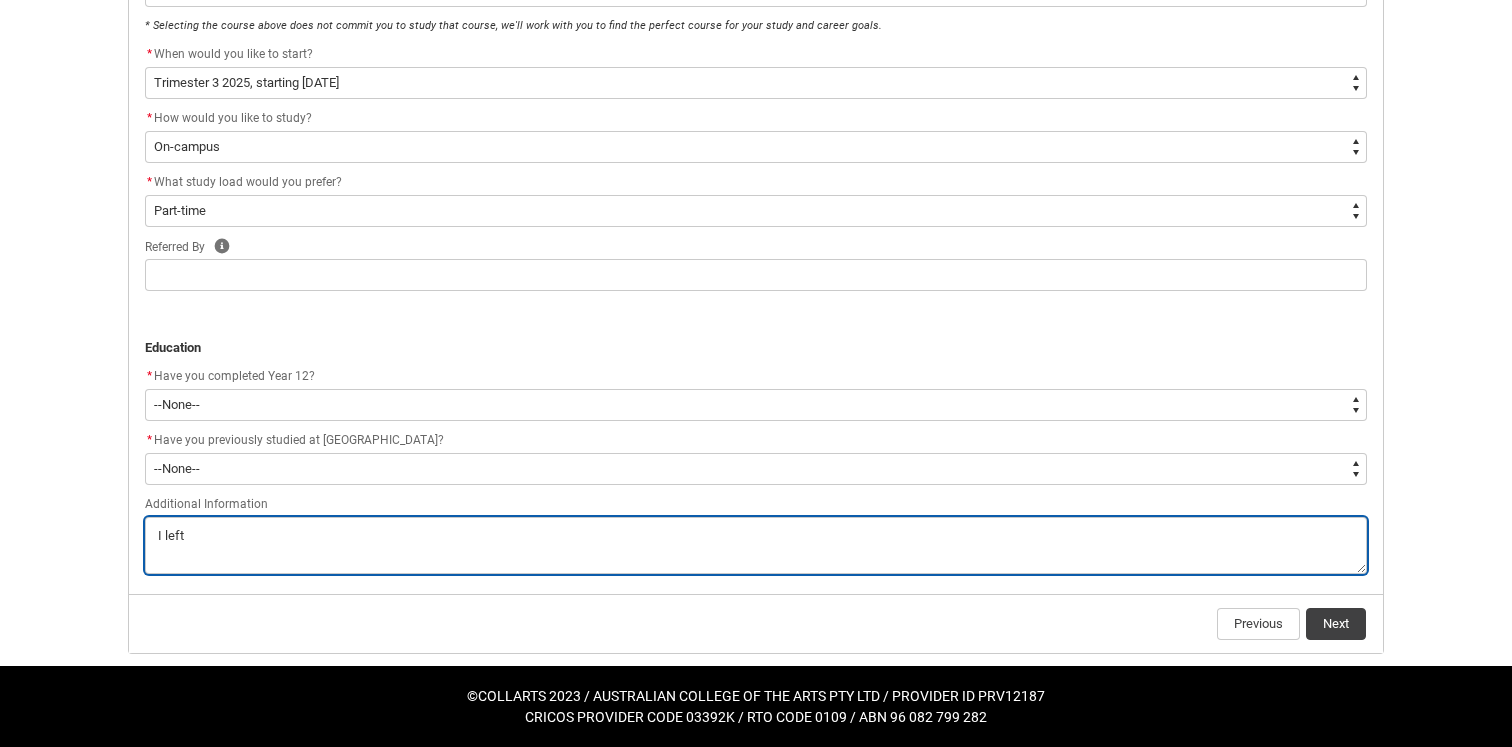 type on "I left" 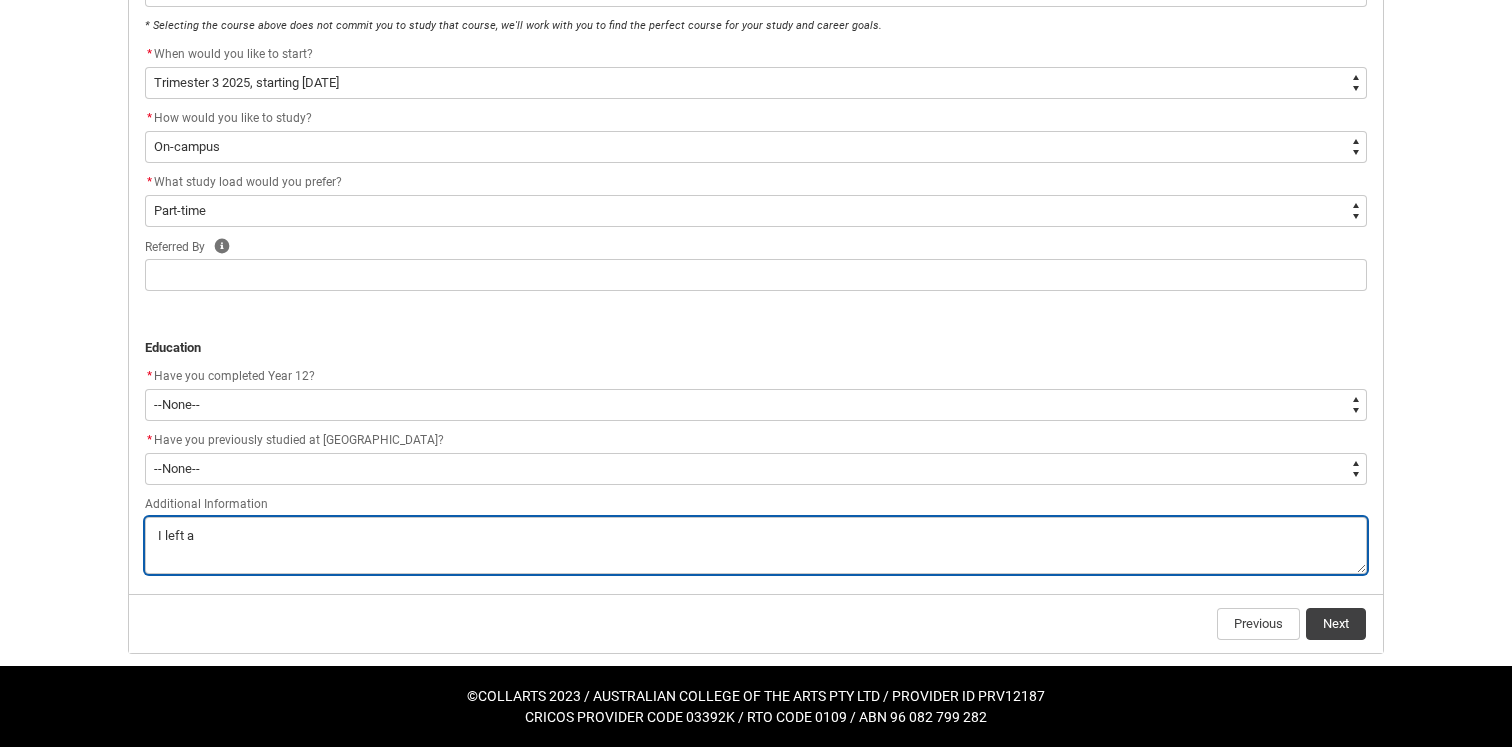 type on "I left" 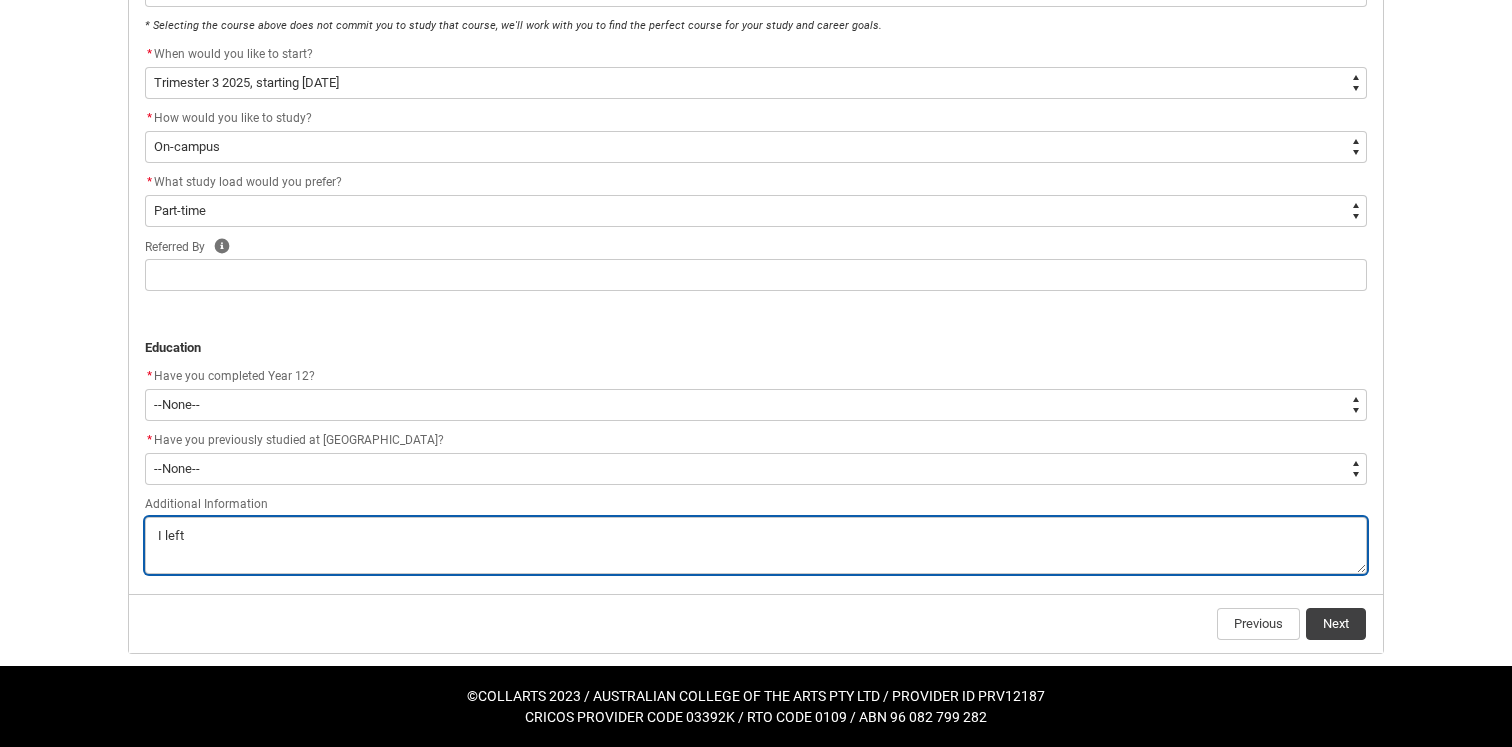 type on "I left s" 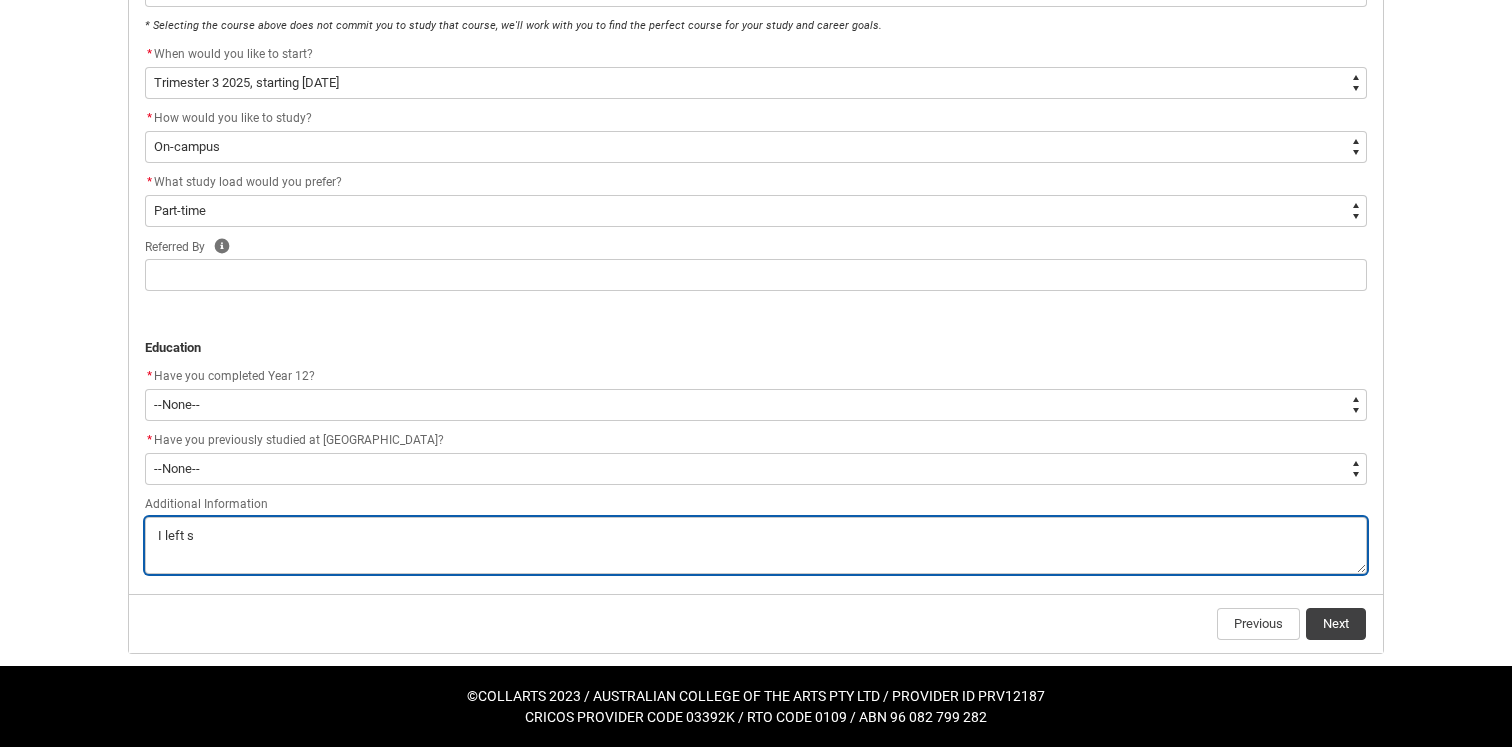 type on "I left sc" 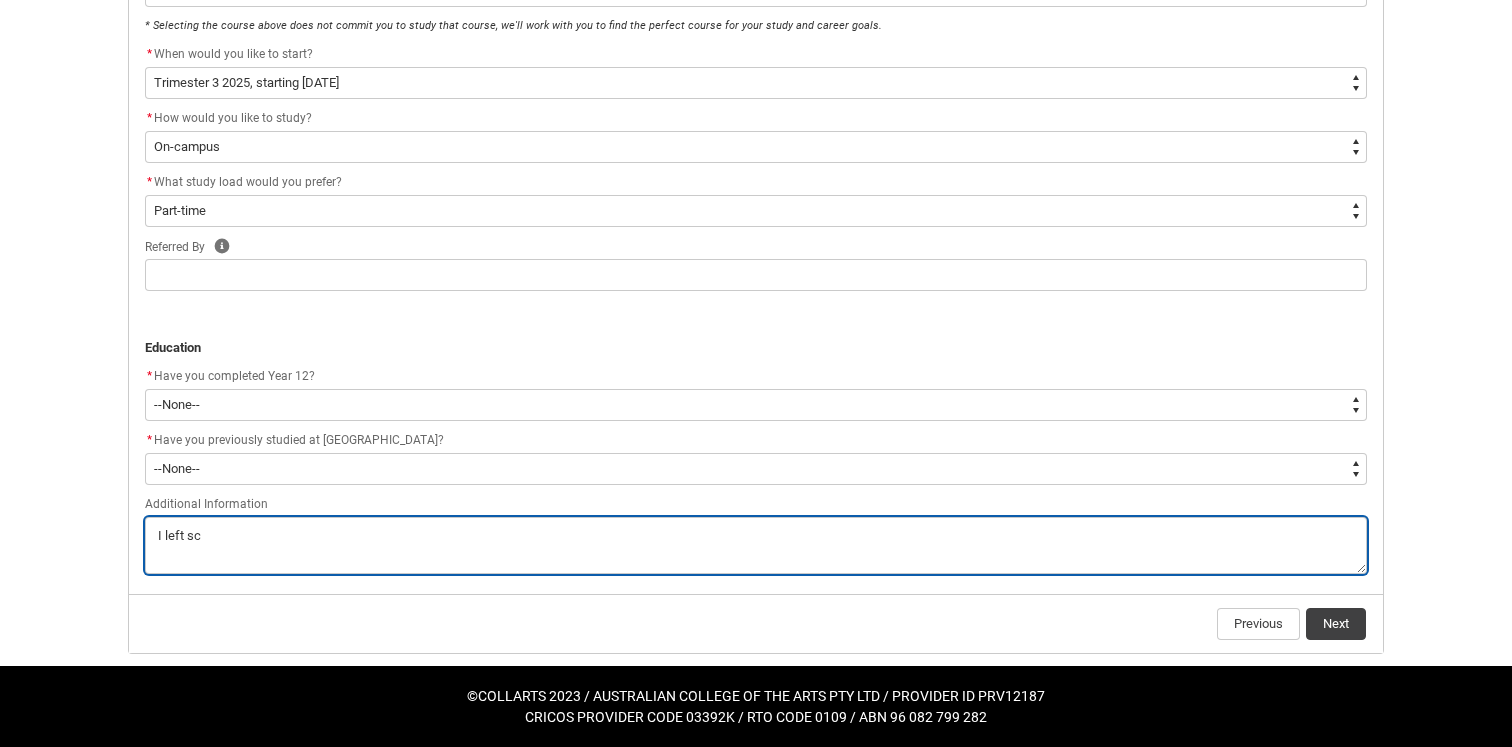 type on "I left sch" 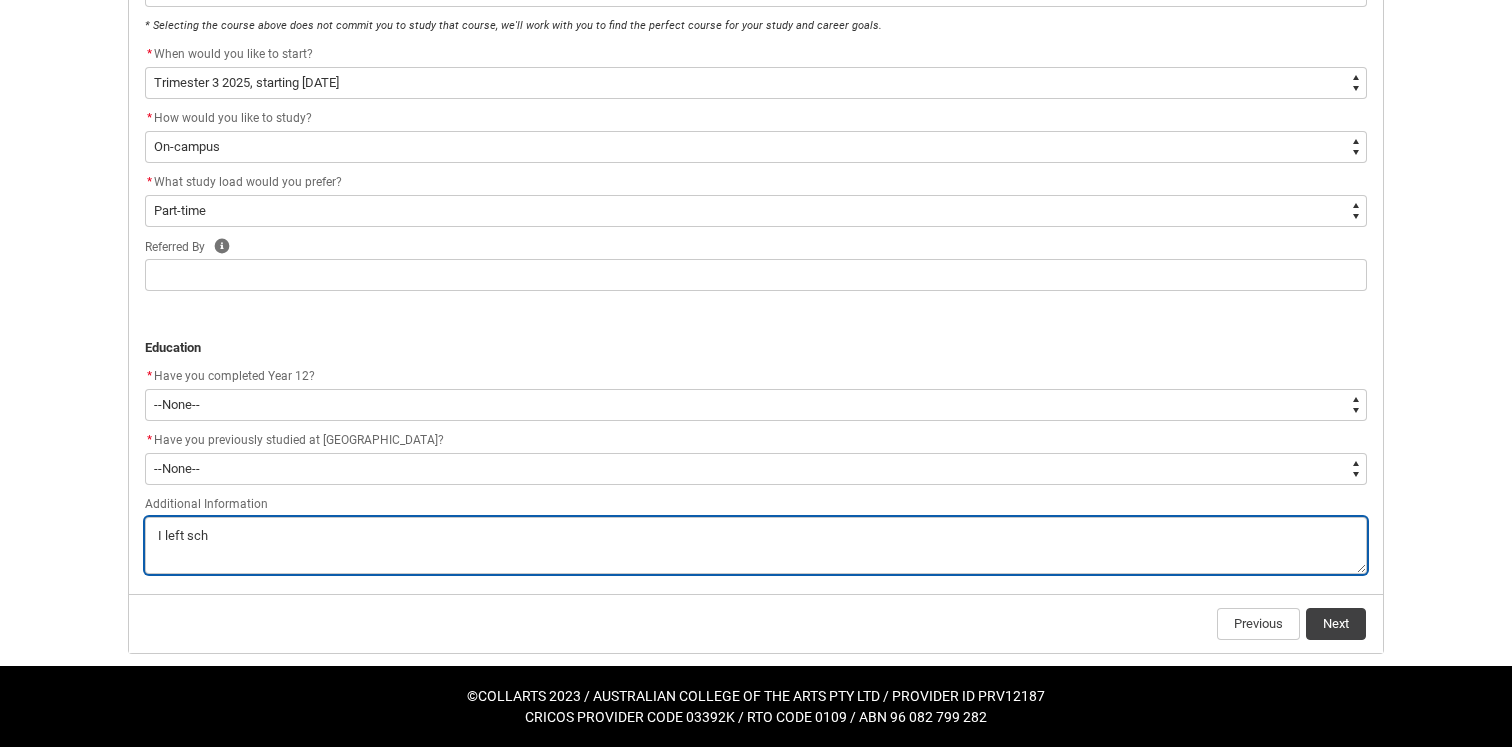 type on "I left scho" 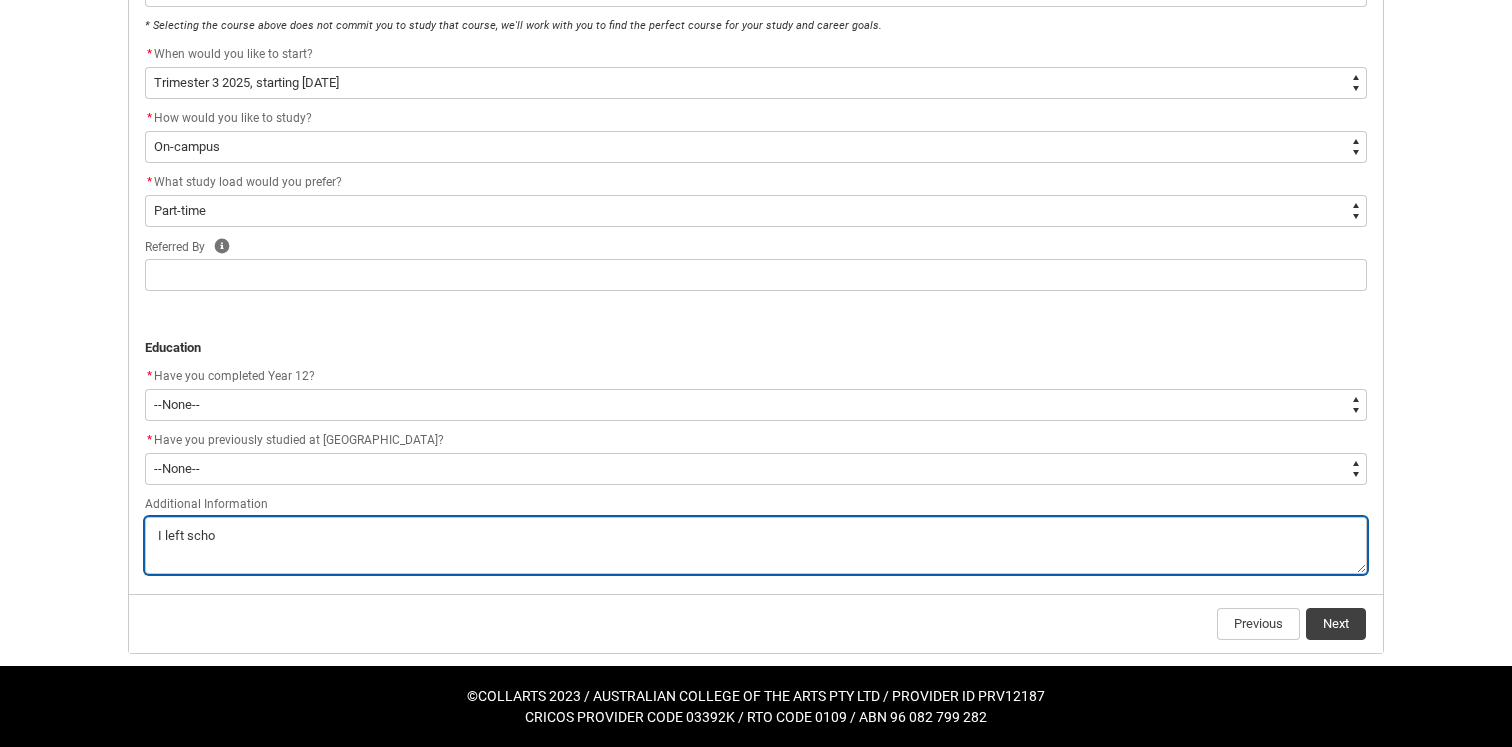 type on "I left schoo" 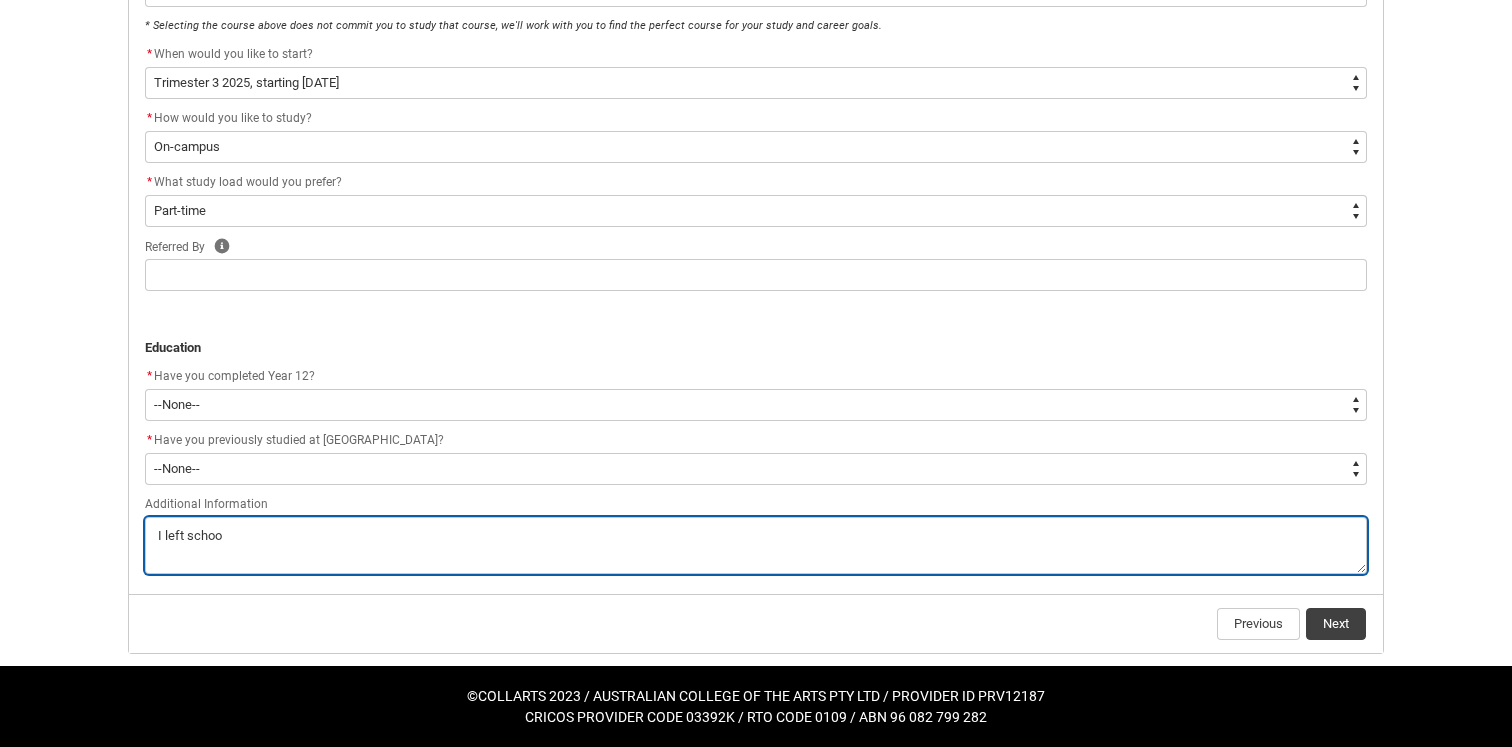 type on "I left school" 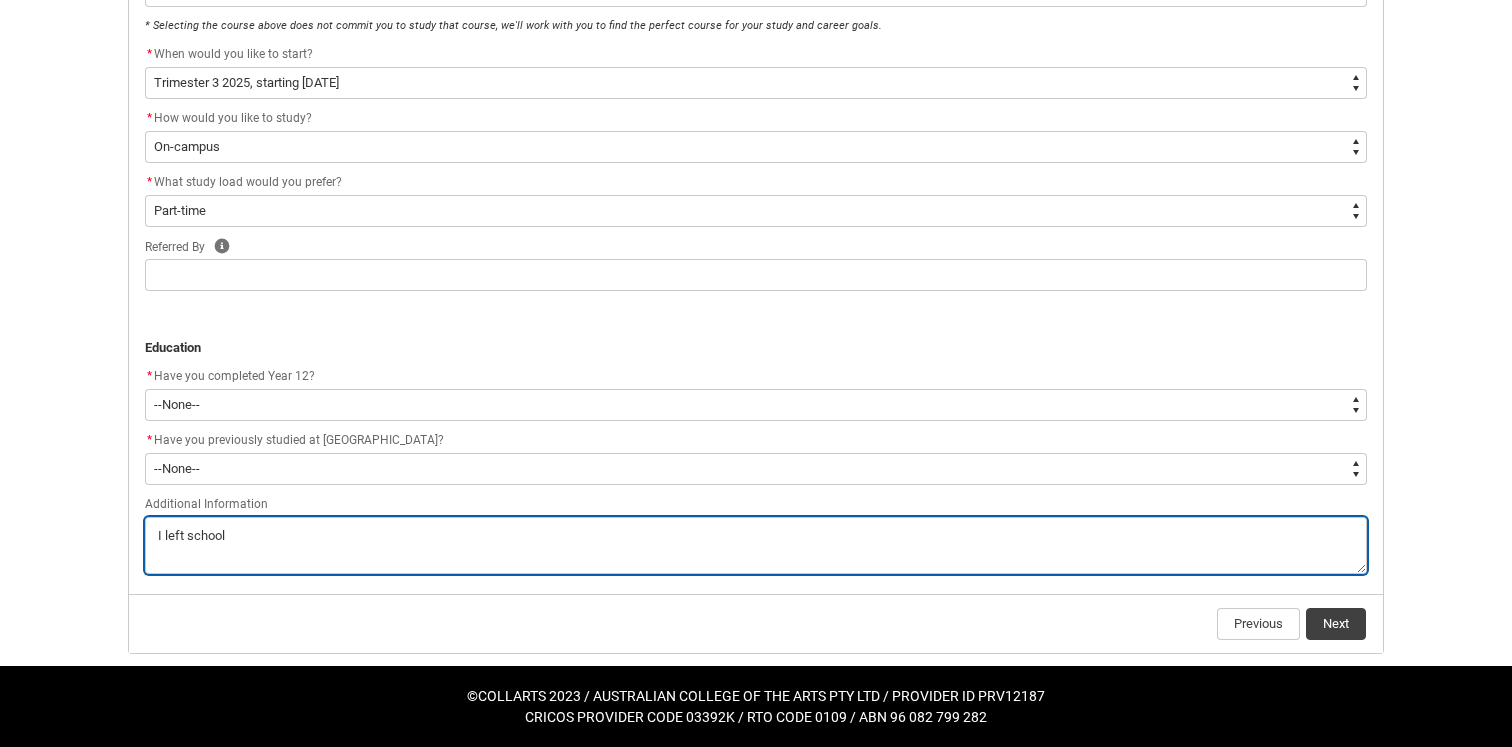 type on "I left school" 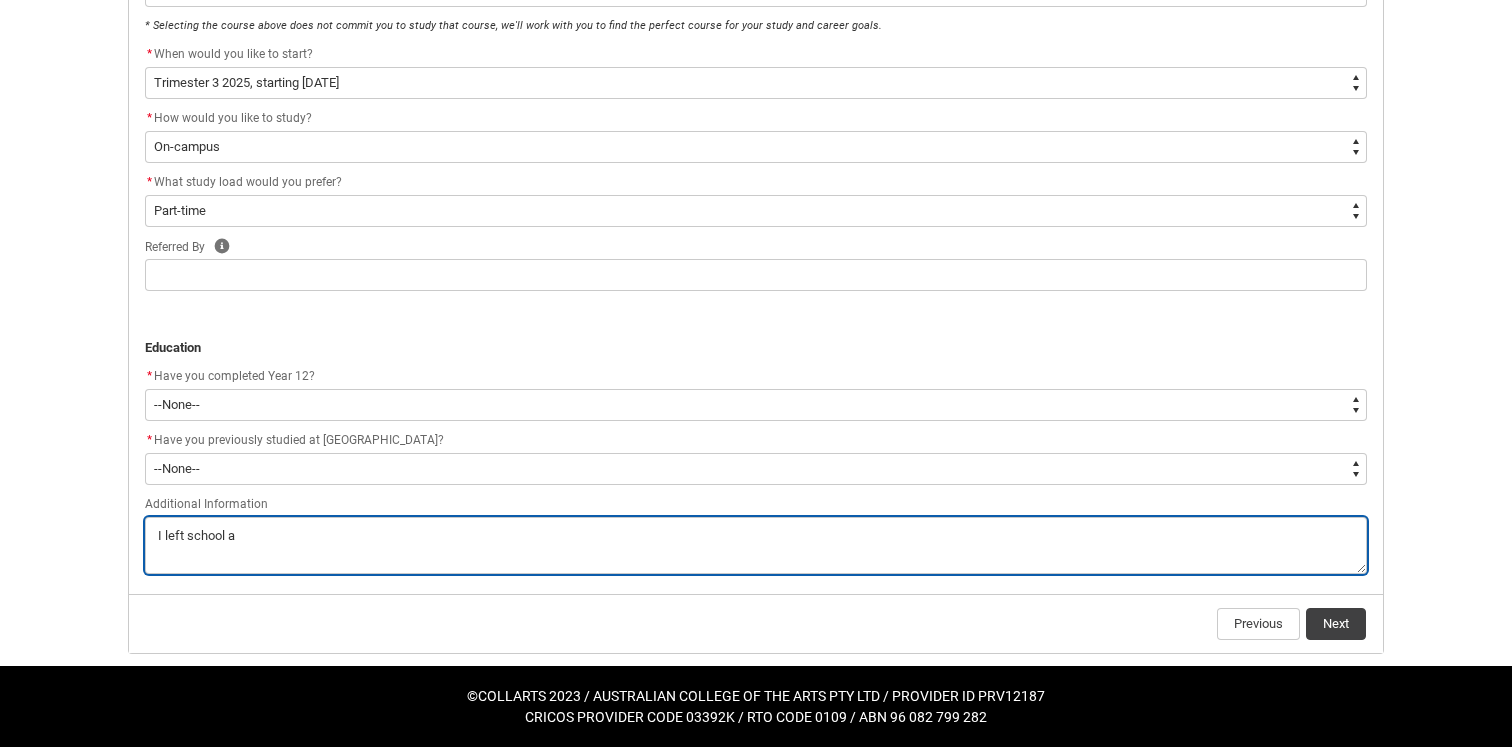 type on "I left school at" 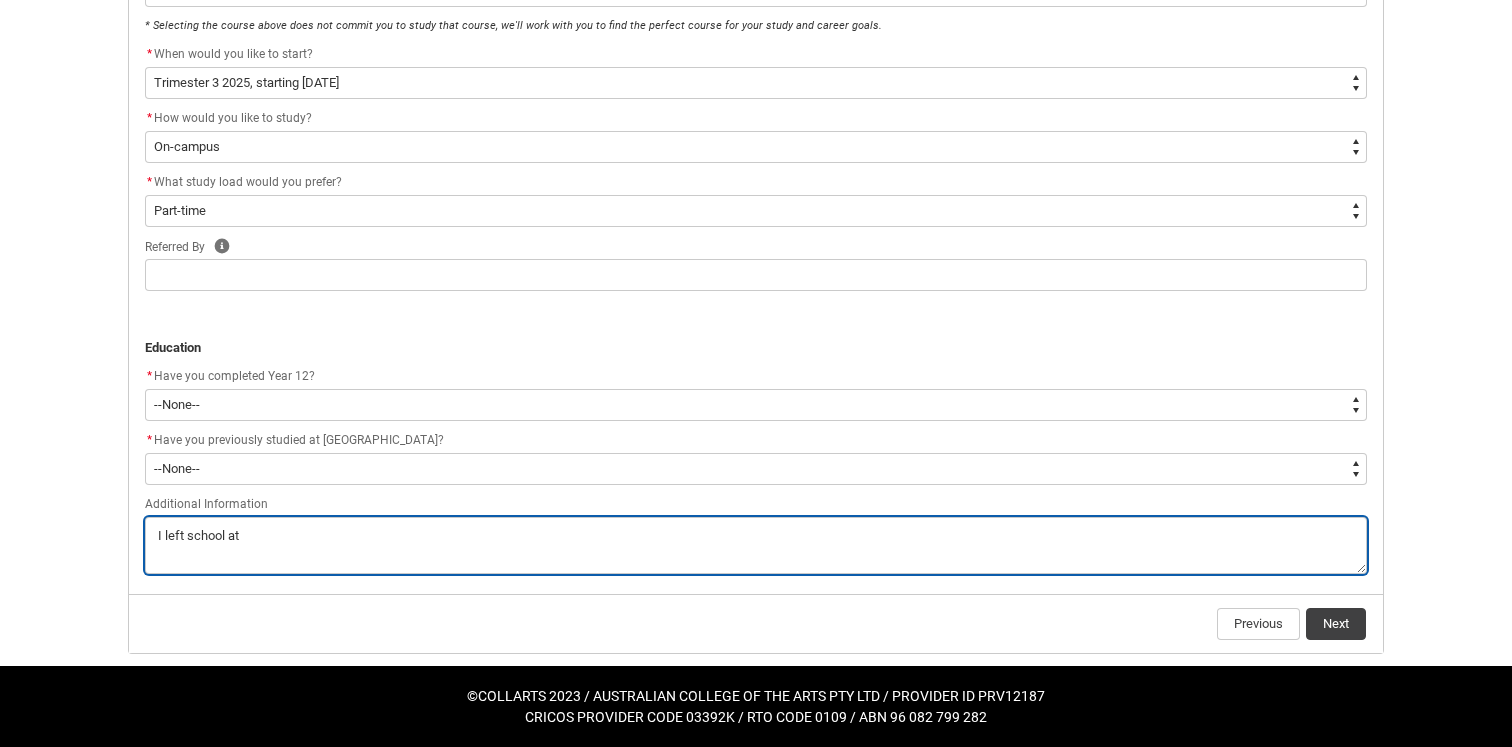 type on "I left school at" 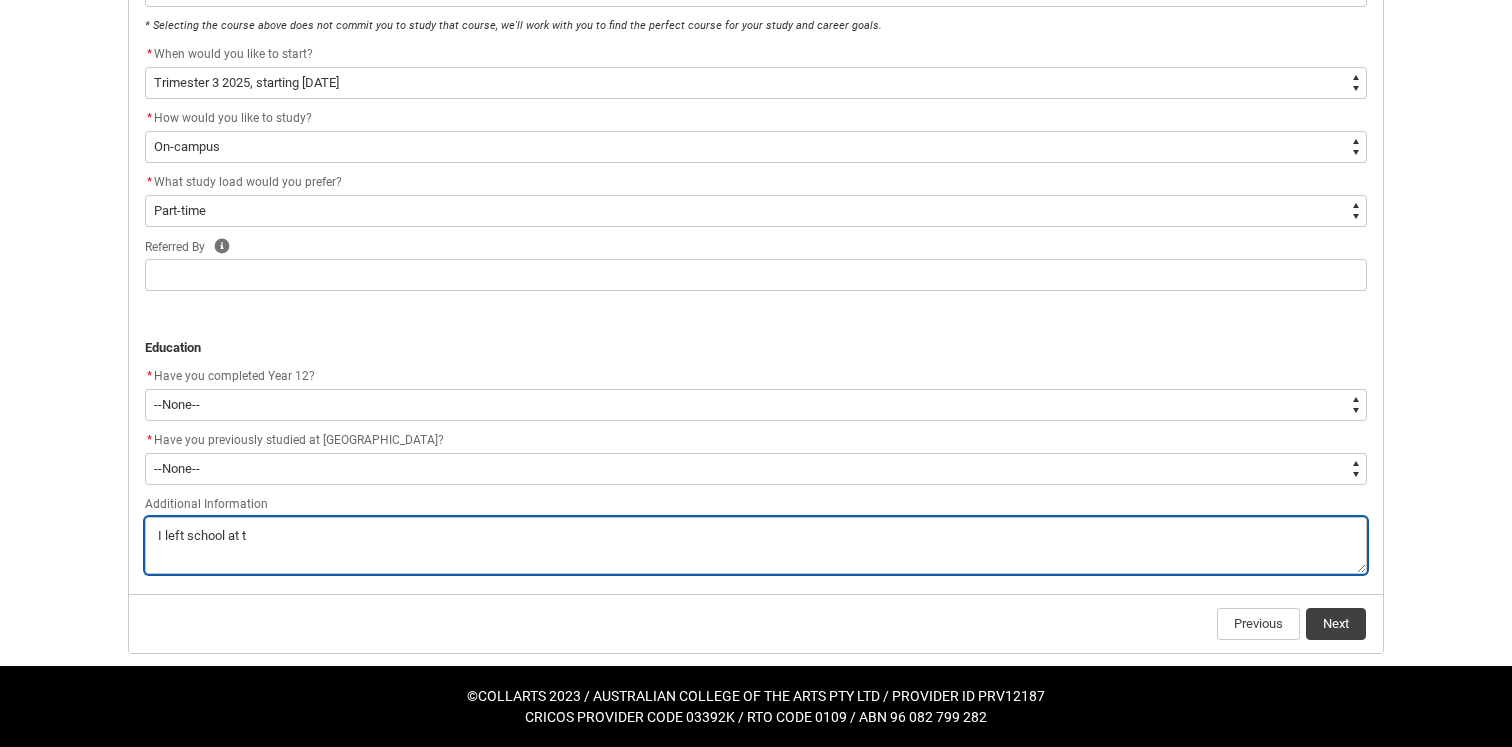 type on "I left school at th" 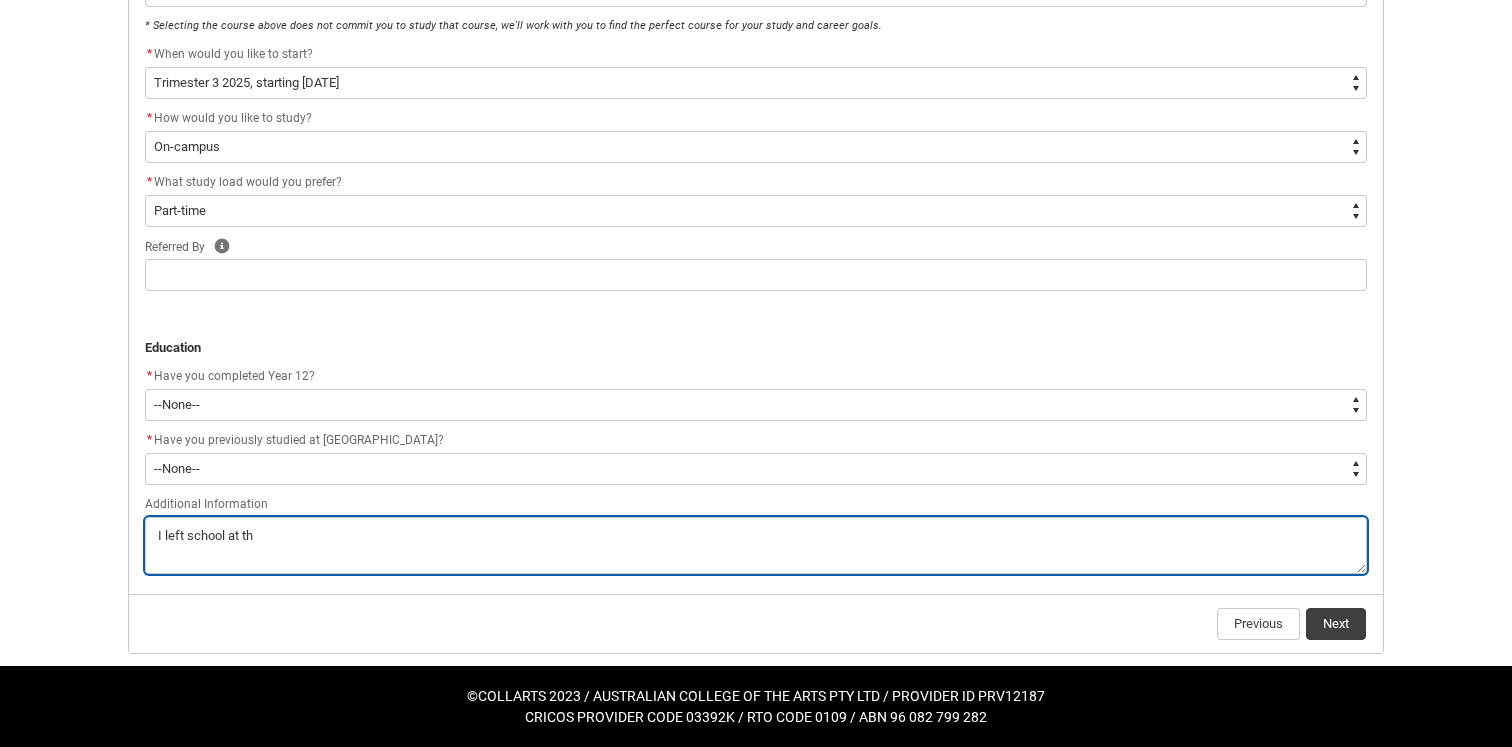type on "I left school at the" 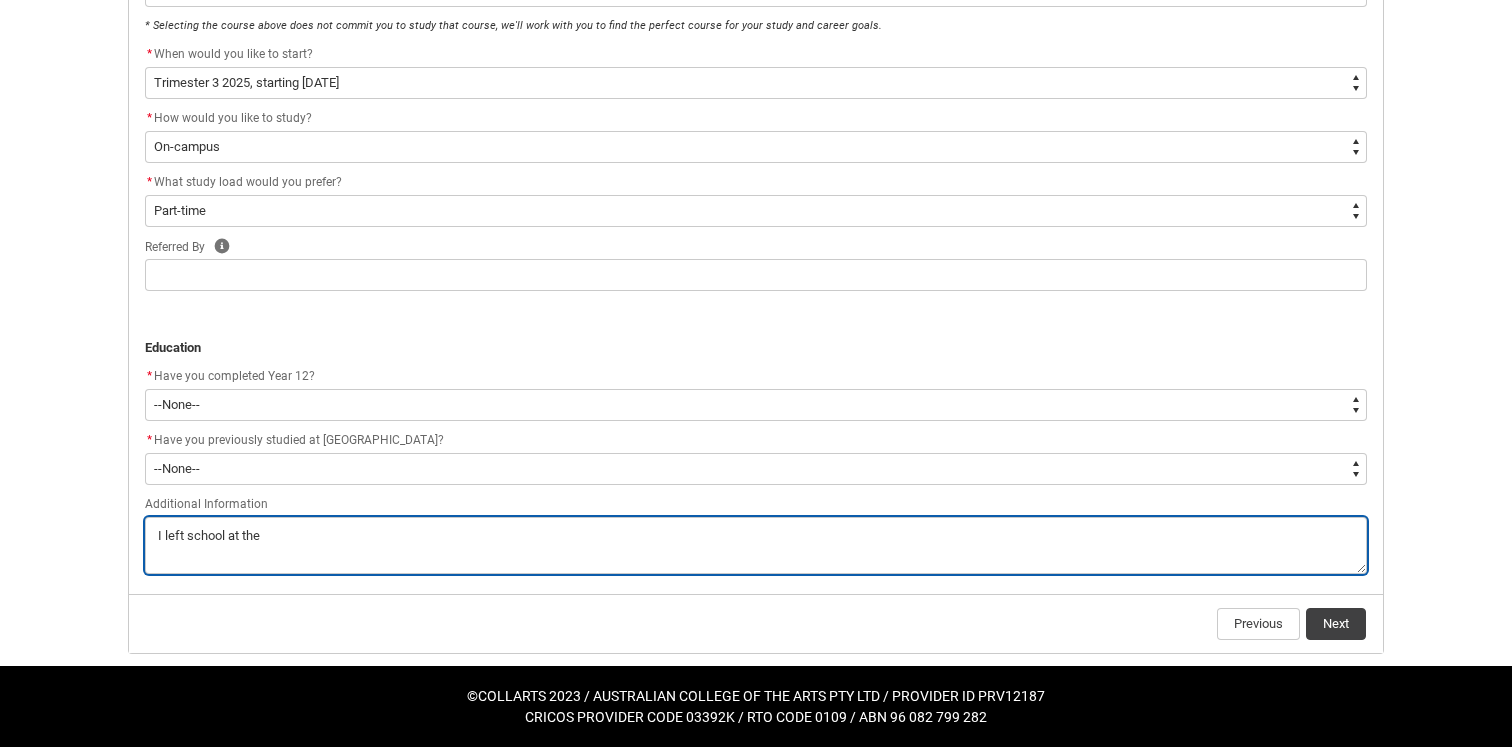type on "I left school at the" 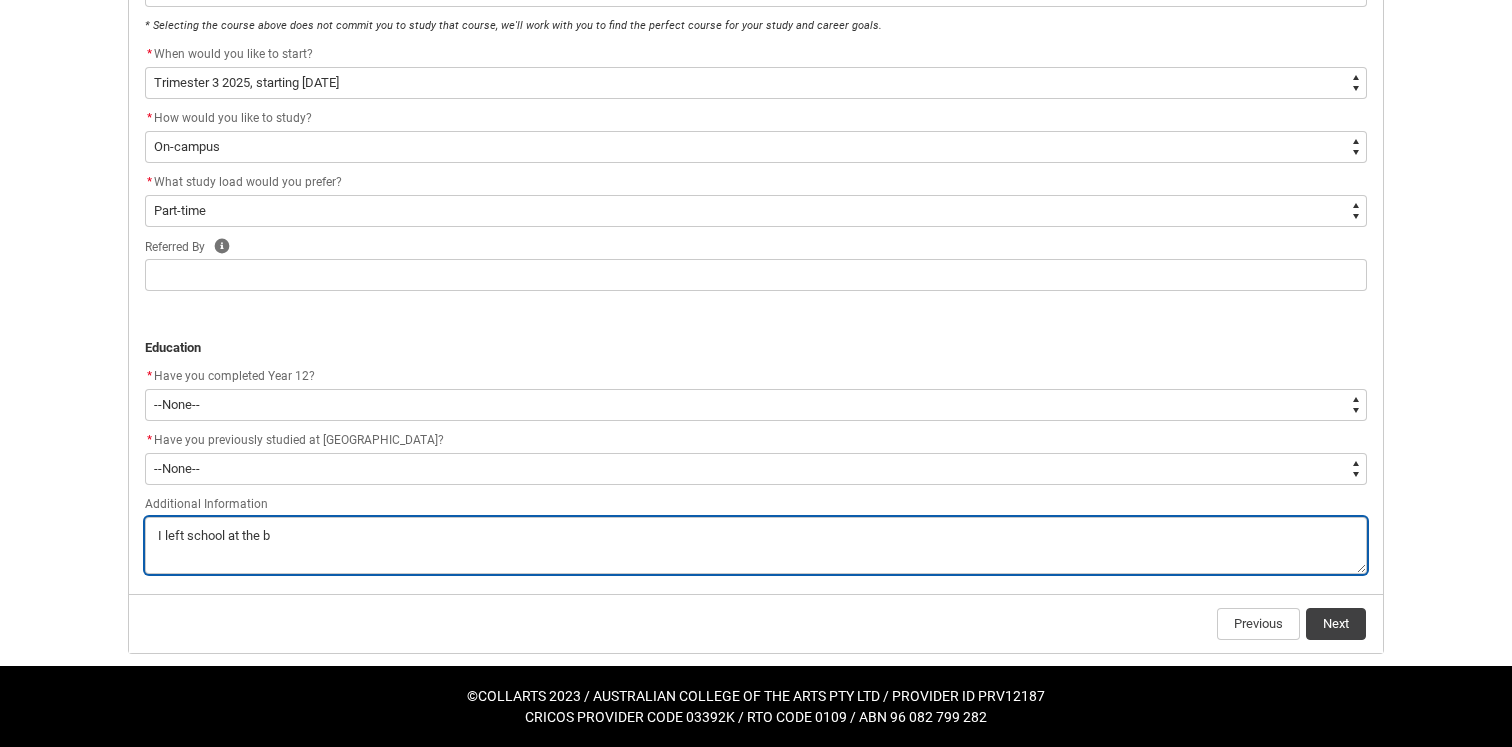 type on "I left school at the be" 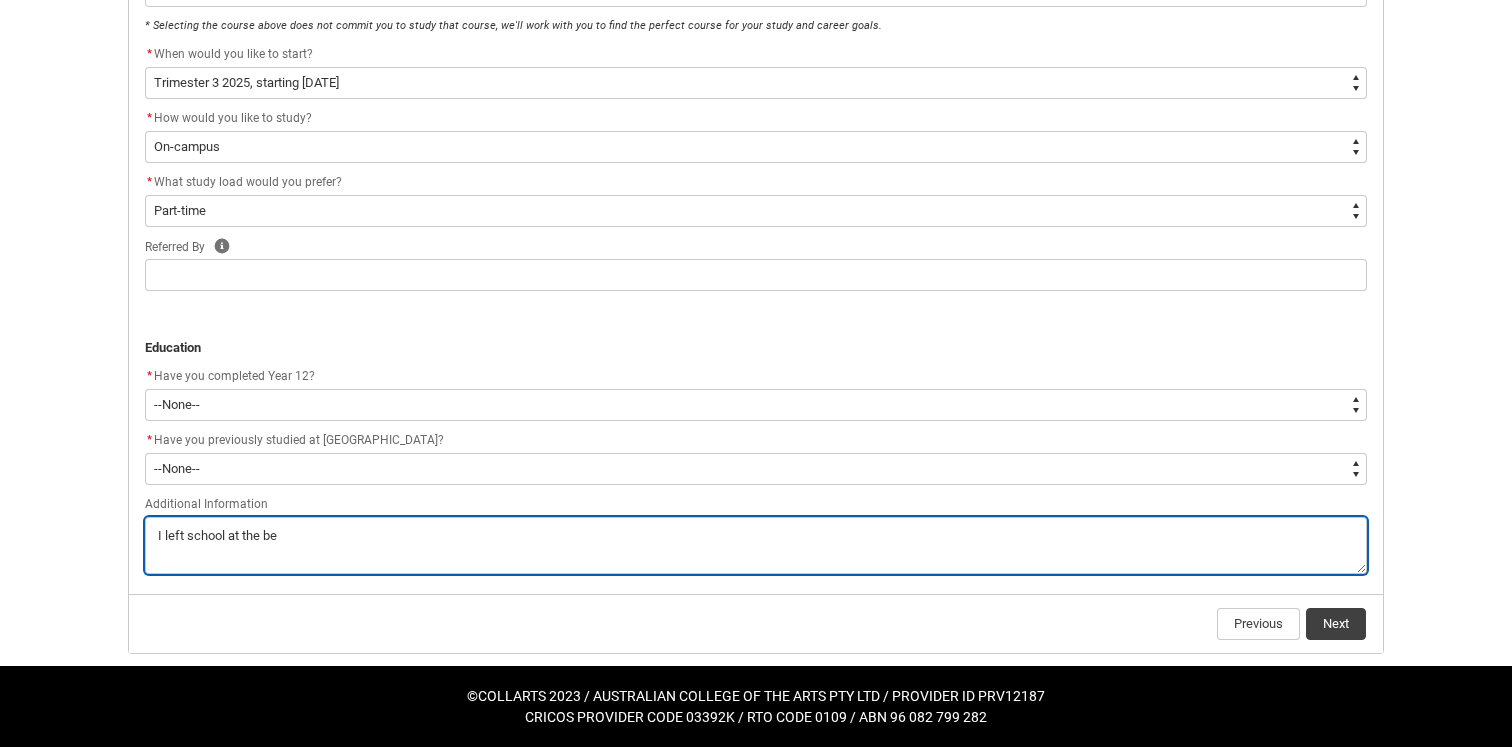 type on "I left school at the beg" 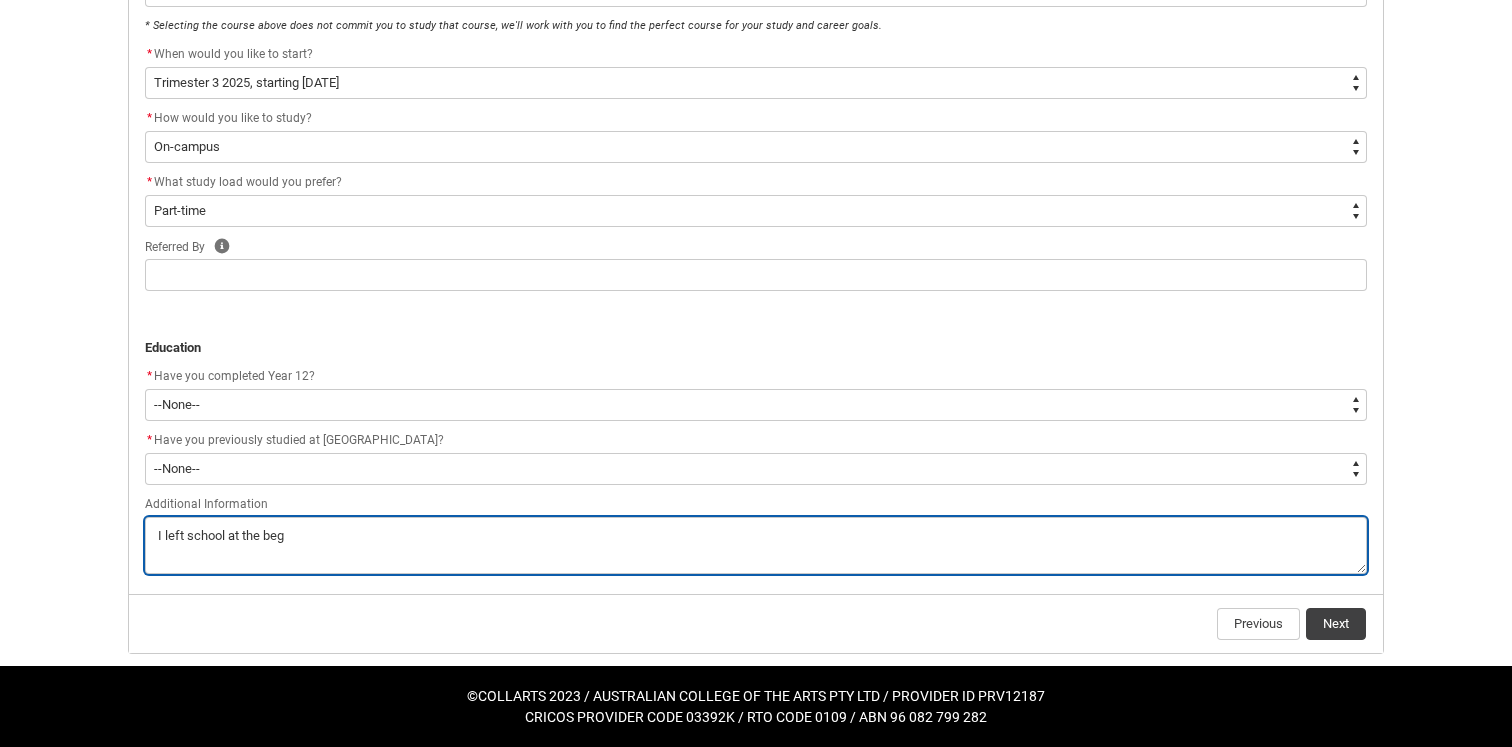 type on "I left school at the begi" 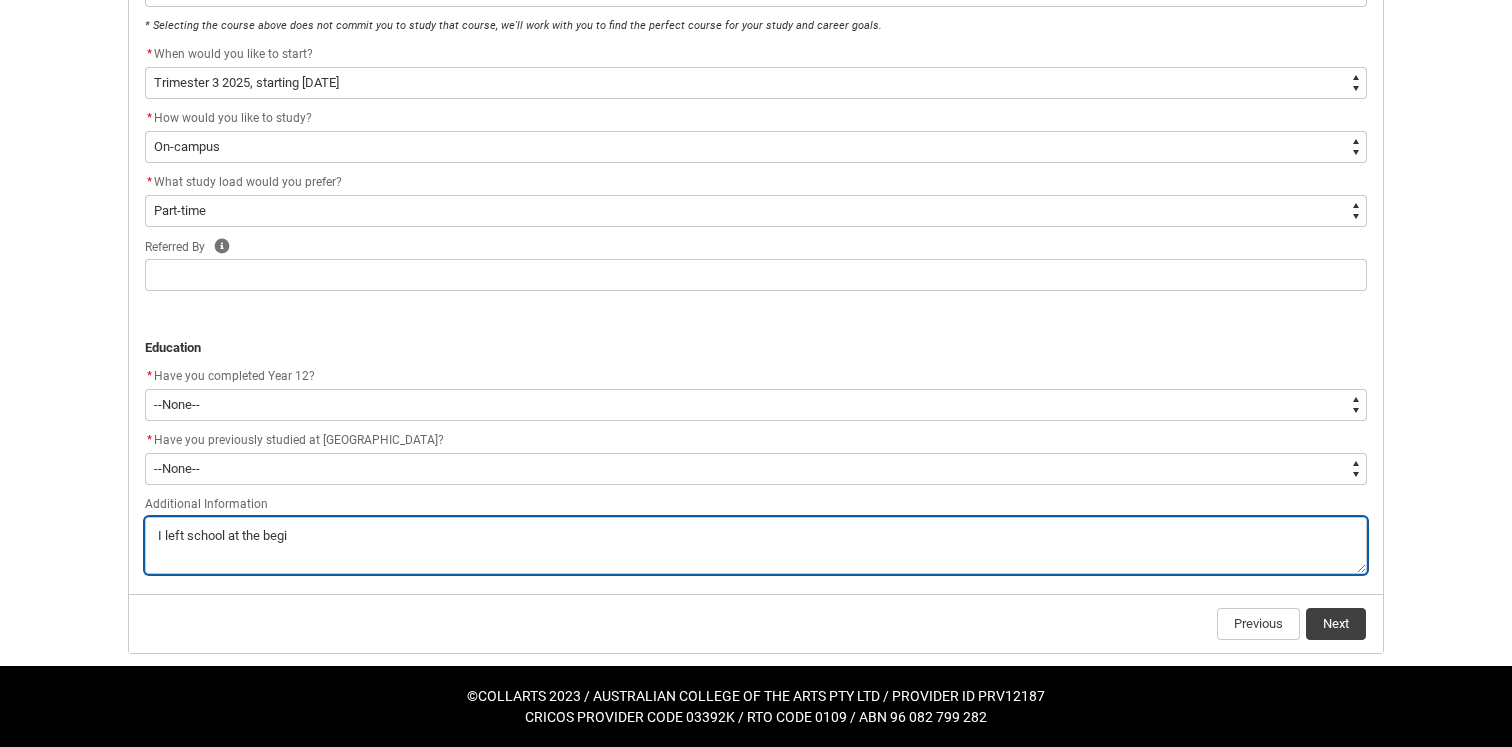 type on "I left school at the begin" 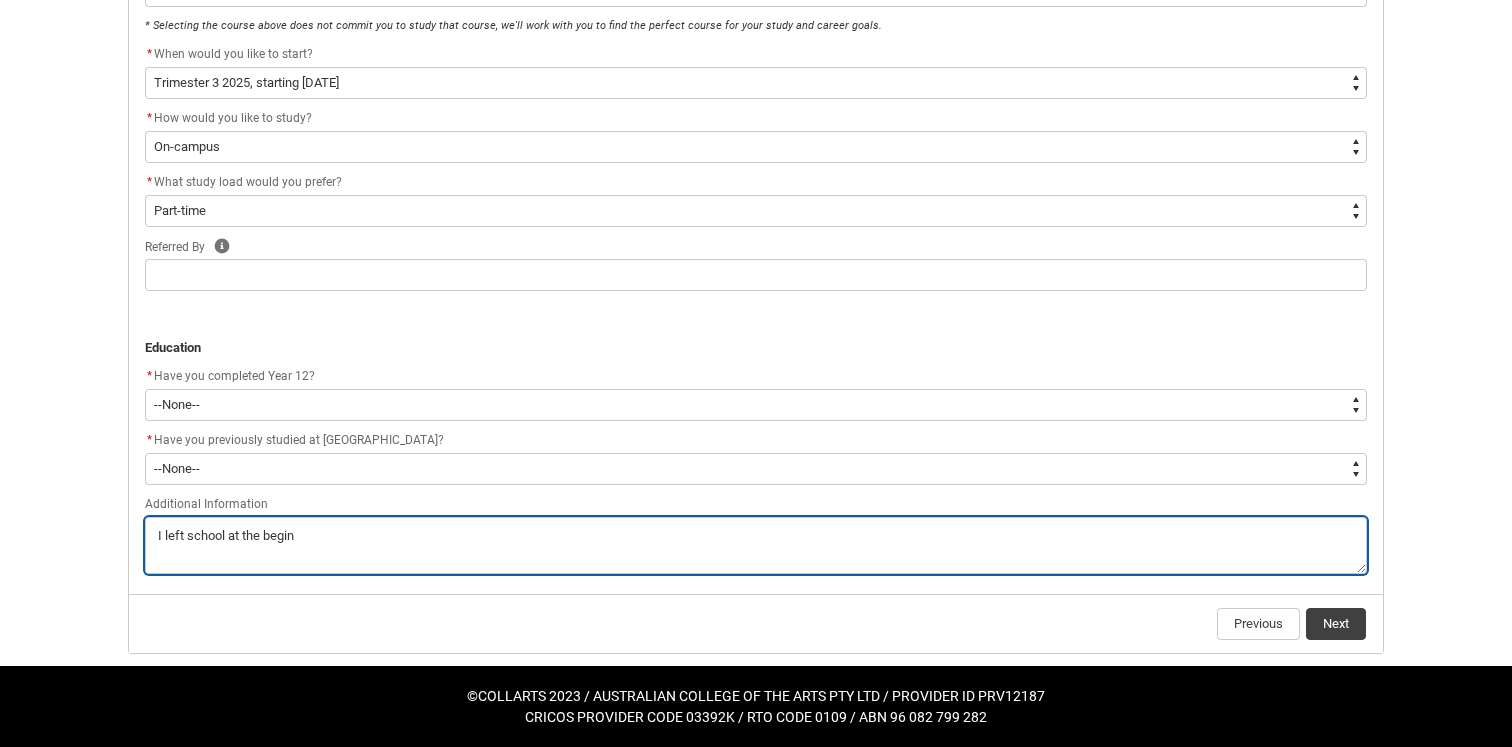 type on "I left school at the beginn" 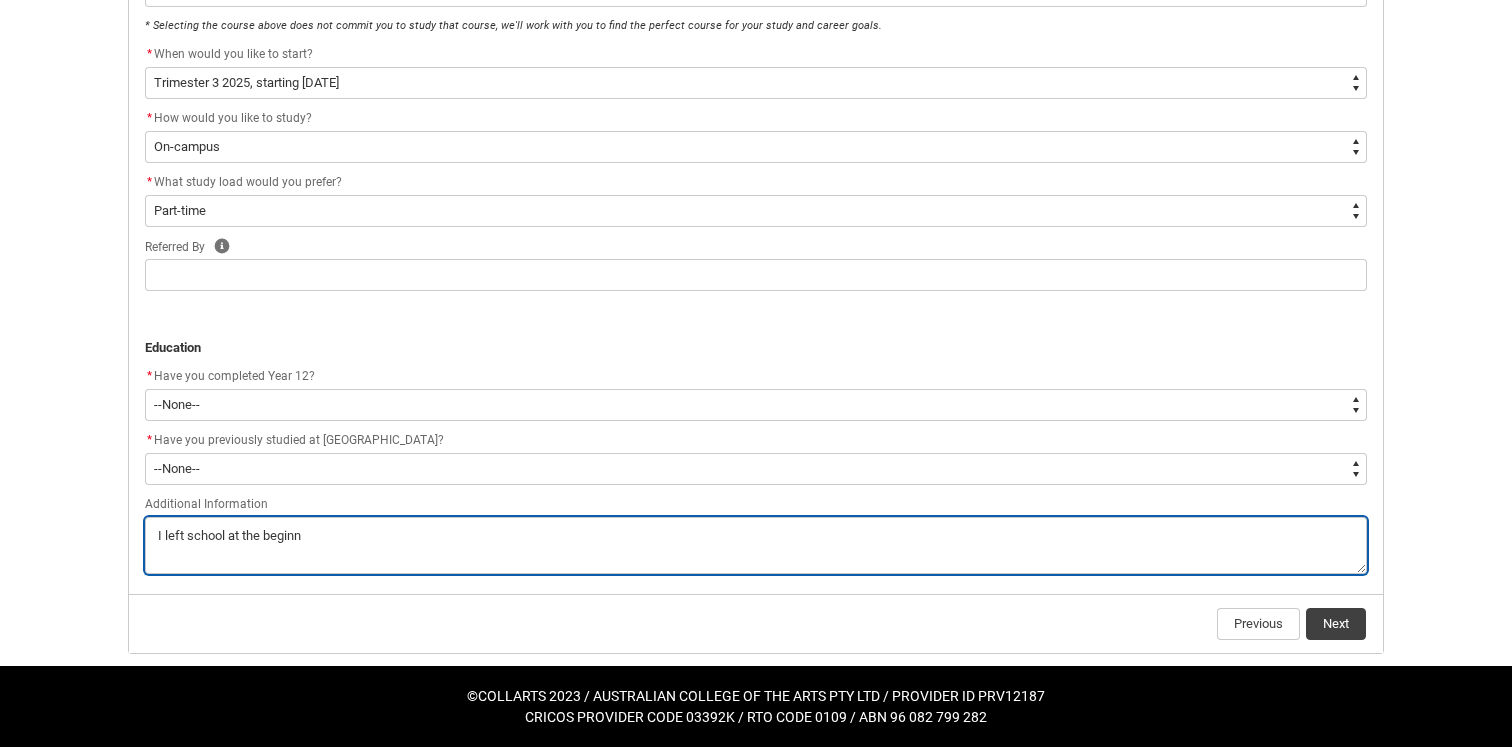 type on "I left school at the beginnn" 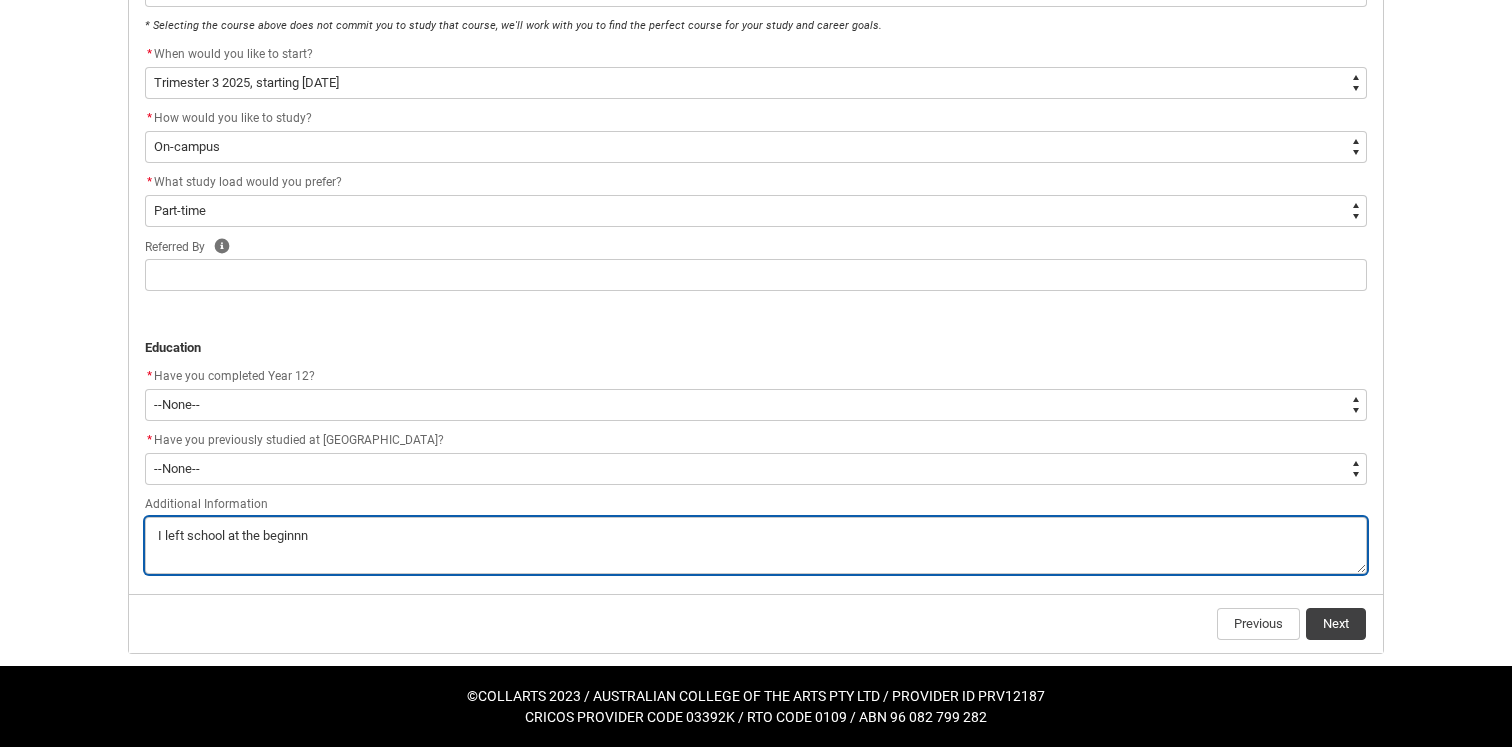 type on "I left school at the beginnni" 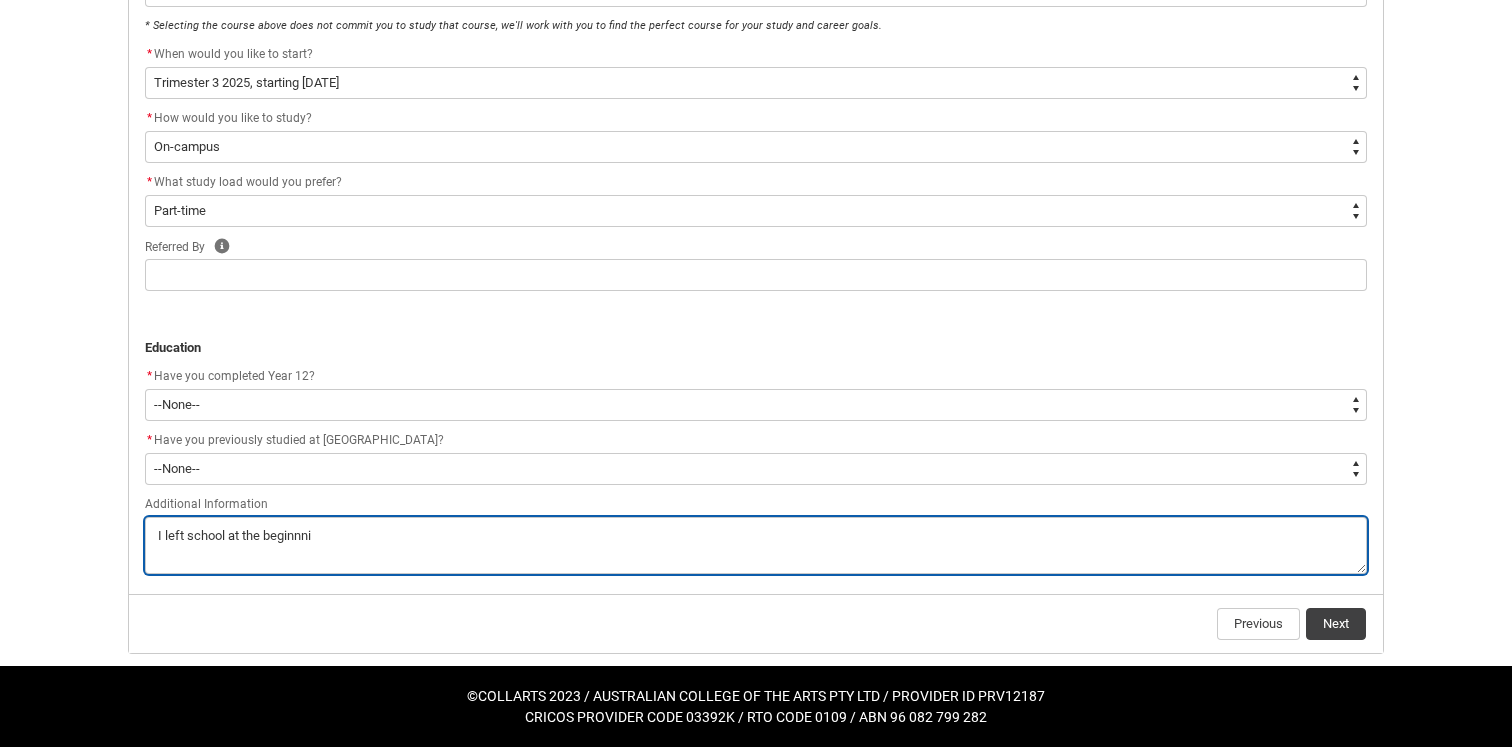 type on "I left school at the beginnnin" 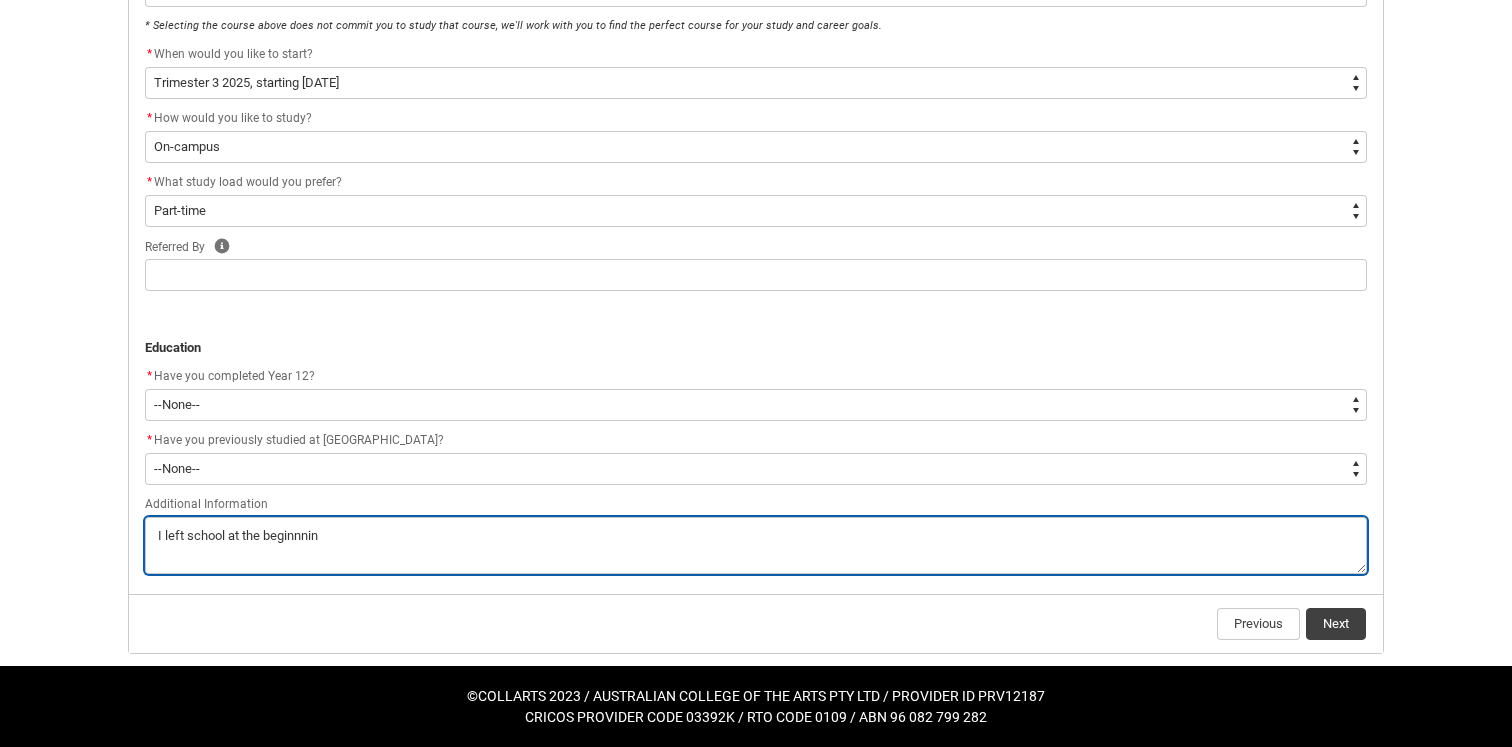 type on "I left school at the beginnni" 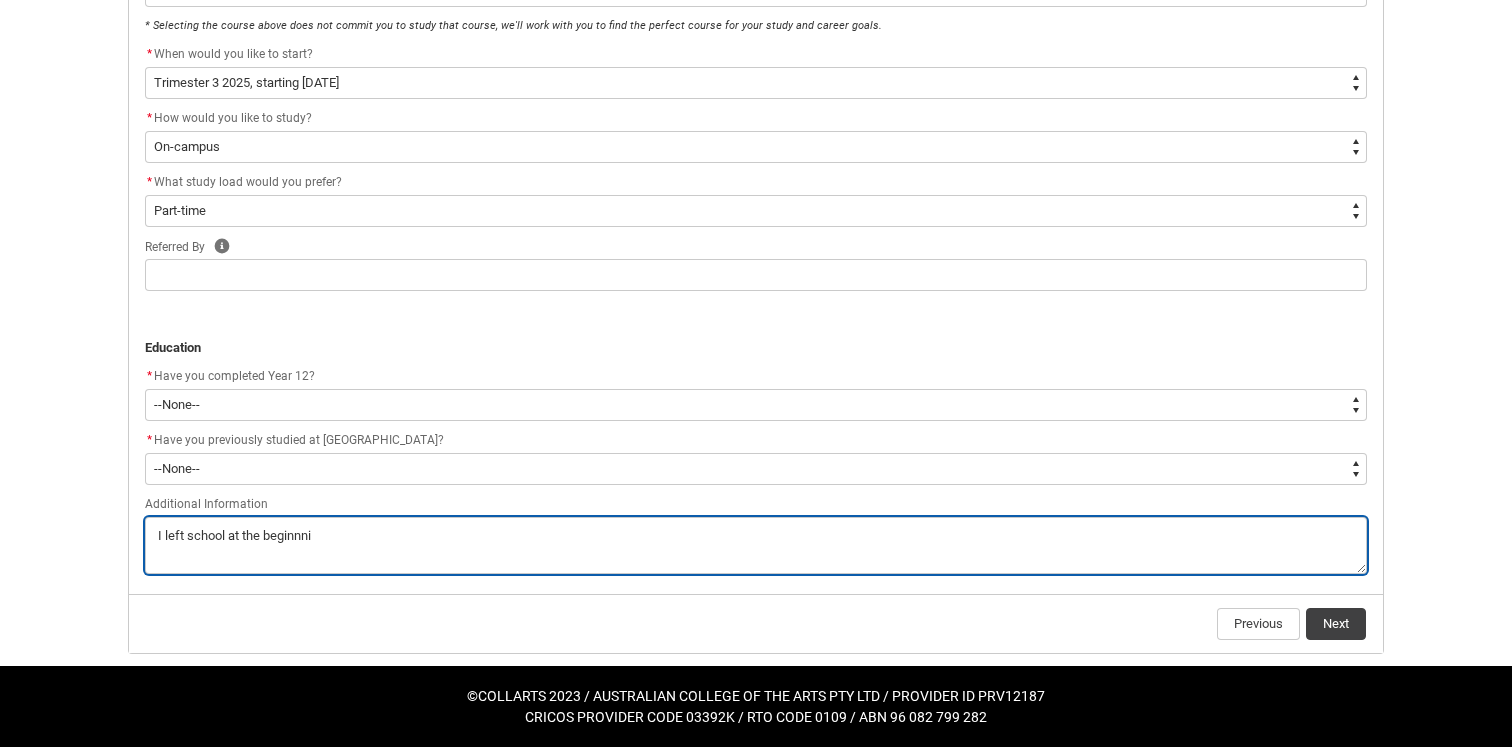 type on "I left school at the beginnn" 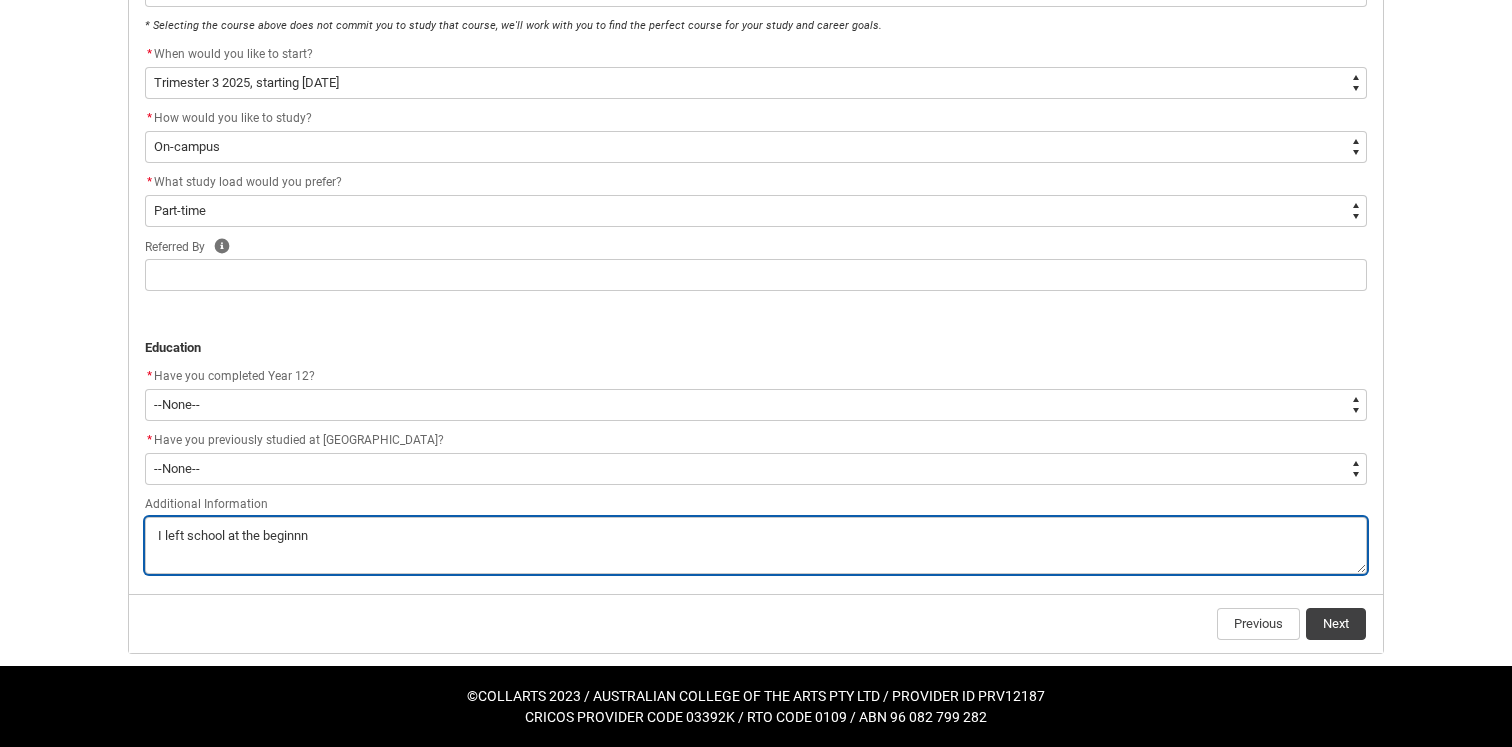 type on "I left school at the beginn" 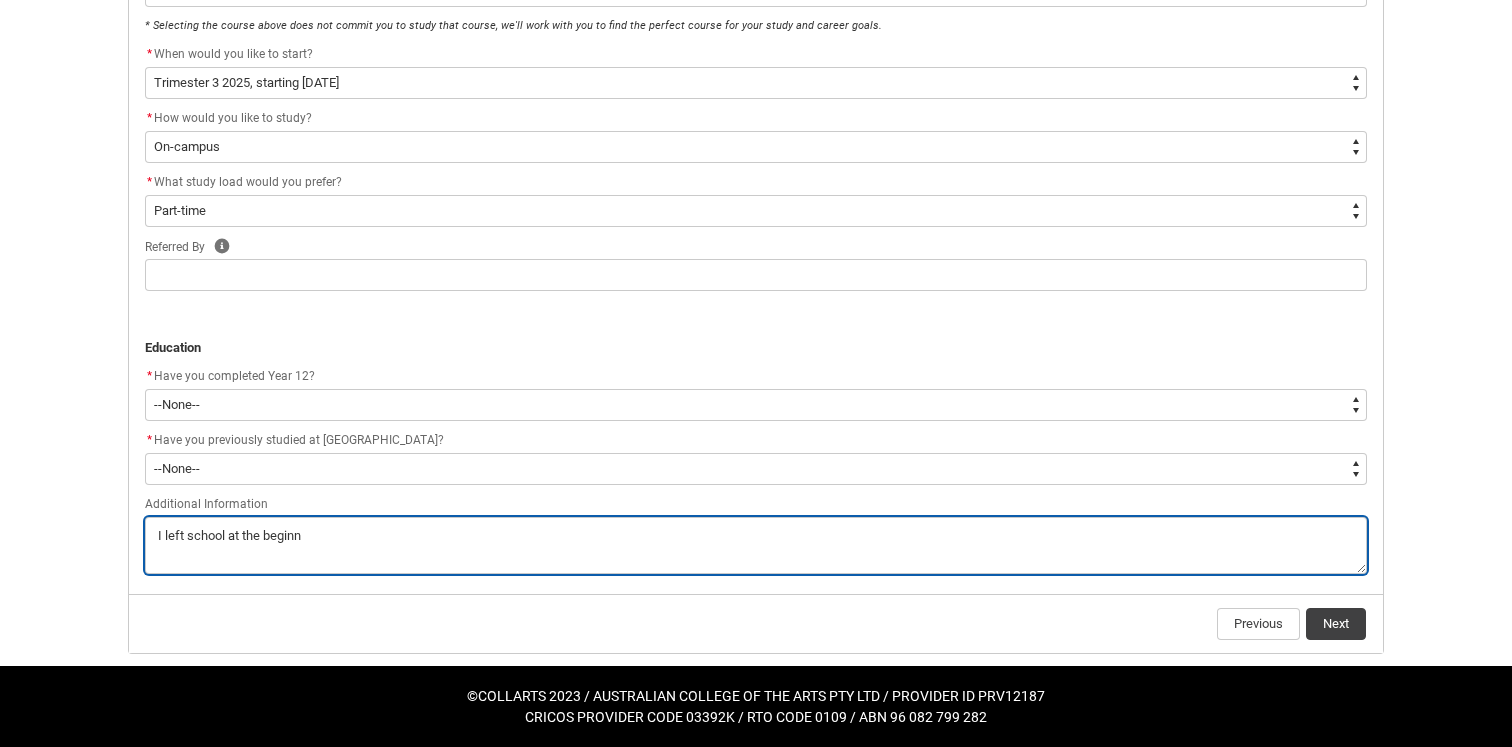 type on "I left school at the beginni" 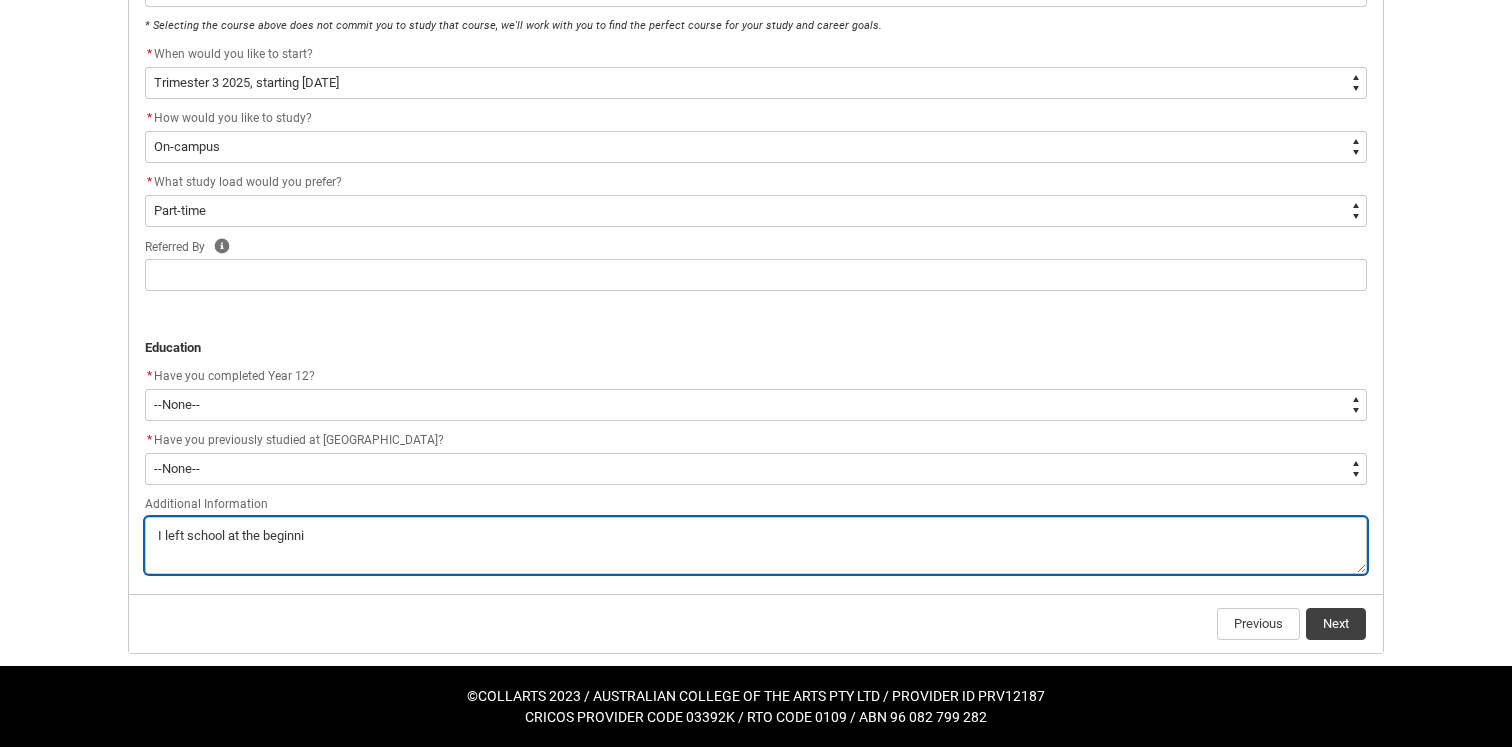 type on "I left school at the beginnin" 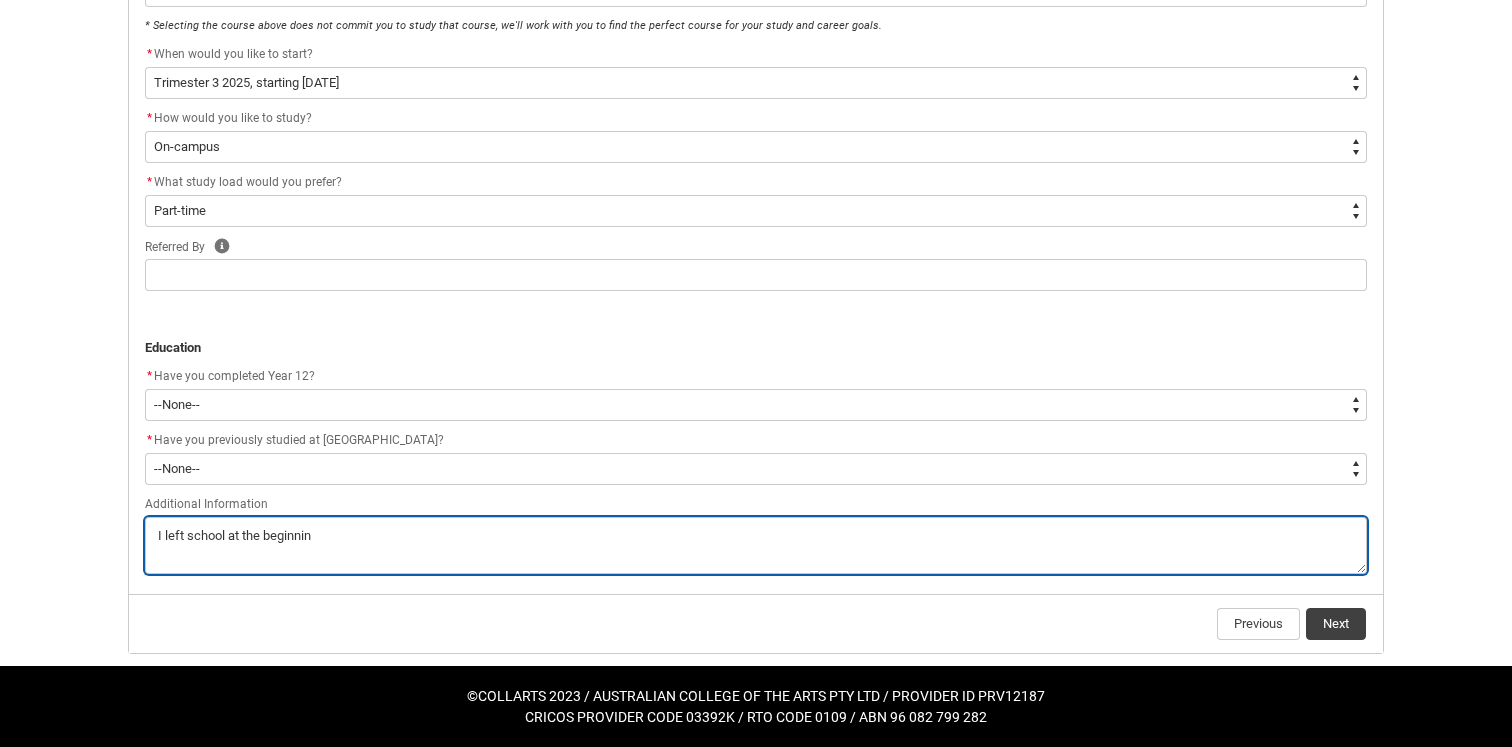 type on "I left school at the beginning" 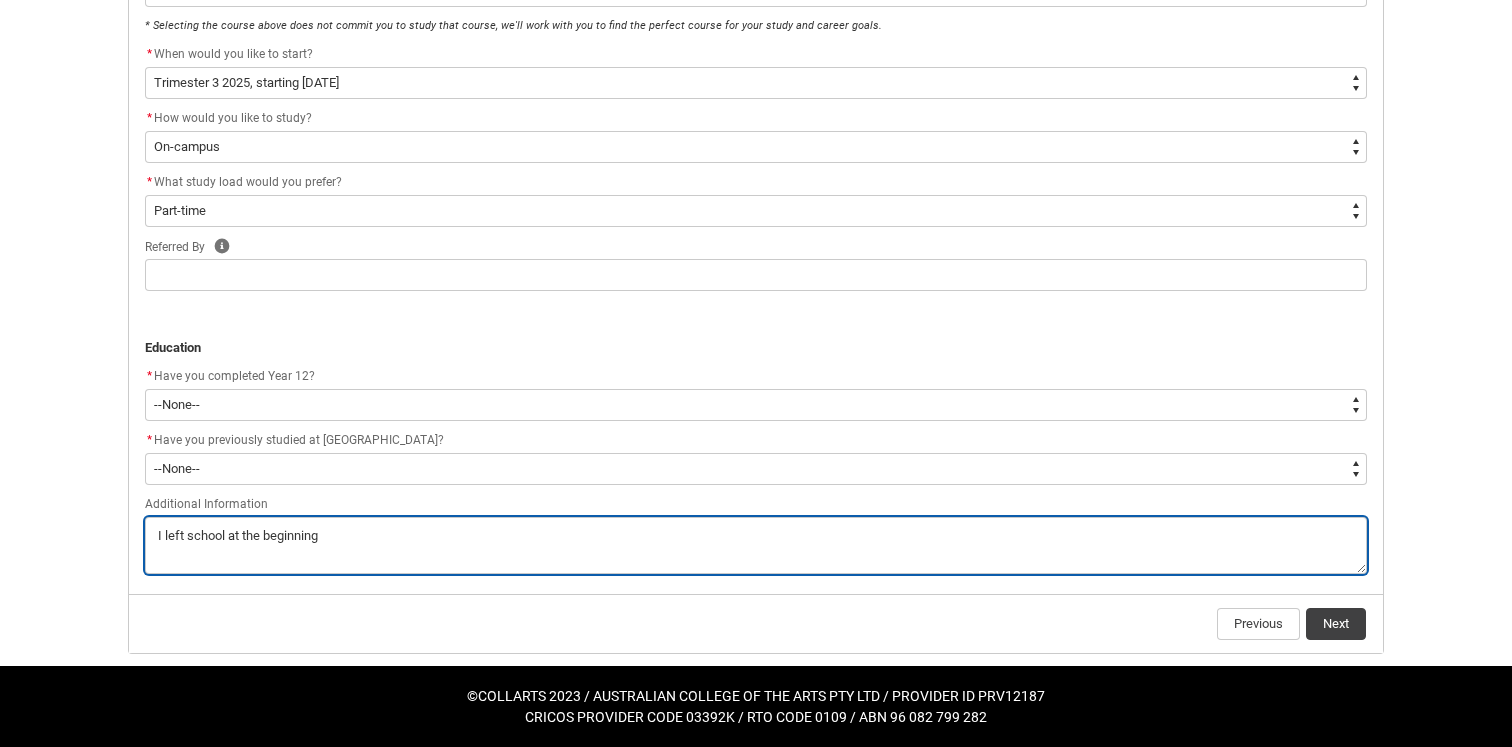type on "I left school at the beginning" 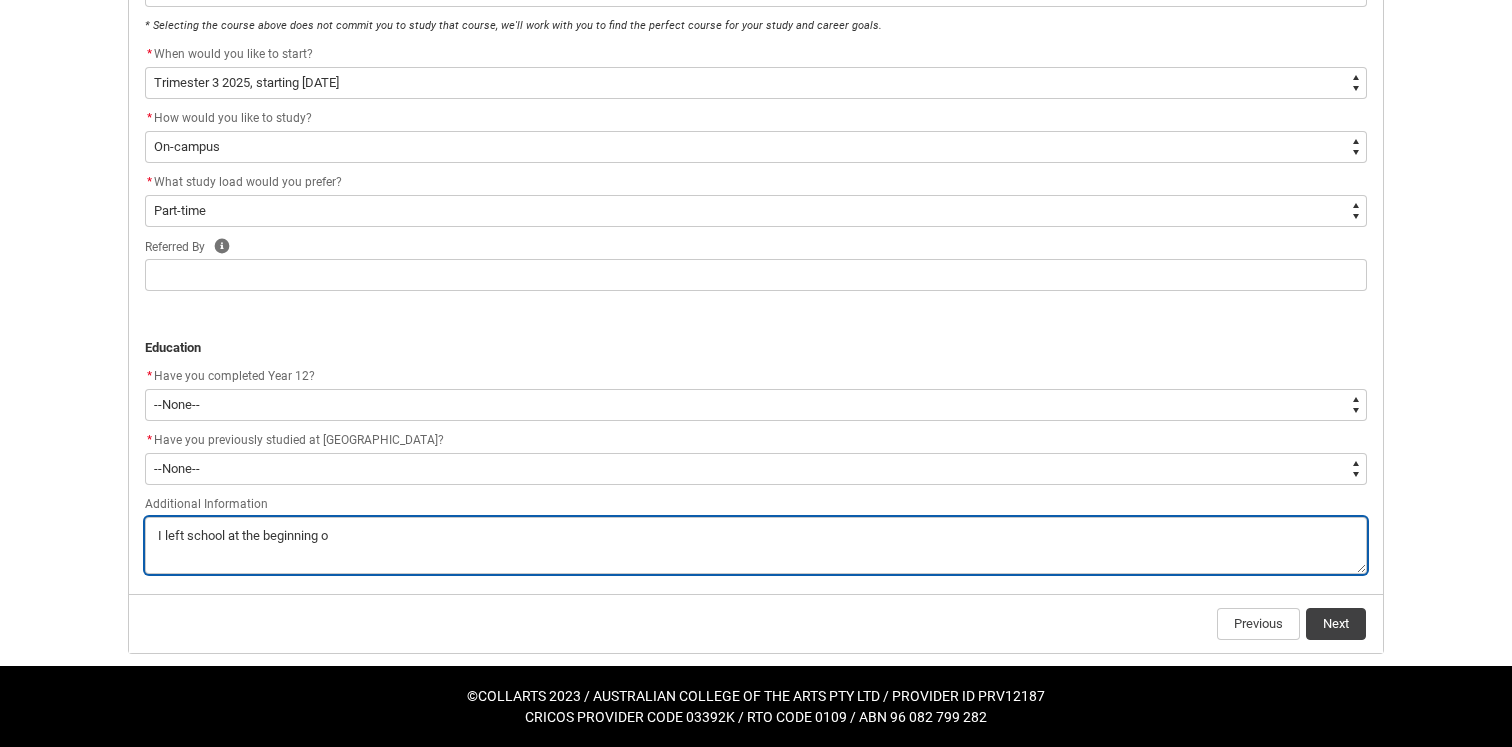 type on "I left school at the beginning of" 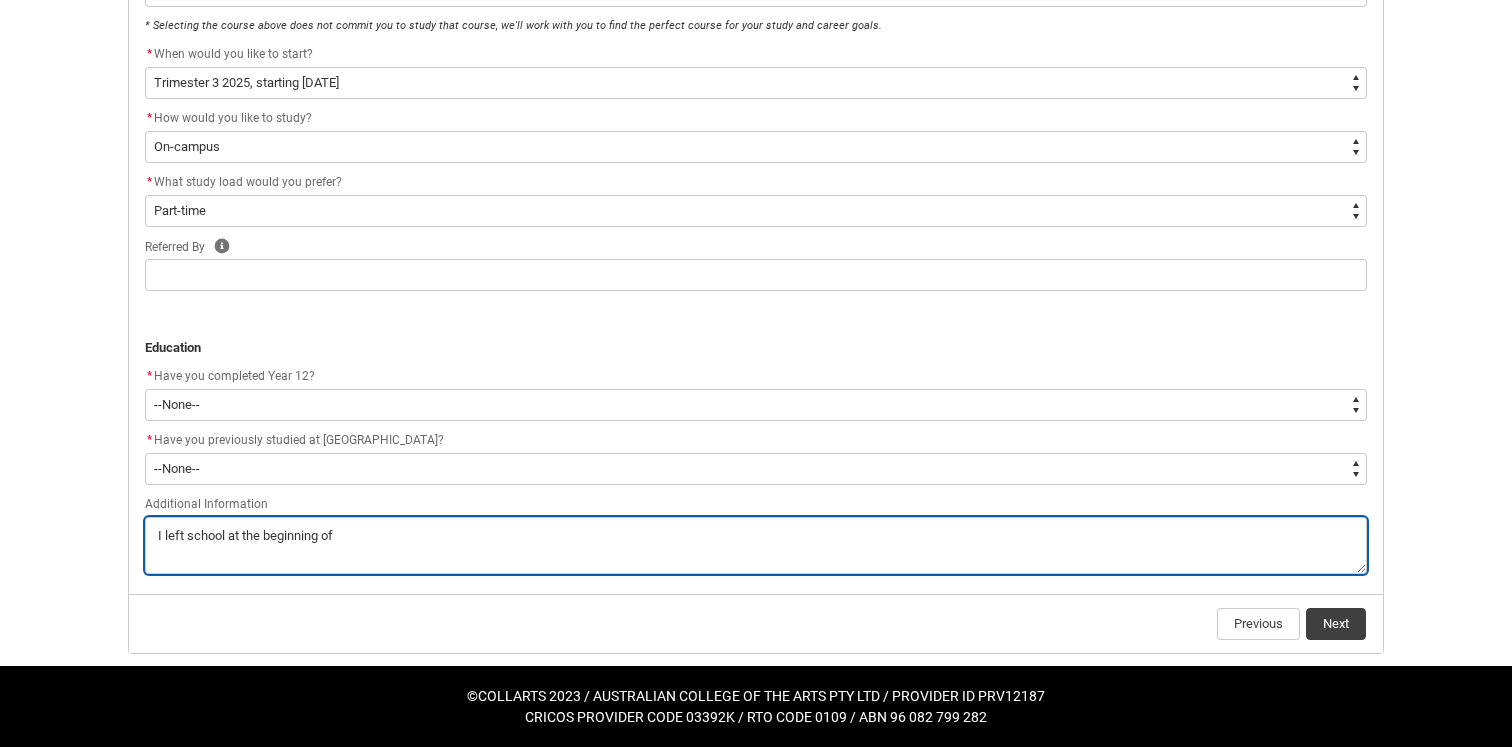 type on "I left school at the beginning of" 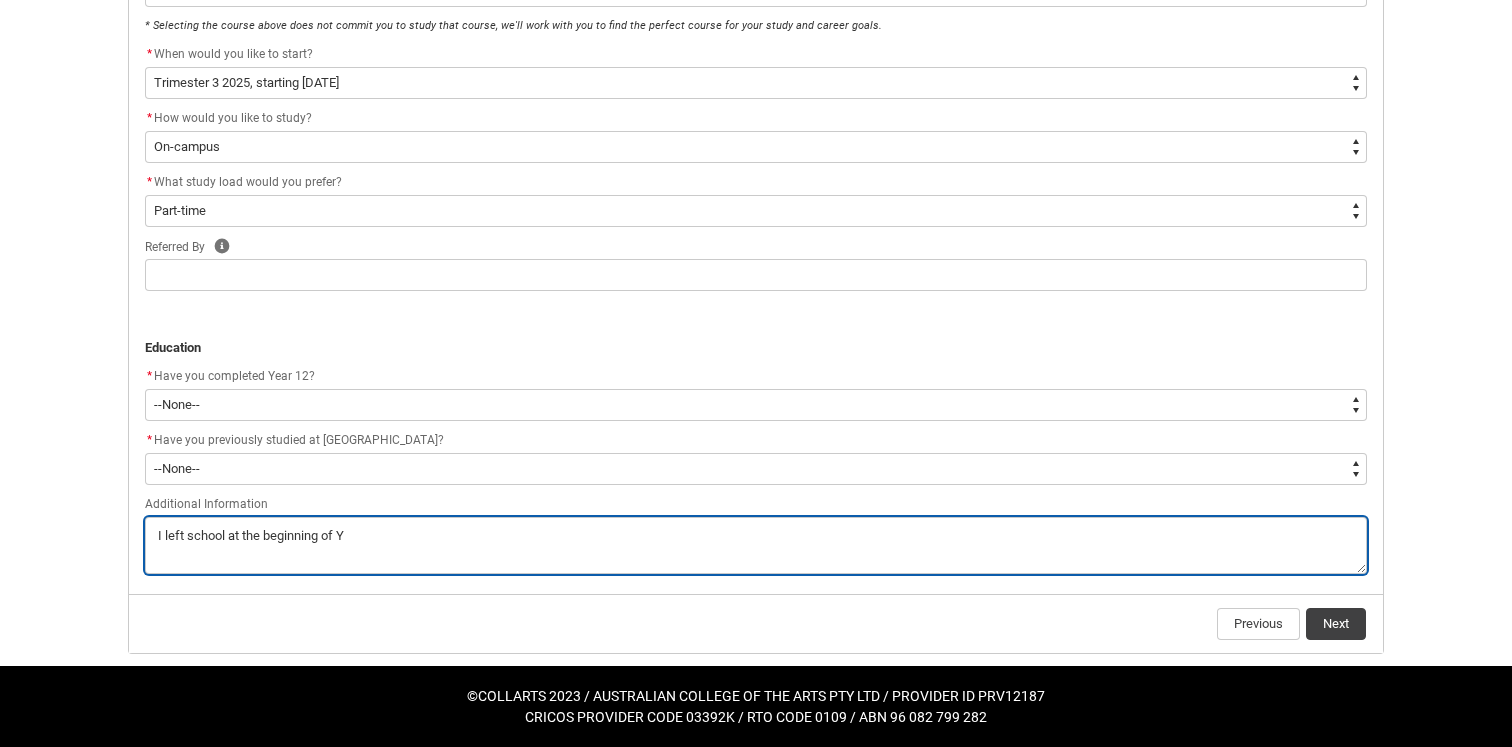 type on "I left school at the beginning of Ye" 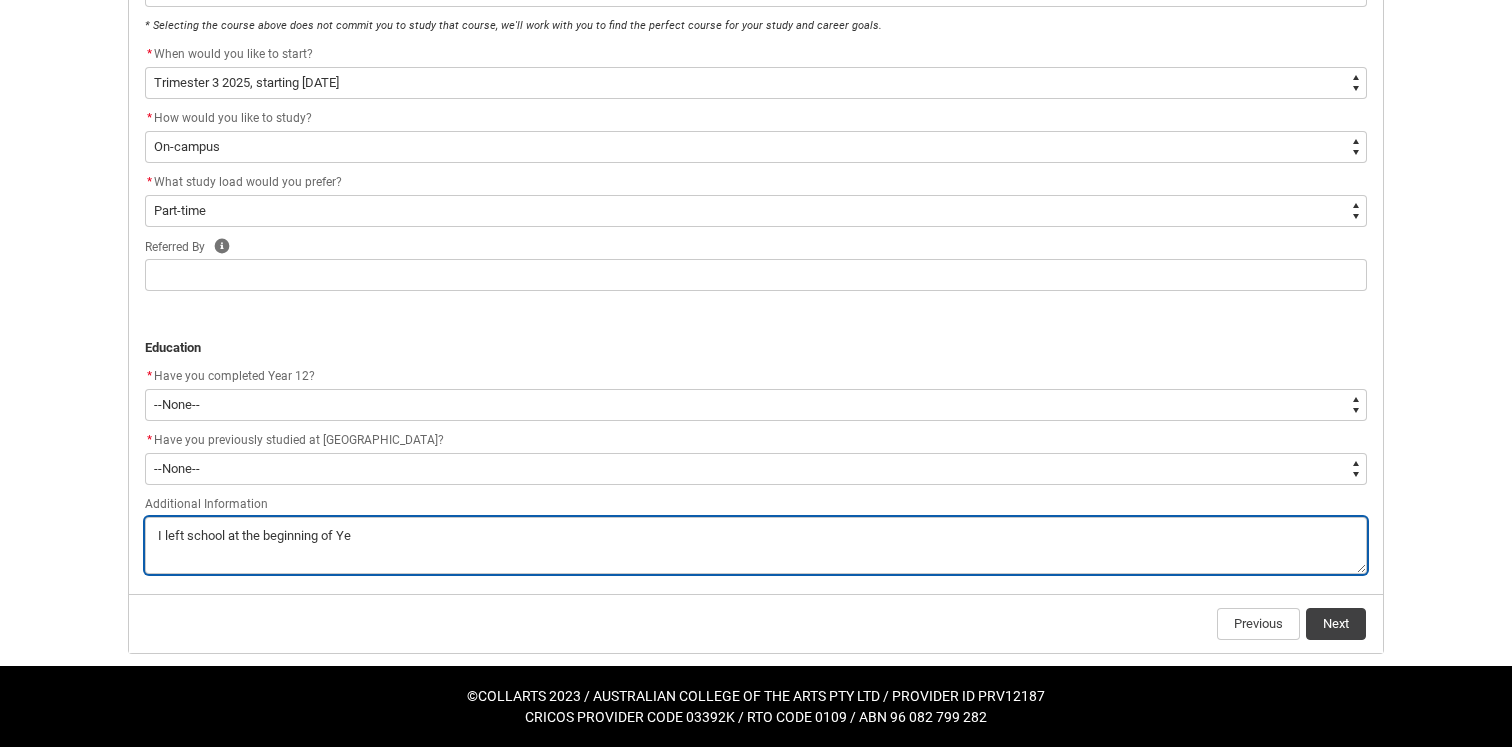 type on "I left school at the beginning of Yea" 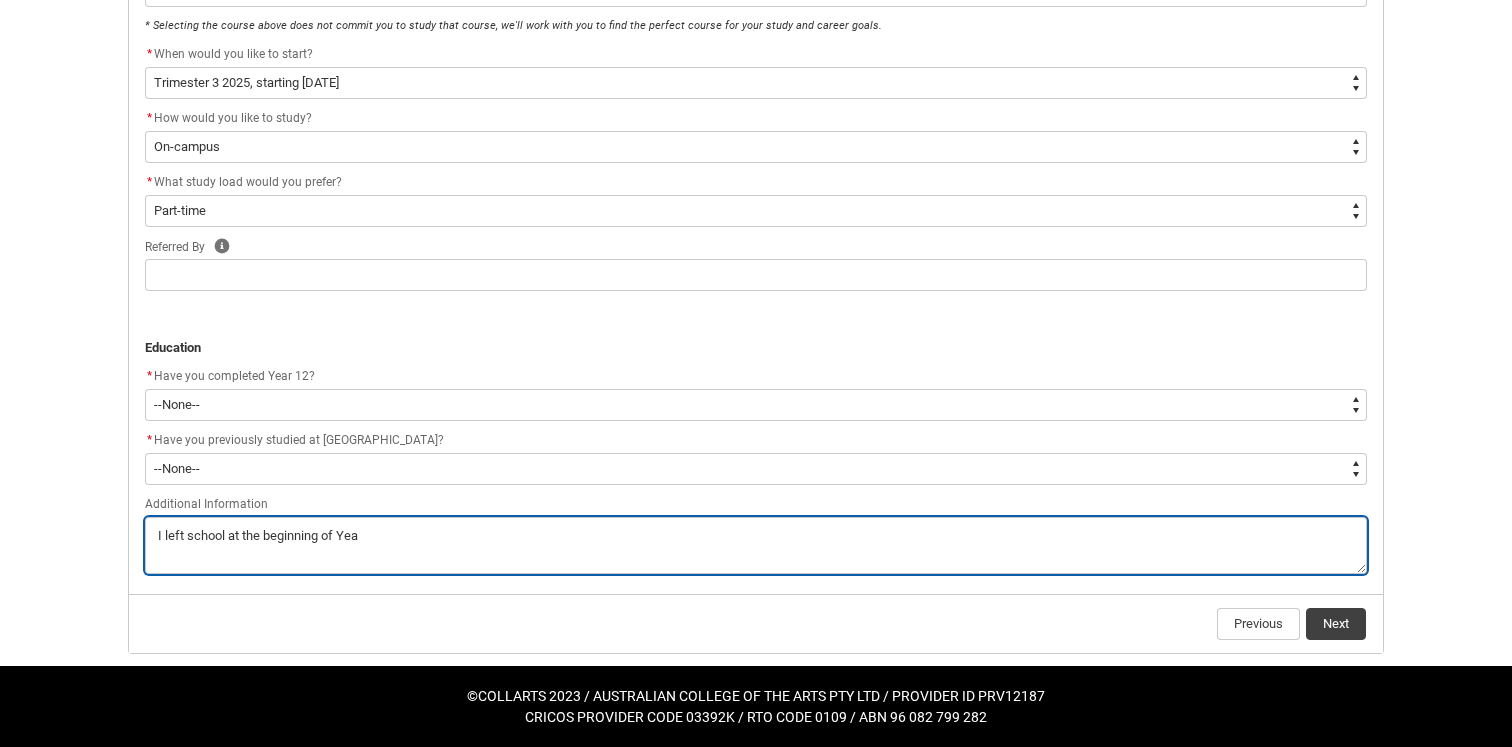 type on "I left school at the beginning of Year" 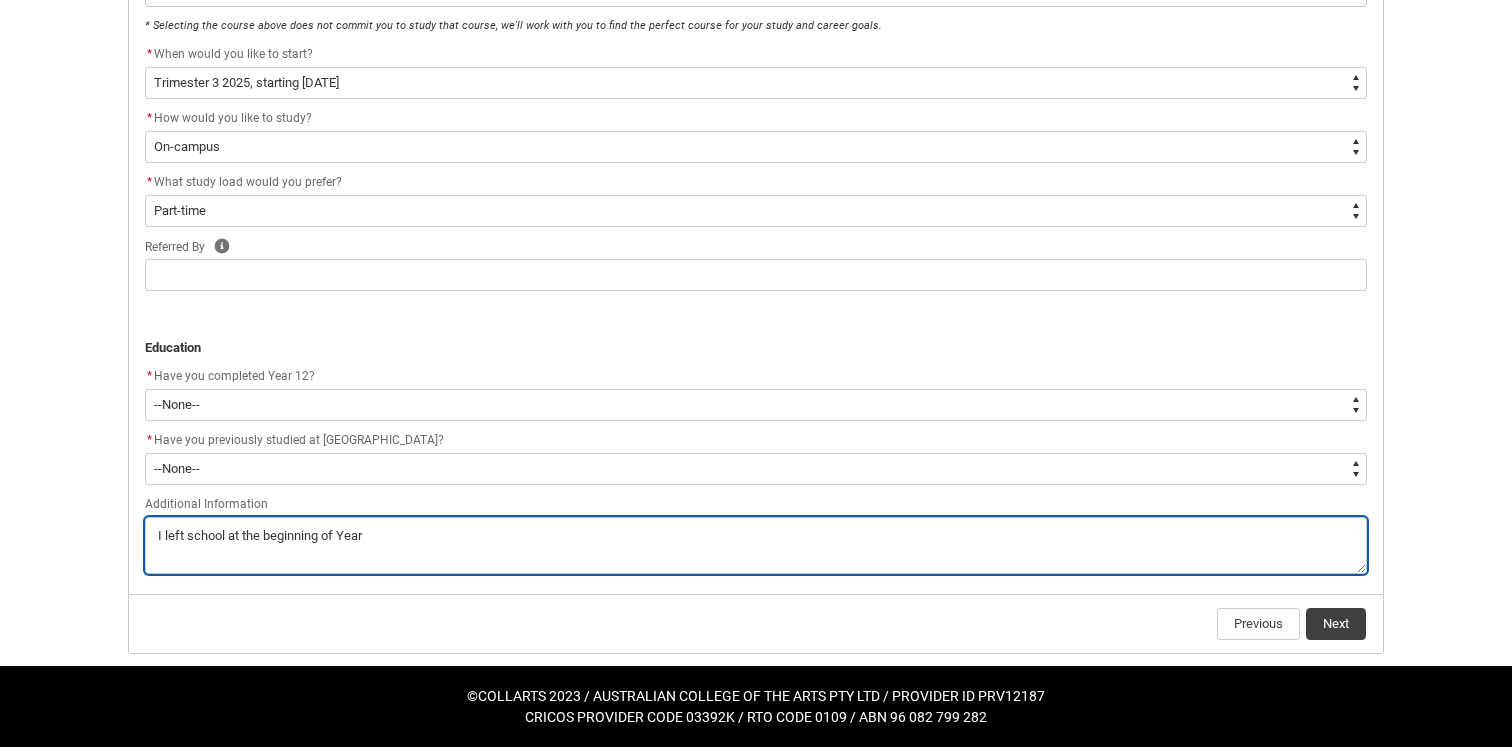 type on "I left school at the beginning of Year" 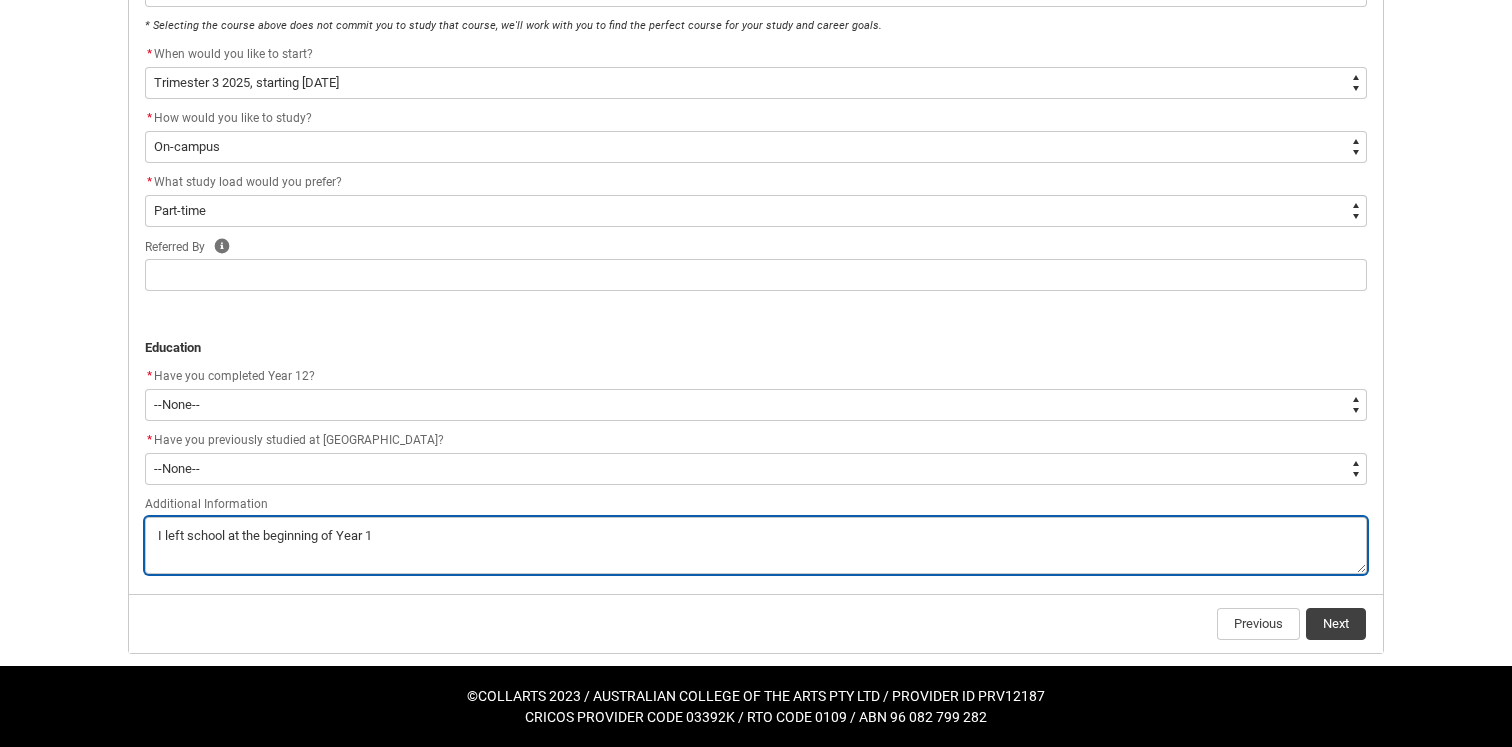 type on "I left school at the beginning of Year 12" 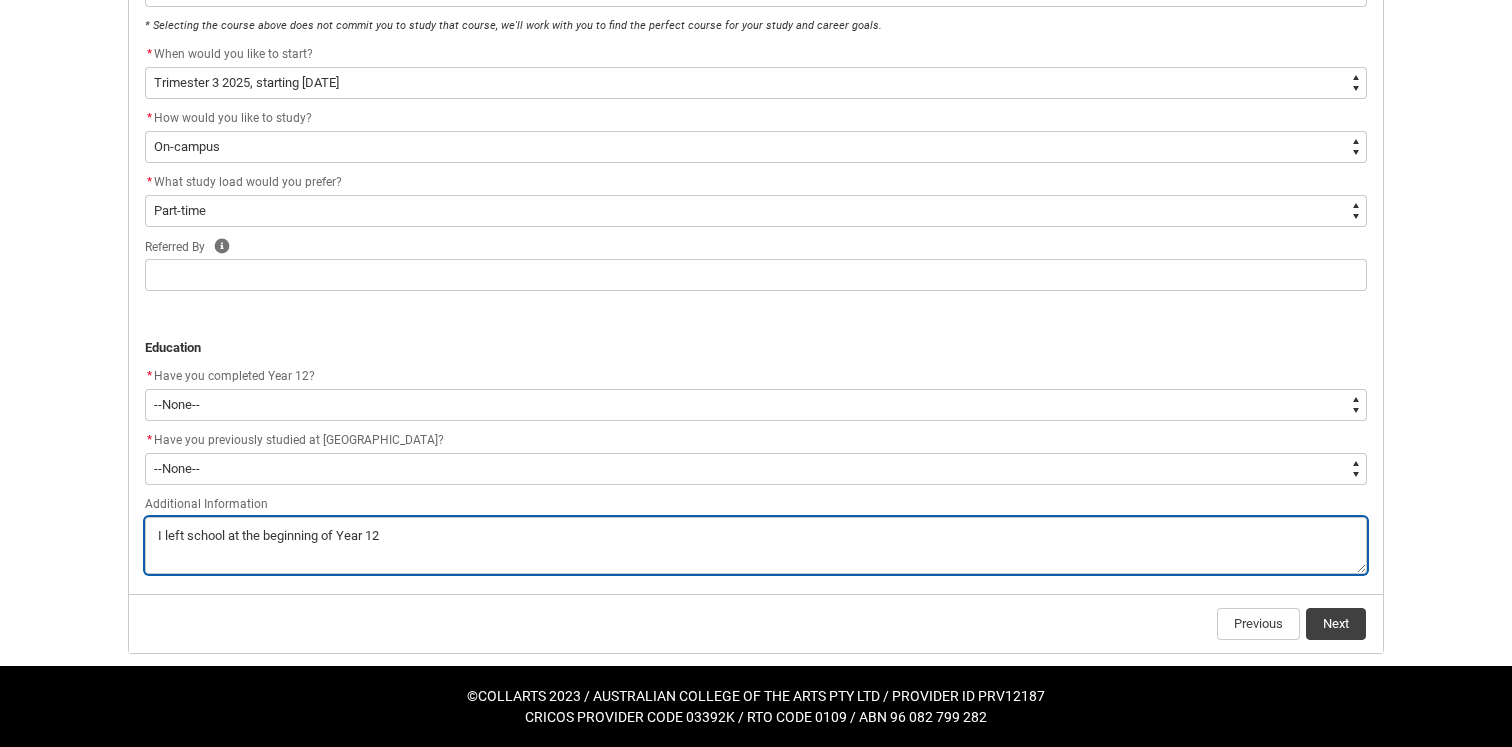 type on "I left school at the beginning of Year 12" 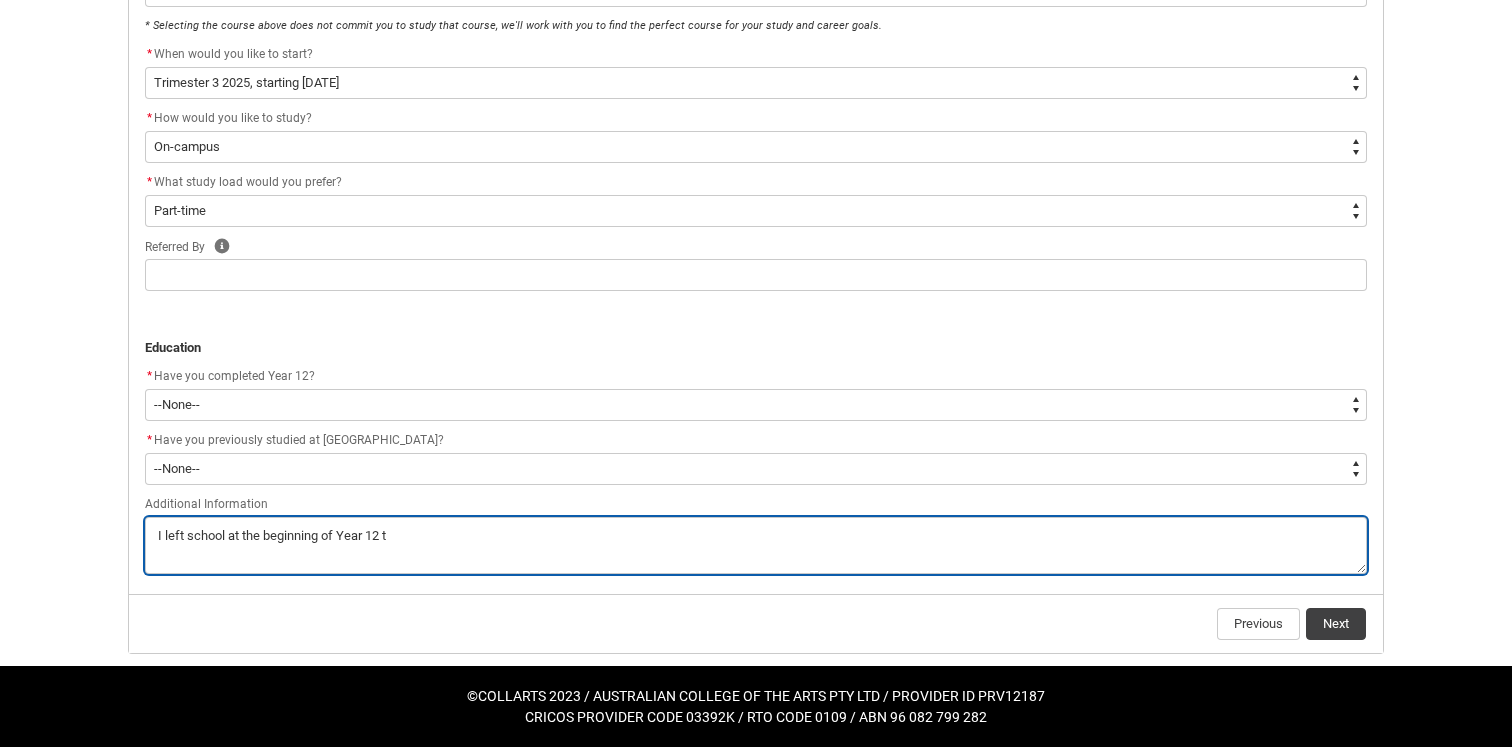type on "I left school at the beginning of Year 12 to" 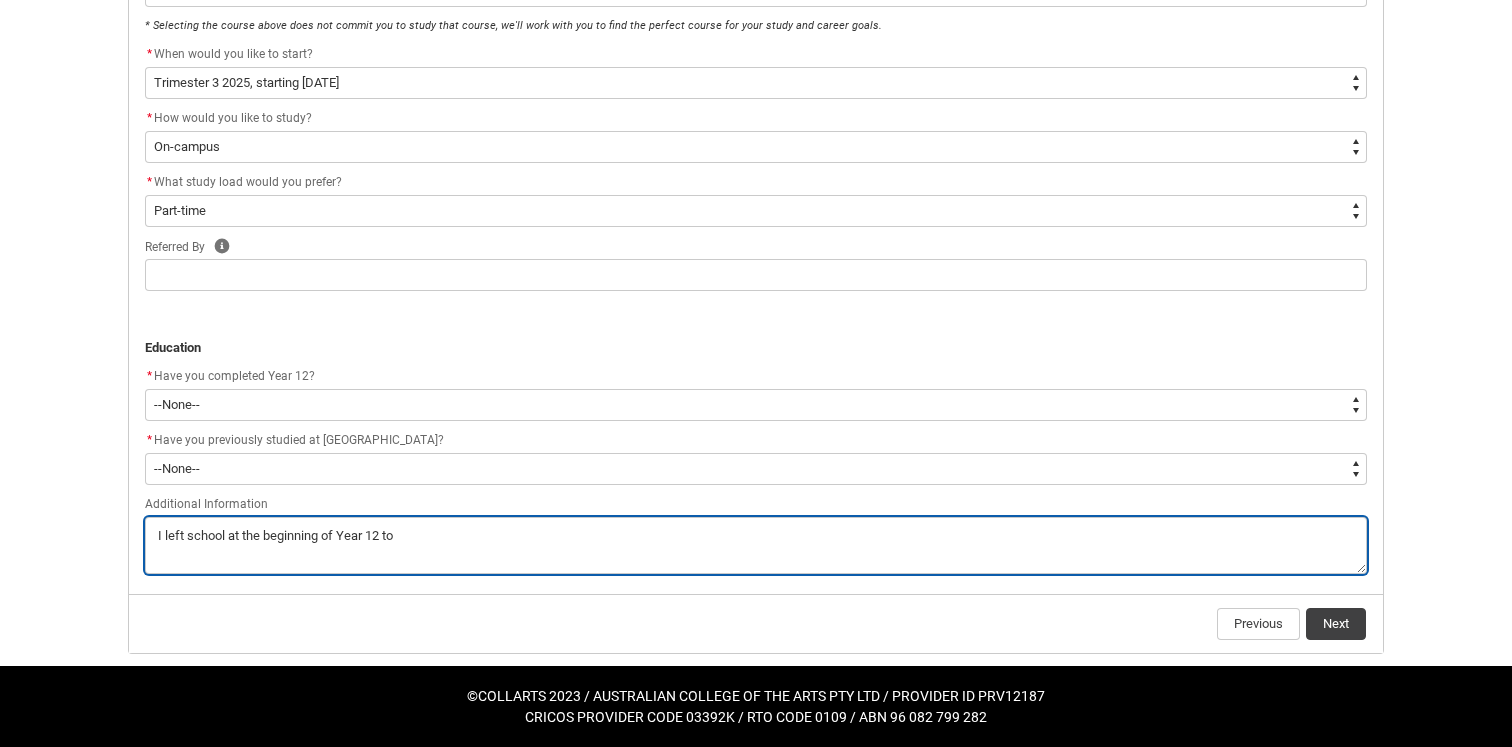 type on "I left school at the beginning of Year 12 to" 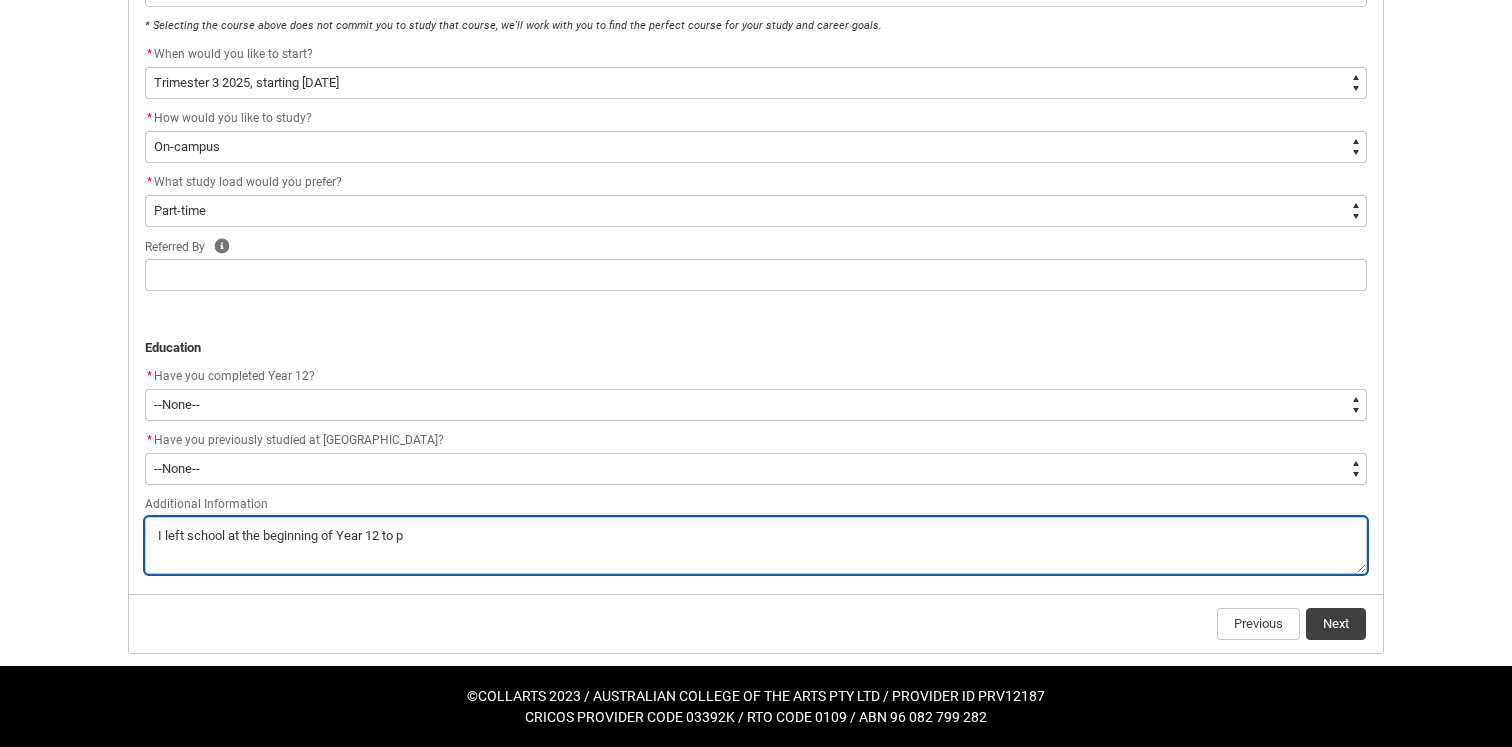 type on "I left school at the beginning of Year 12 to pe" 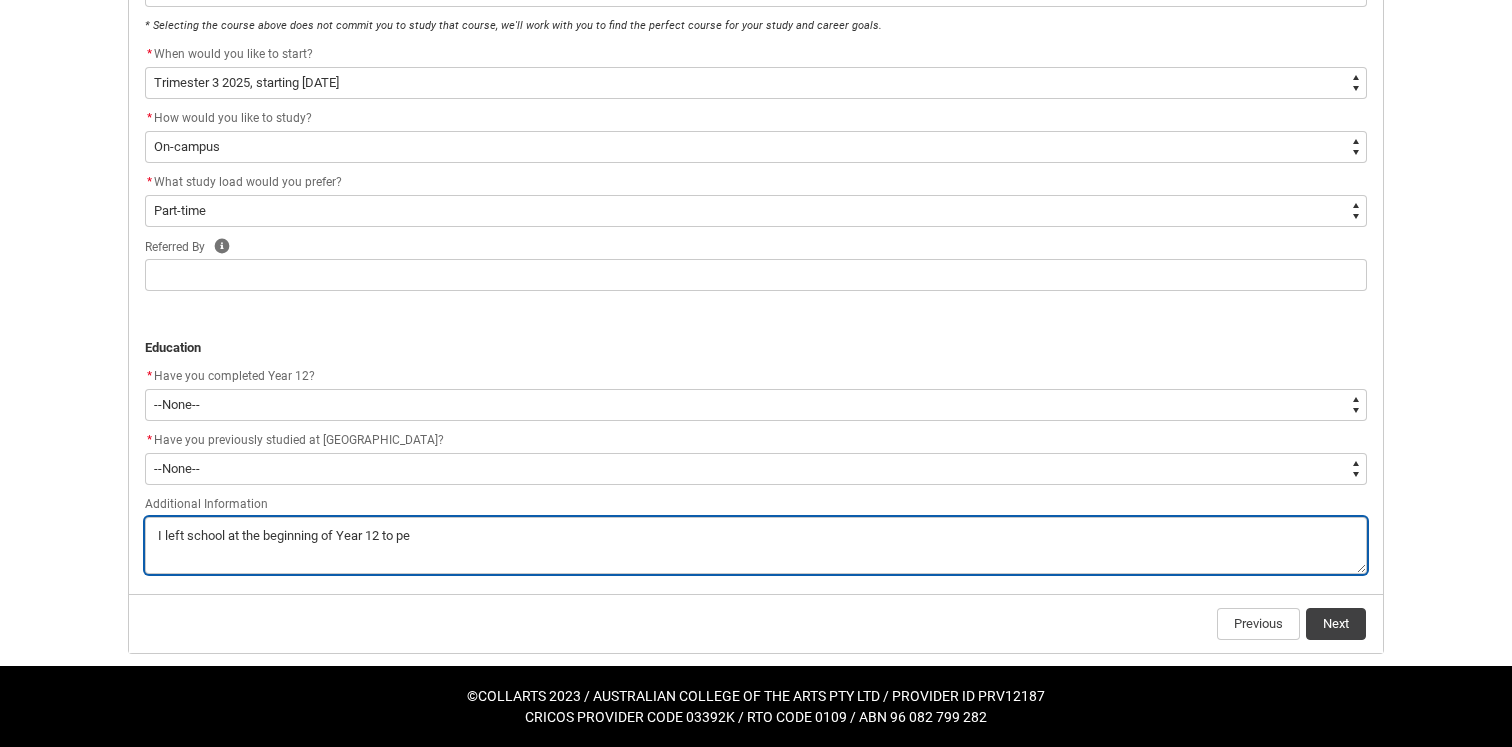 type on "I left school at the beginning of Year 12 to per" 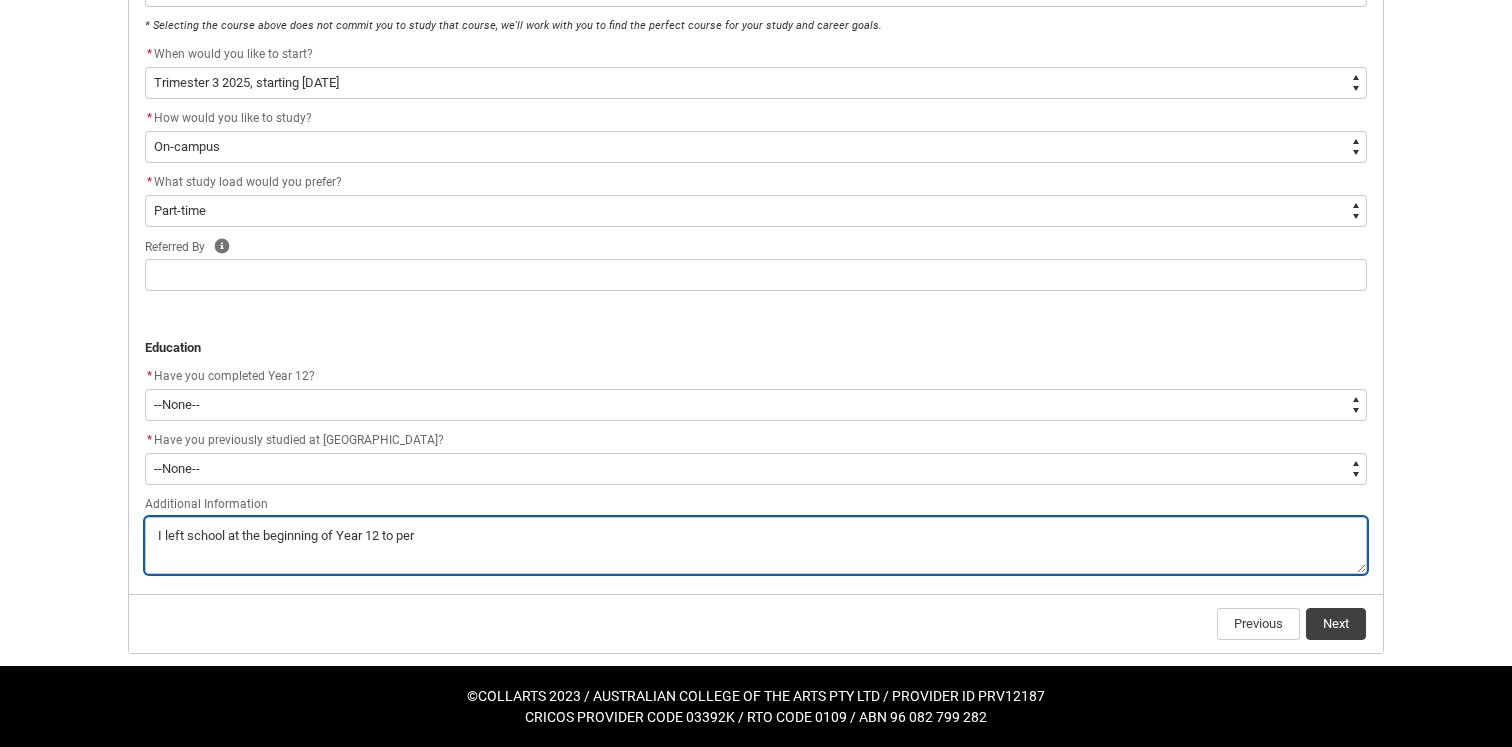 type on "I left school at the beginning of Year 12 to pers" 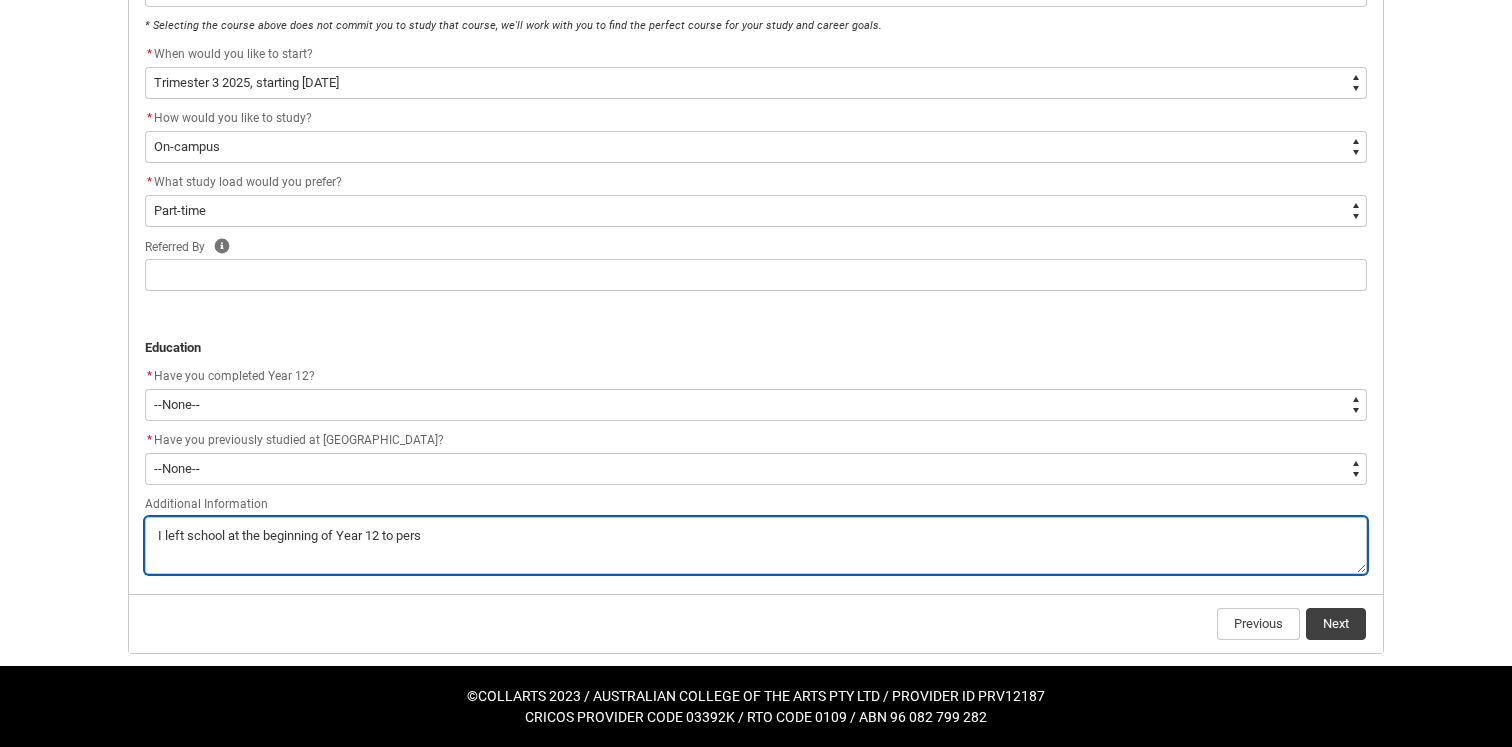 type on "I left school at the beginning of Year 12 to persu" 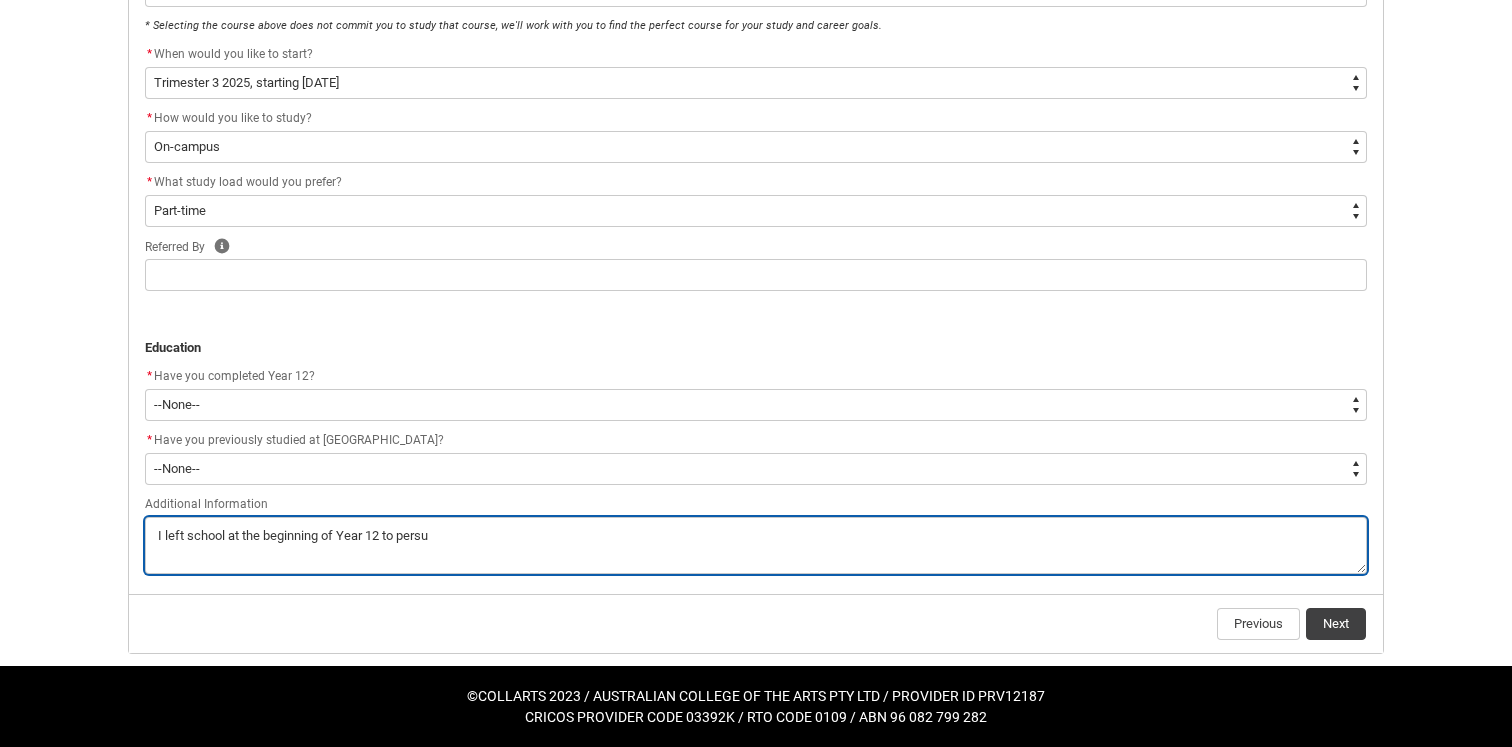 type on "I left school at the beginning of Year 12 to persue" 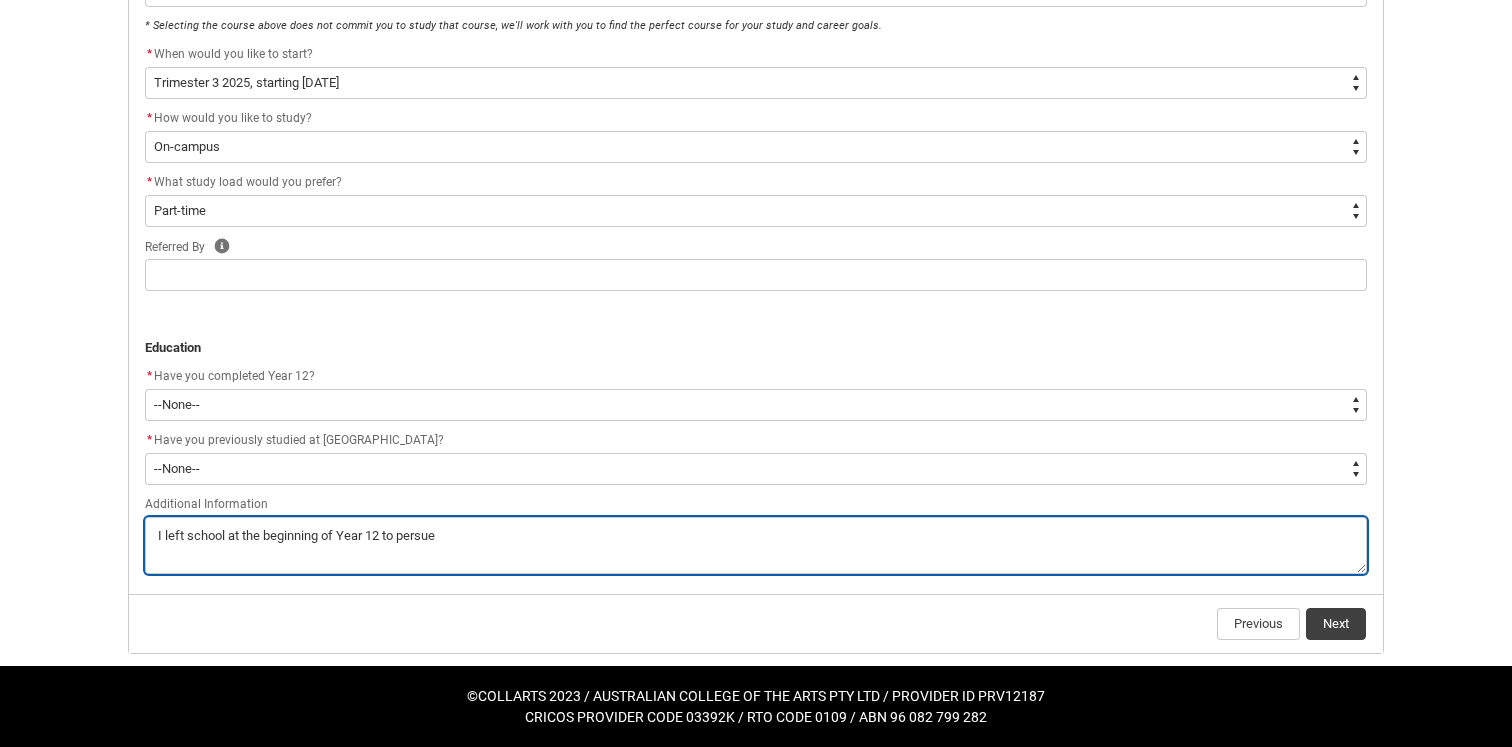 type on "I left school at the beginning of Year 12 to persue" 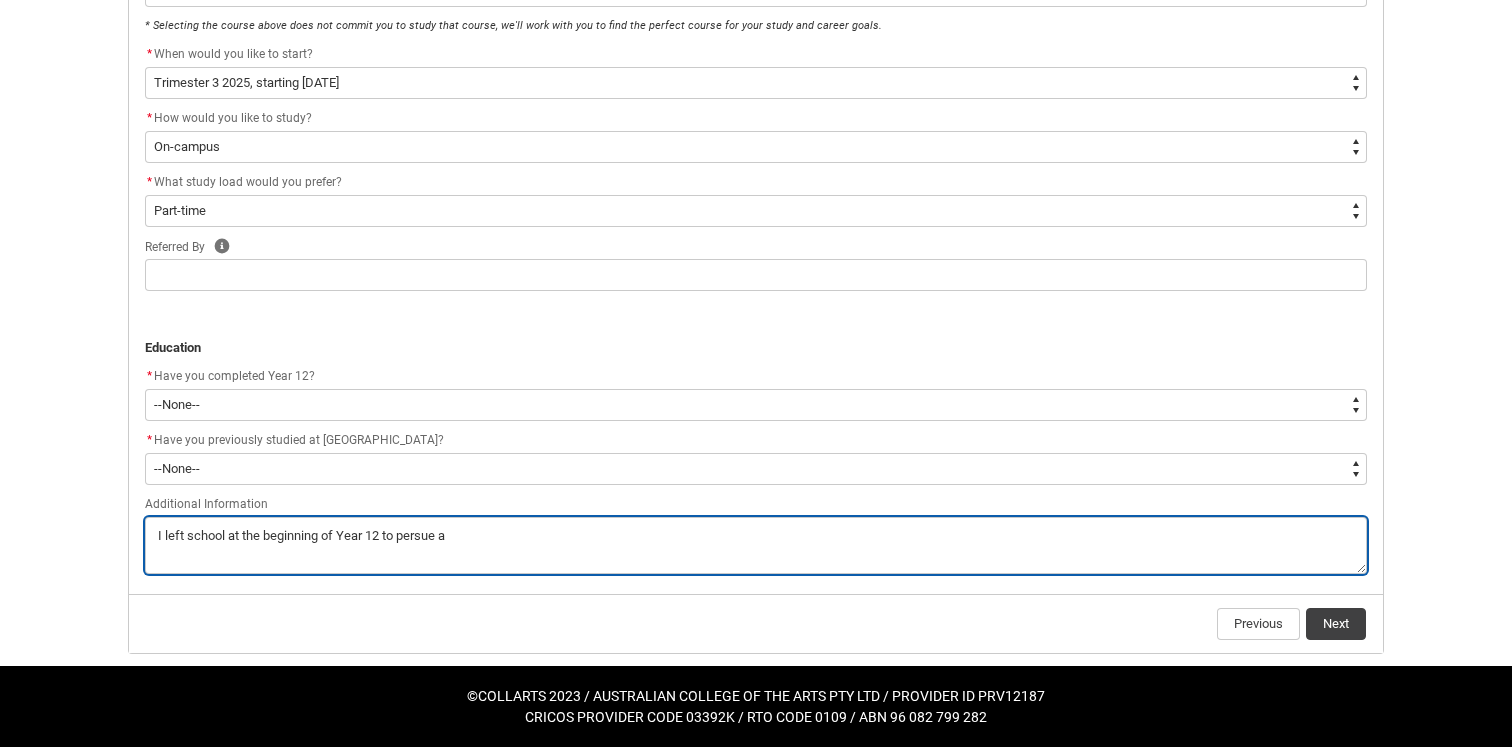 type on "I left school at the beginning of Year 12 to persue a" 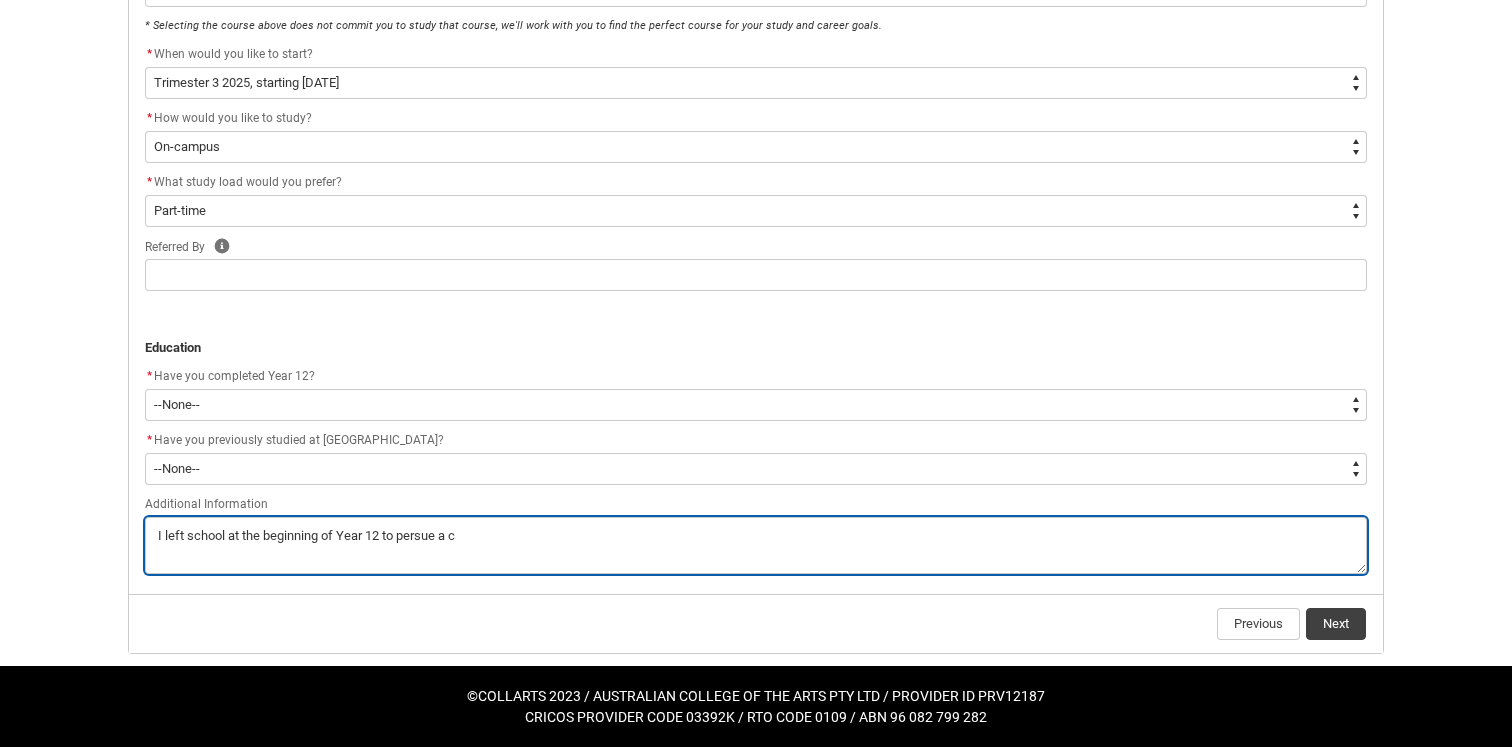 type on "I left school at the beginning of Year 12 to persue a ca" 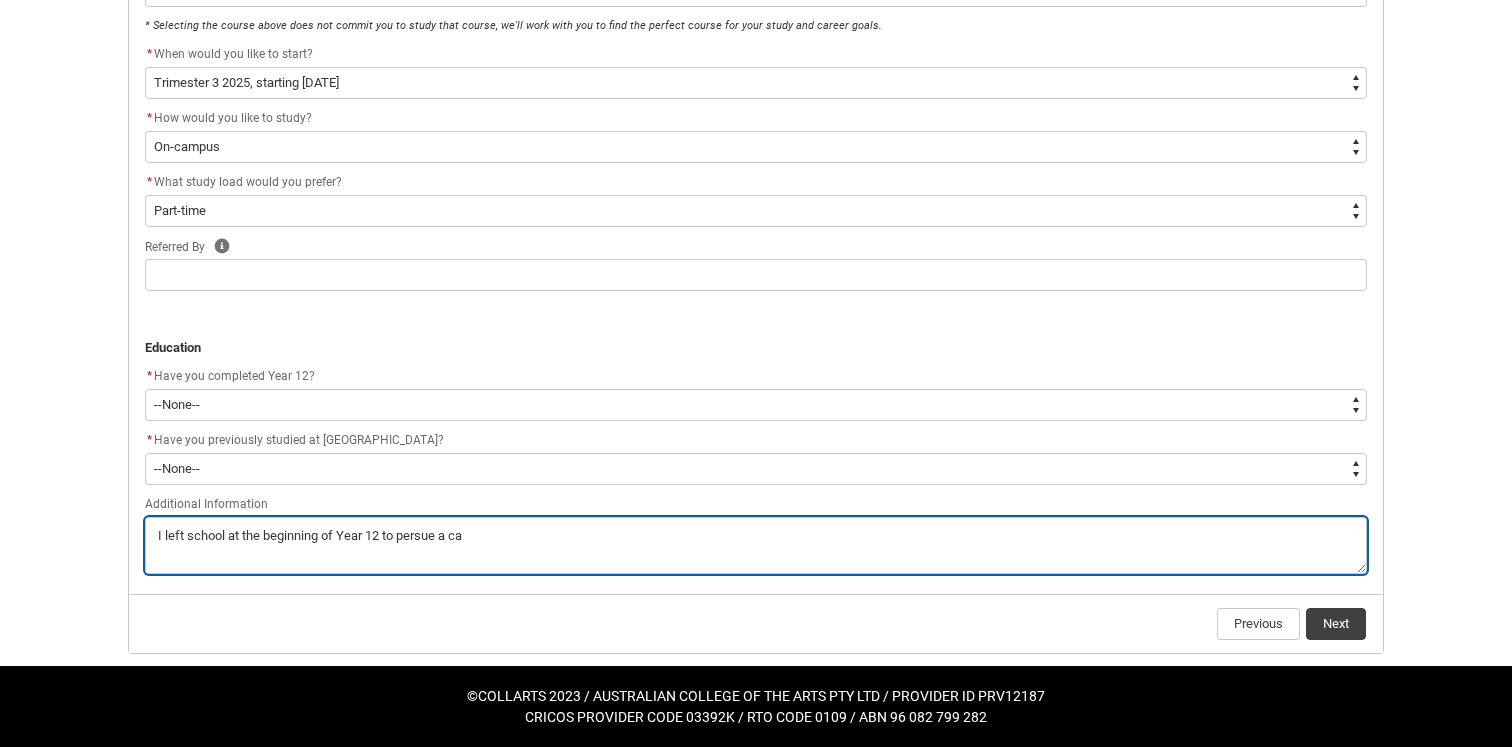 type on "I left school at the beginning of Year 12 to persue a car" 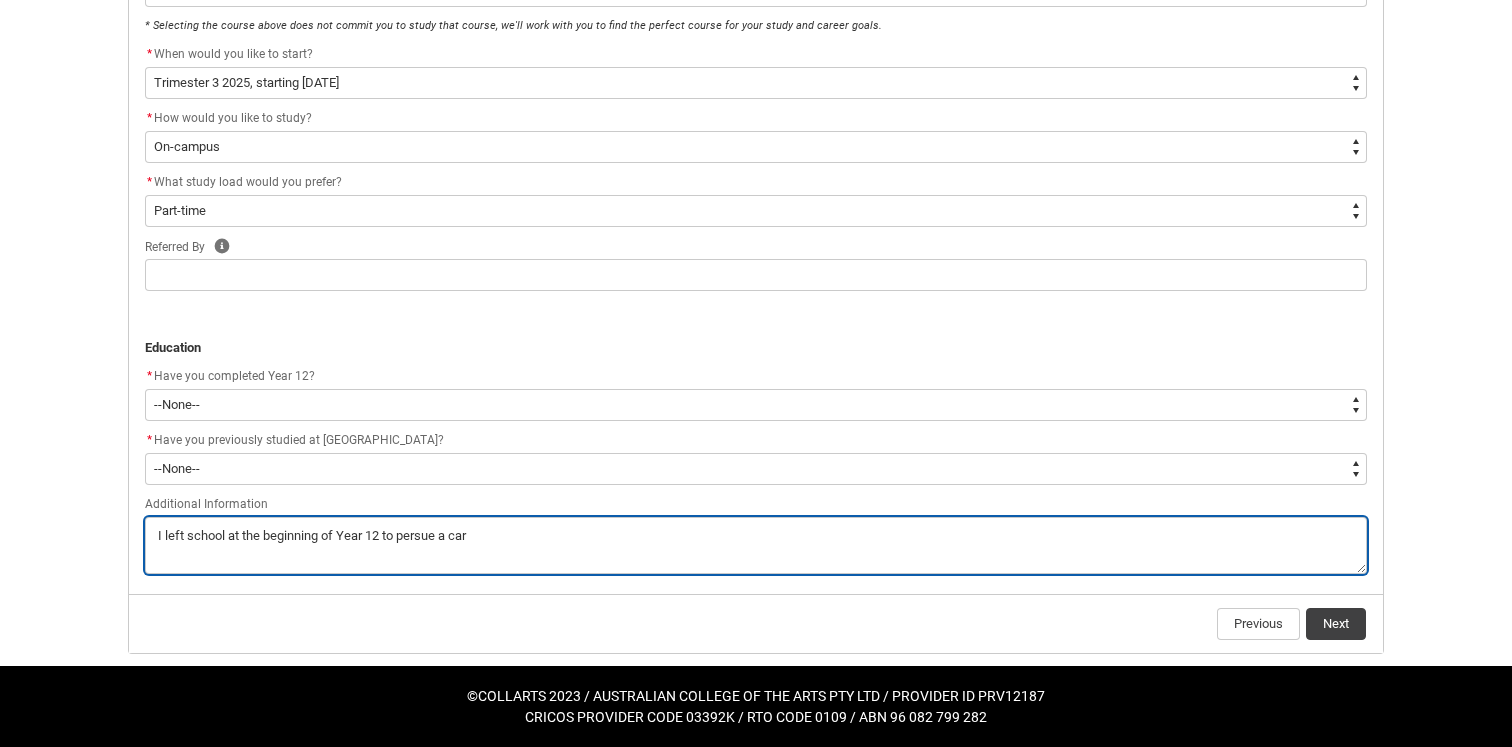 type on "I left school at the beginning of Year 12 to persue a care" 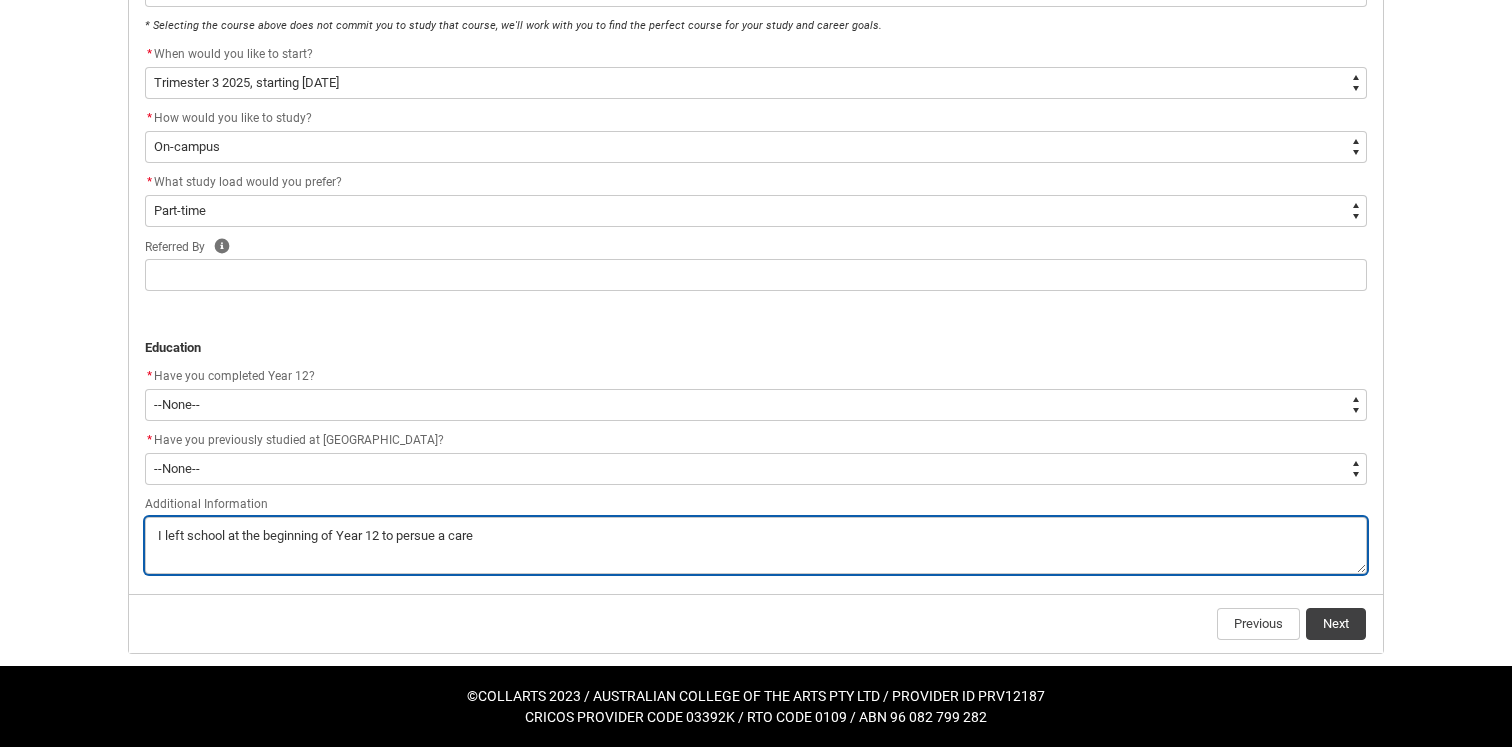 type on "I left school at the beginning of Year 12 to persue a caree" 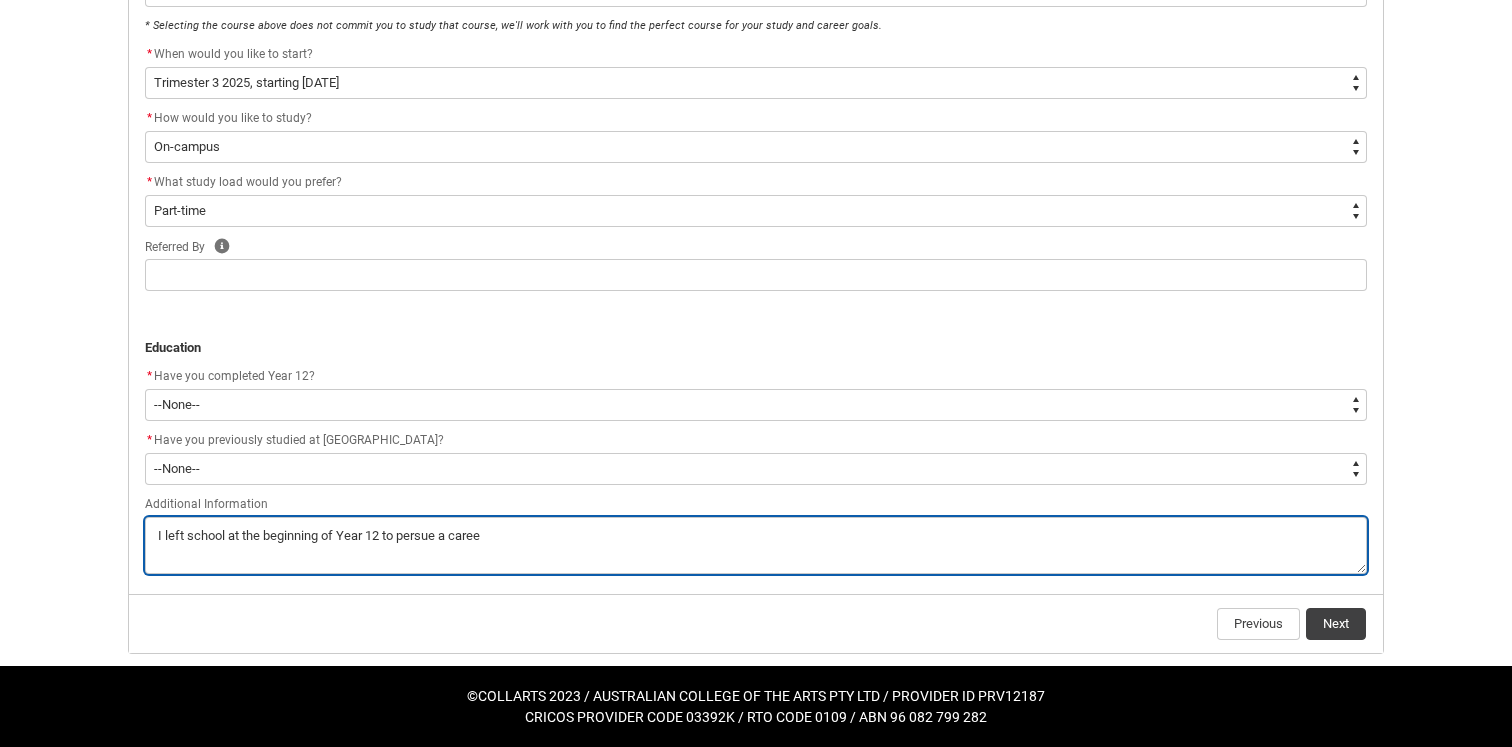 type on "I left school at the beginning of Year 12 to persue a career" 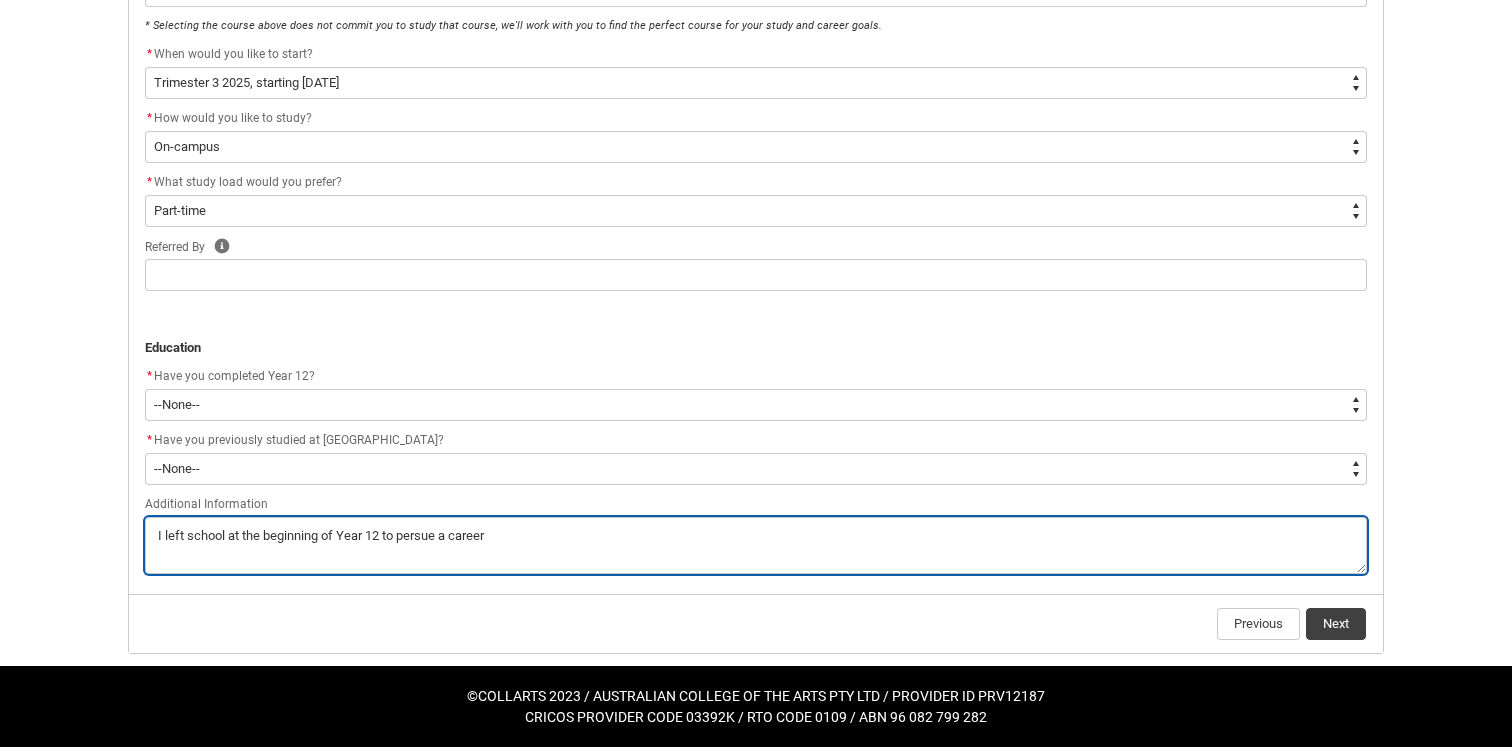 type on "I left school at the beginning of Year 12 to persue a career" 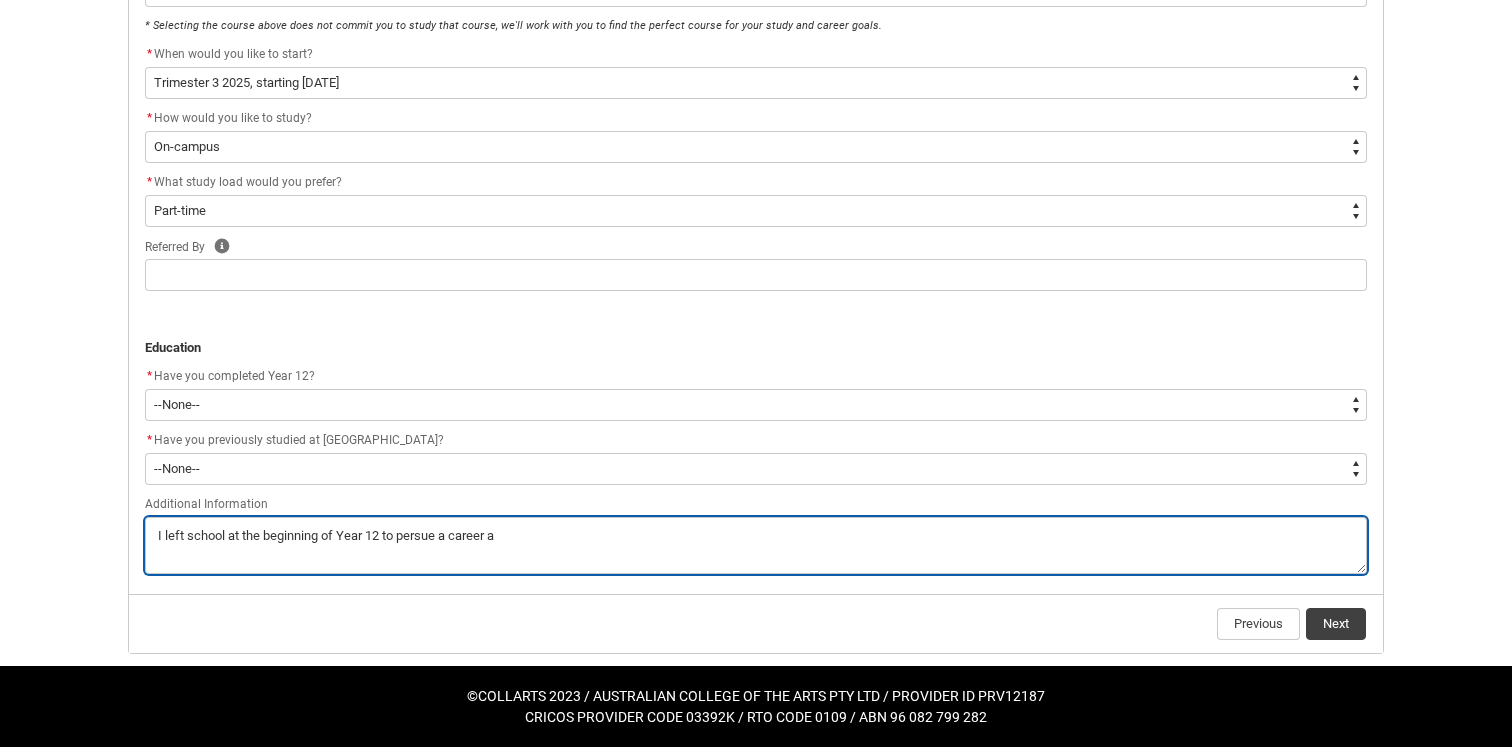 type on "I left school at the beginning of Year 12 to persue a career as" 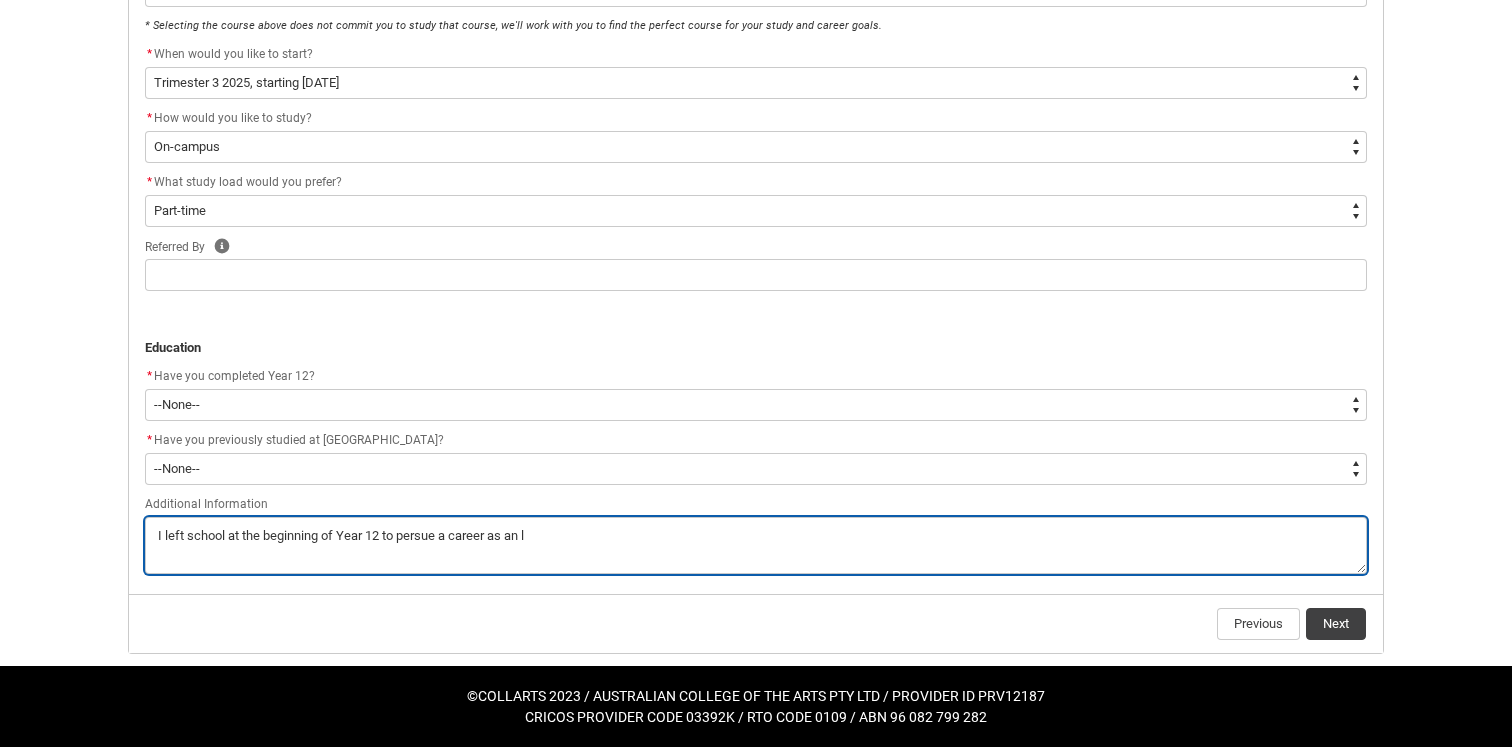 click at bounding box center (756, 545) 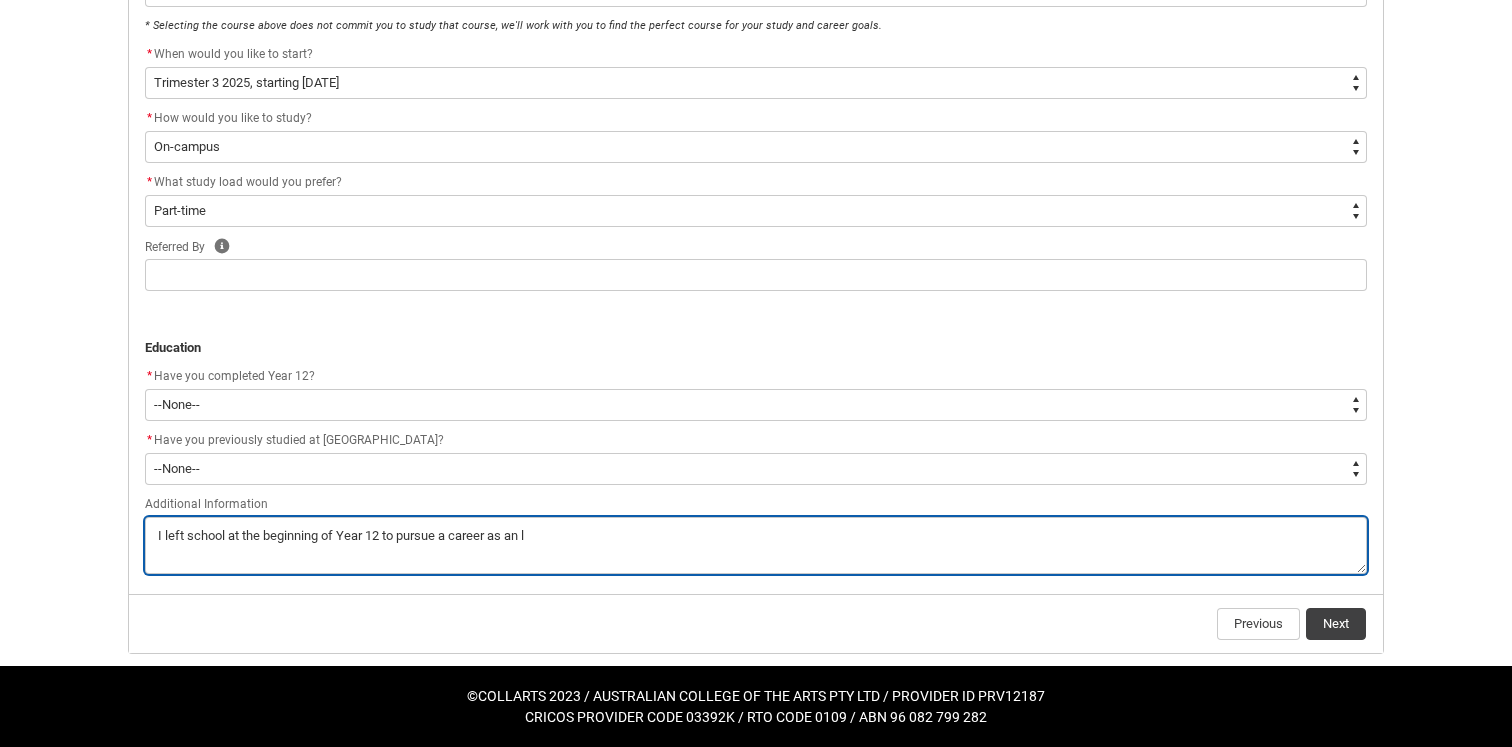 click at bounding box center (756, 545) 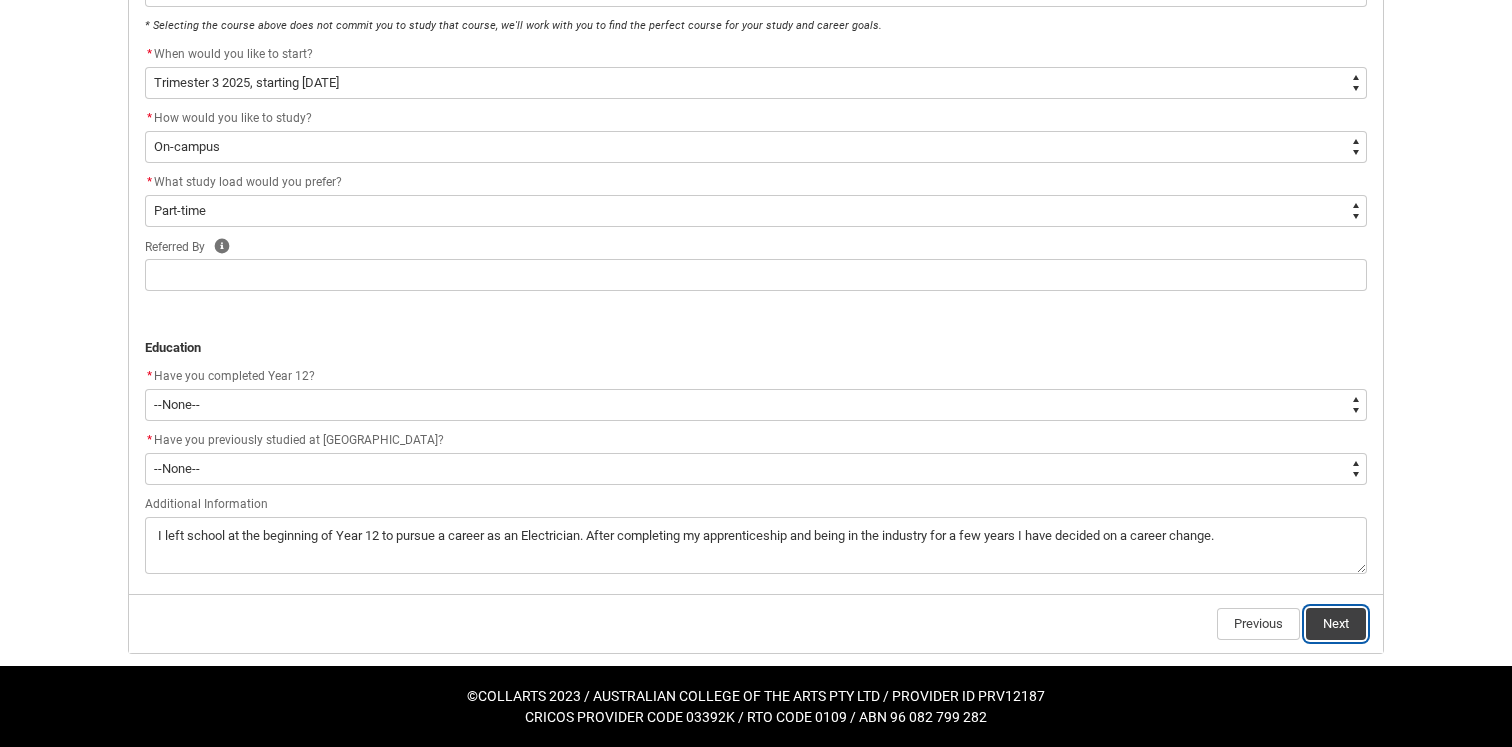 click on "Next" 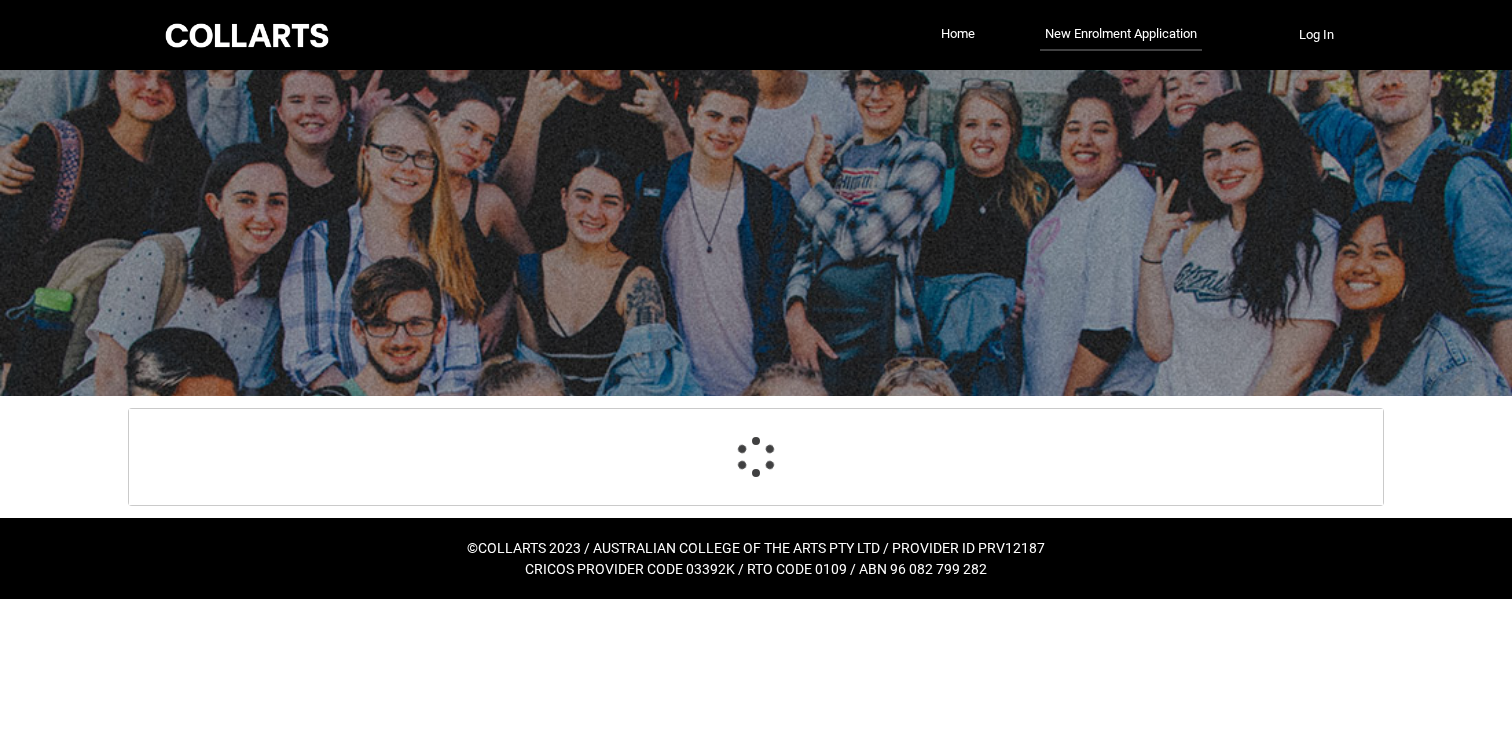 scroll, scrollTop: 0, scrollLeft: 0, axis: both 